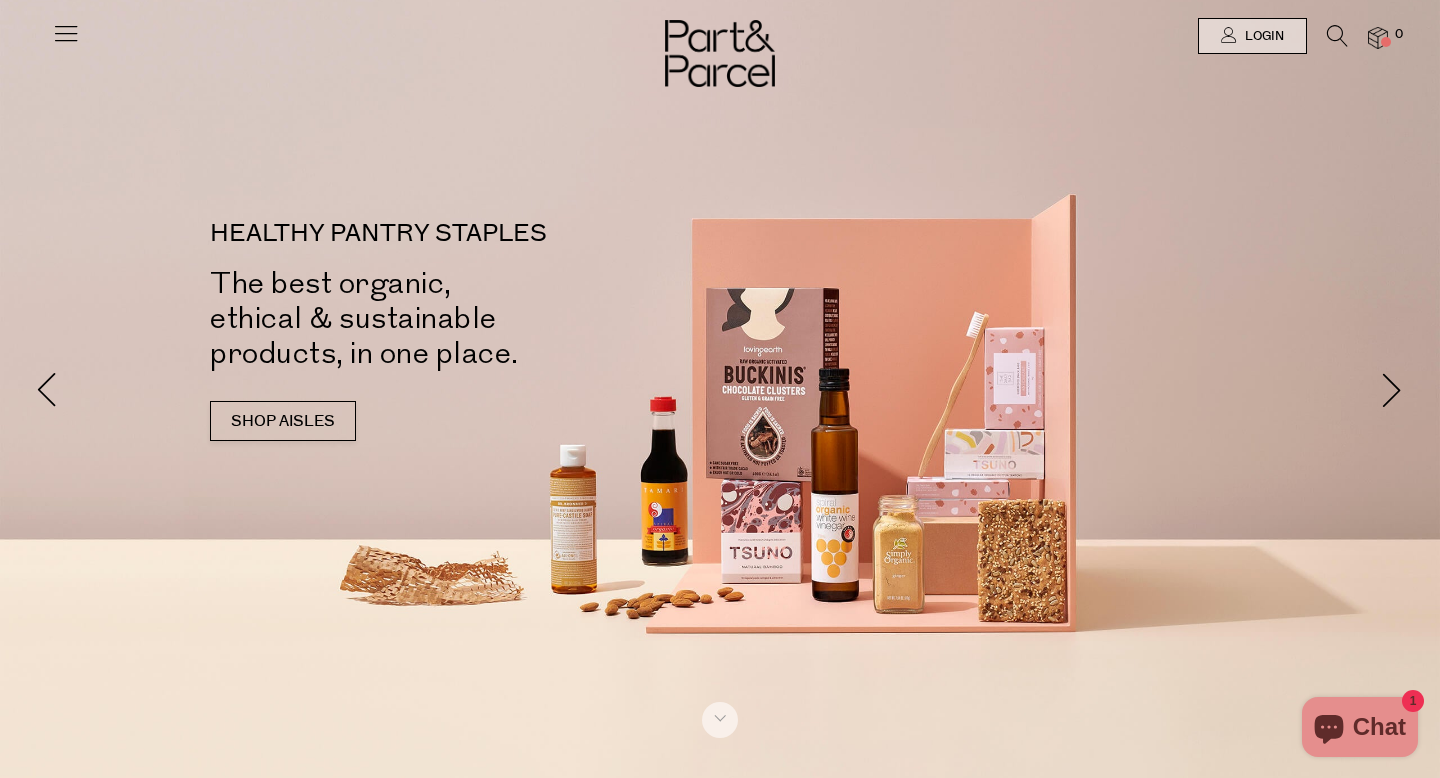 scroll, scrollTop: 0, scrollLeft: 0, axis: both 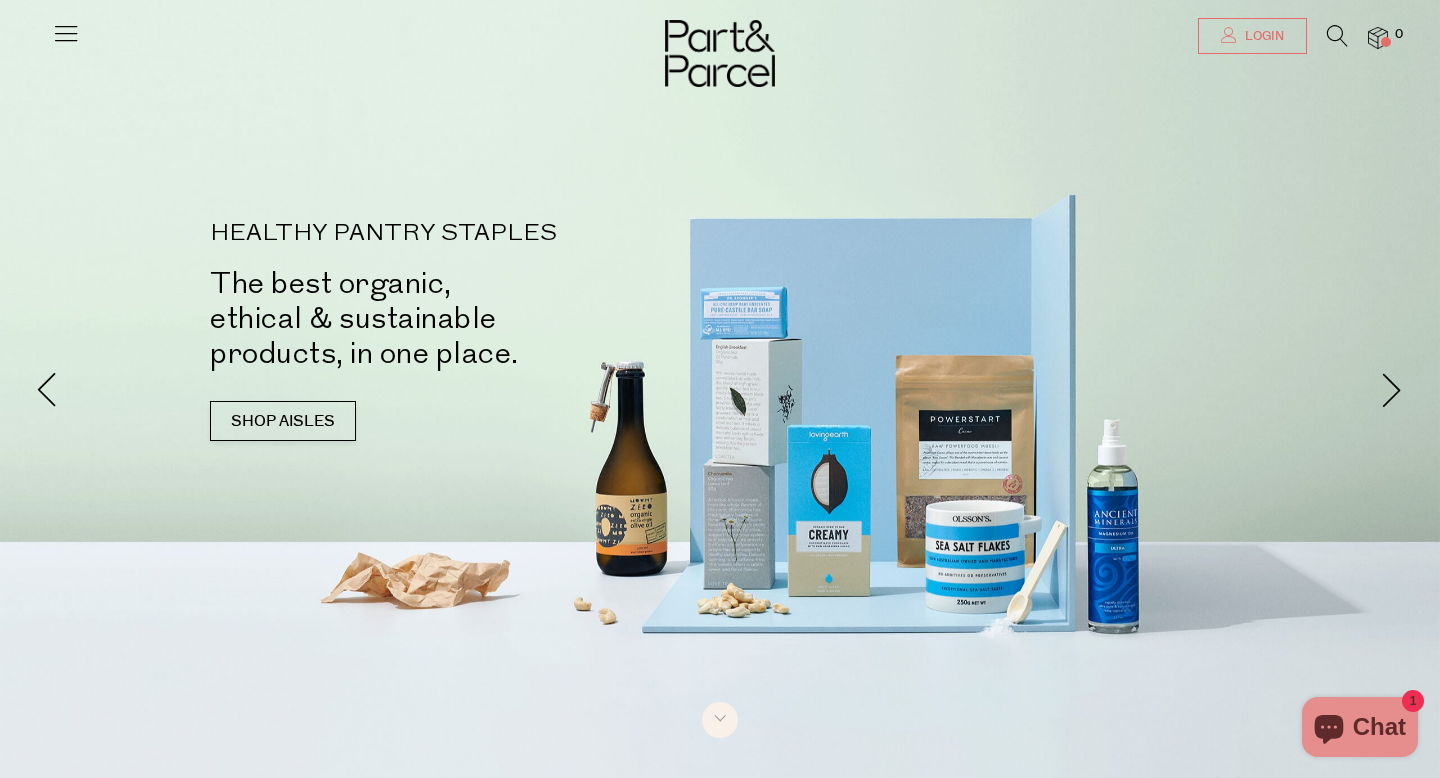 click on "Login" at bounding box center [1262, 36] 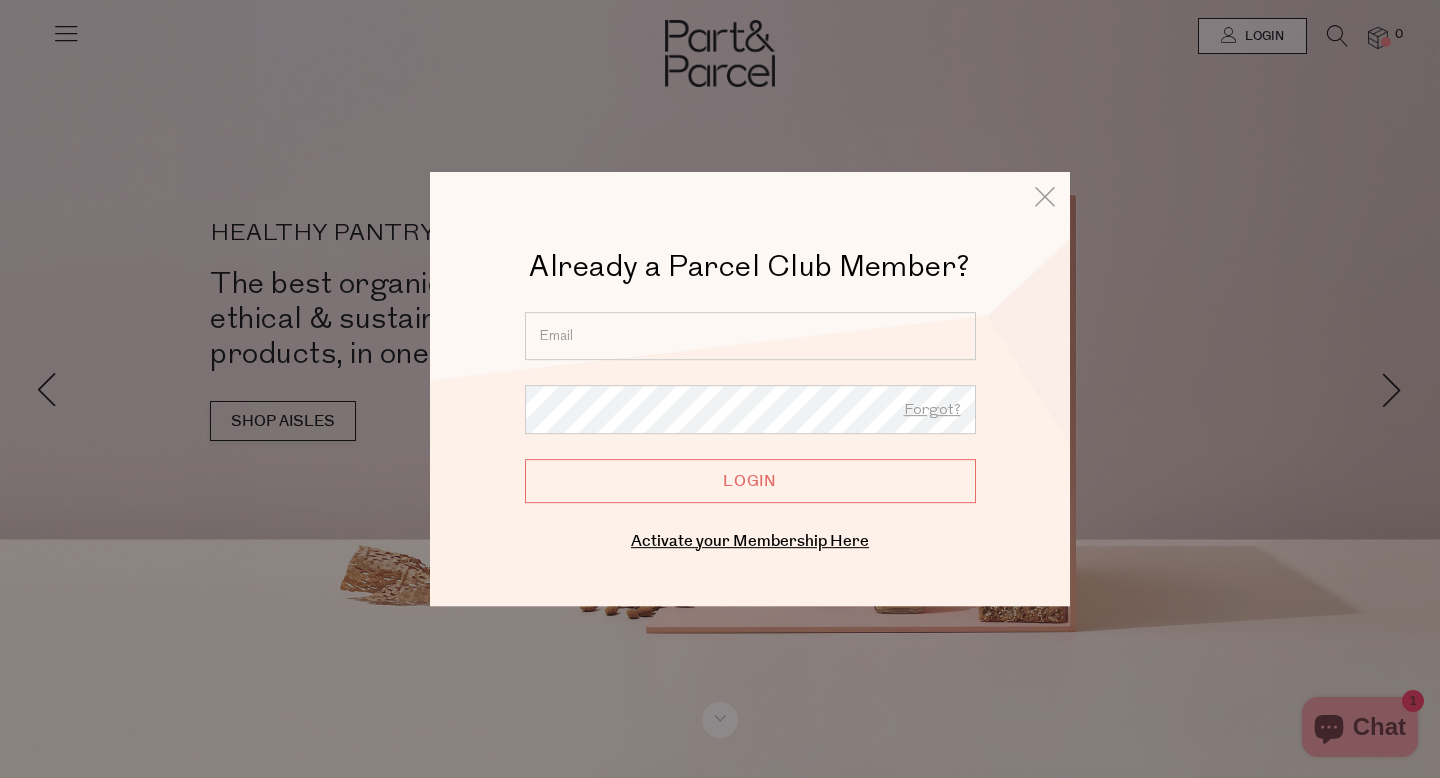 click at bounding box center [750, 336] 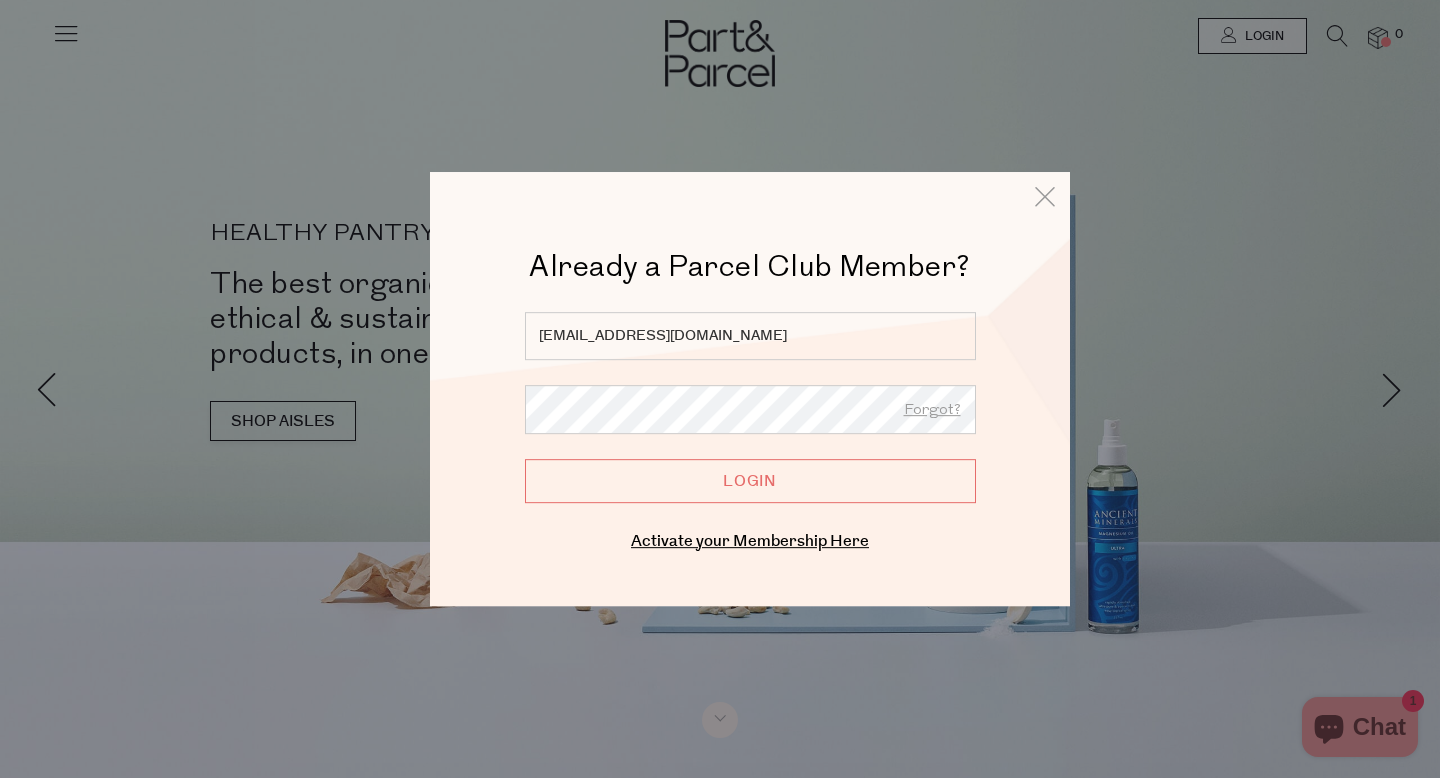 click on "Login" at bounding box center [750, 481] 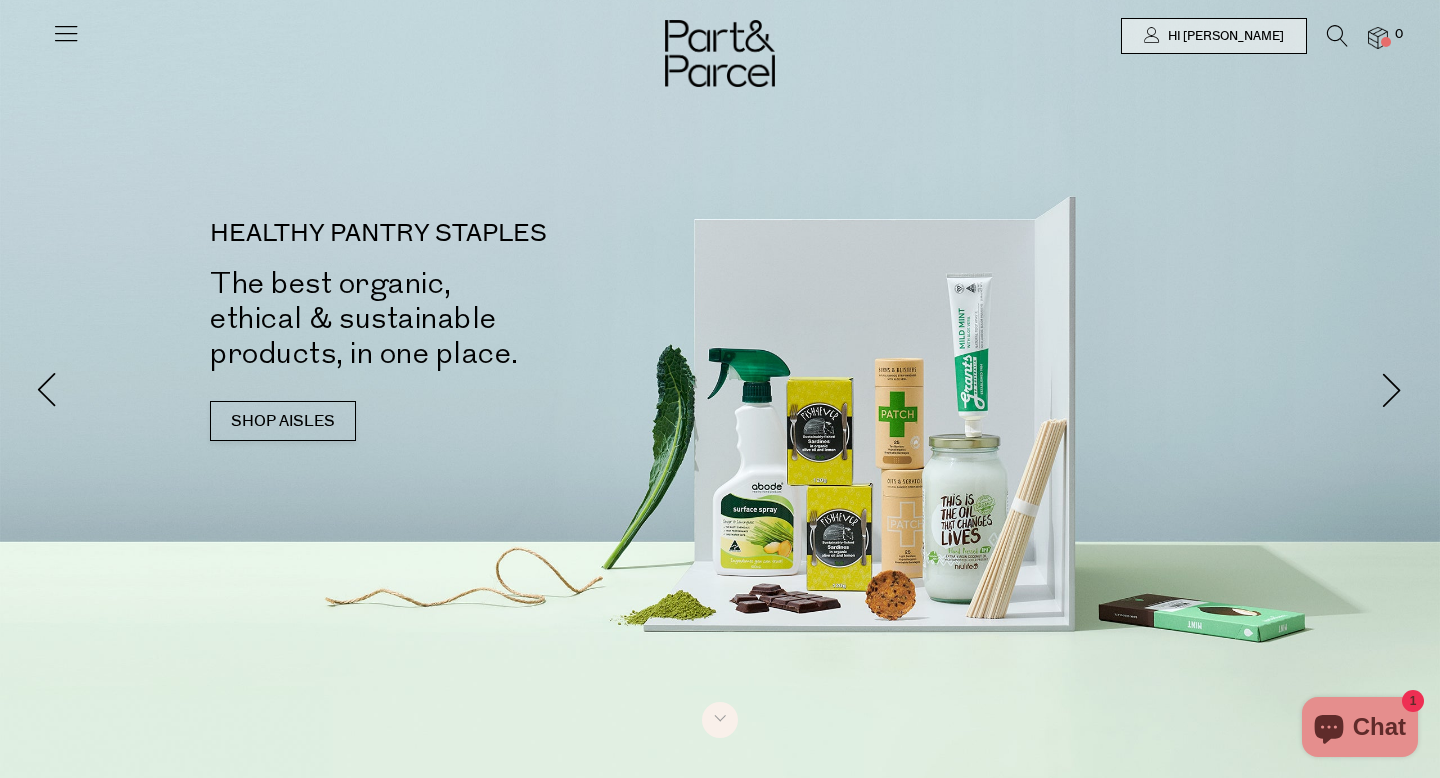 scroll, scrollTop: 0, scrollLeft: 0, axis: both 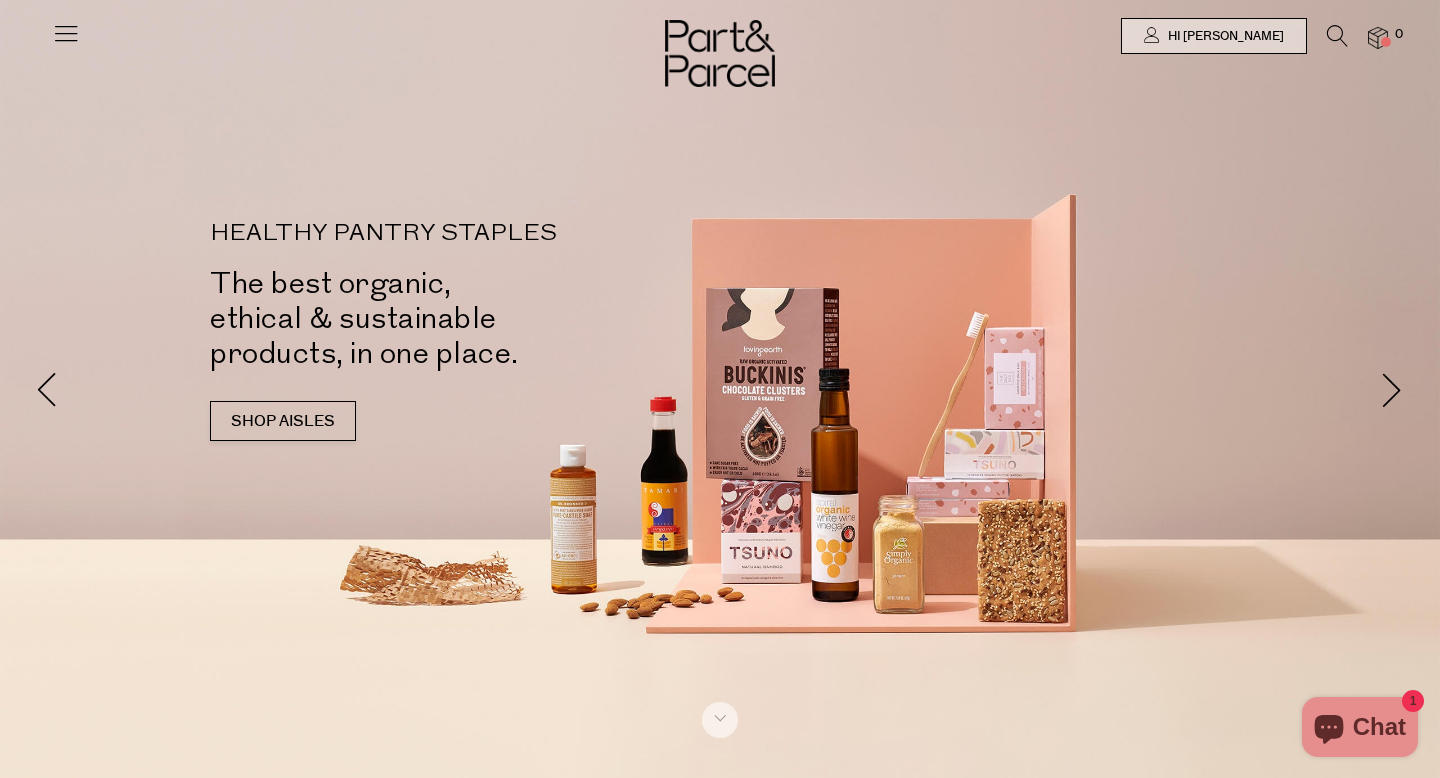 click at bounding box center (1337, 36) 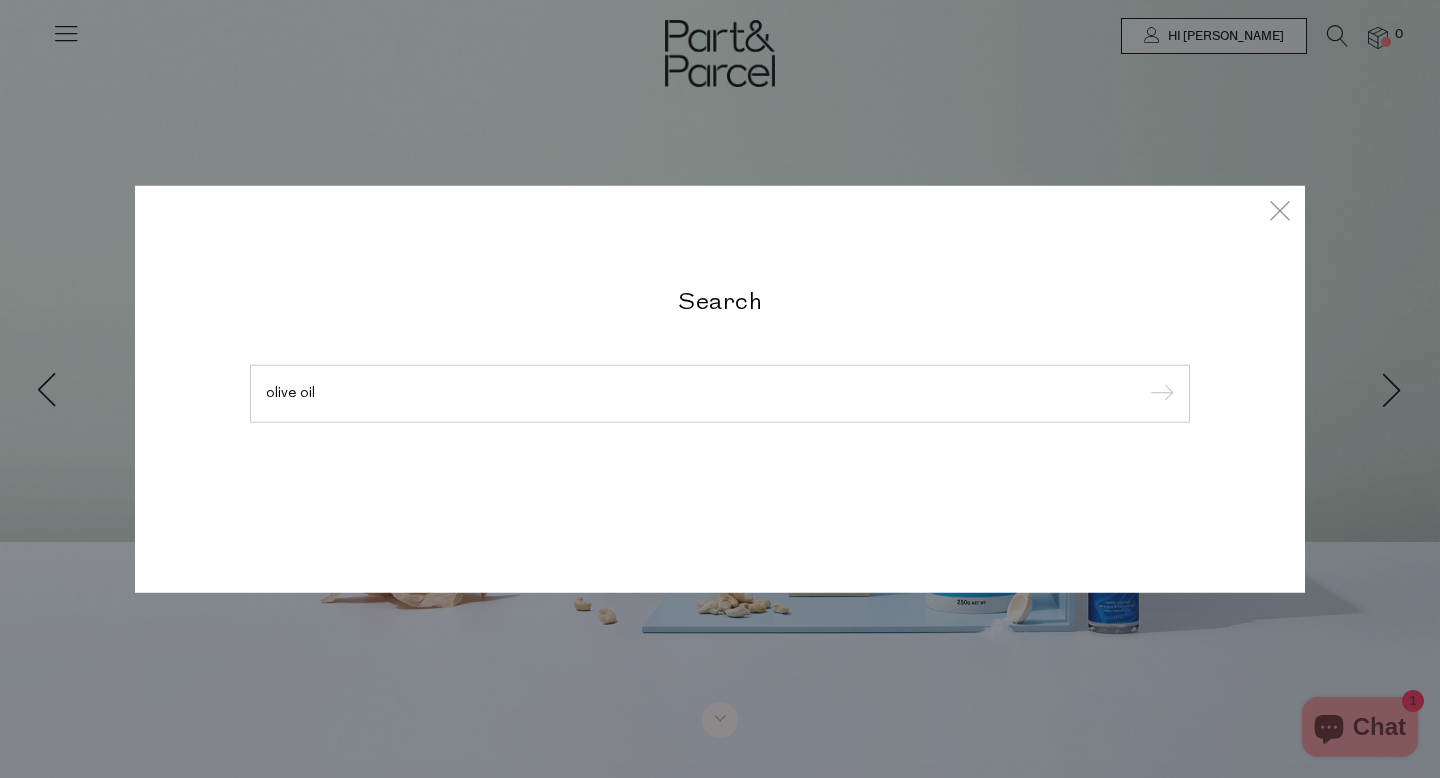 type on "olive oil" 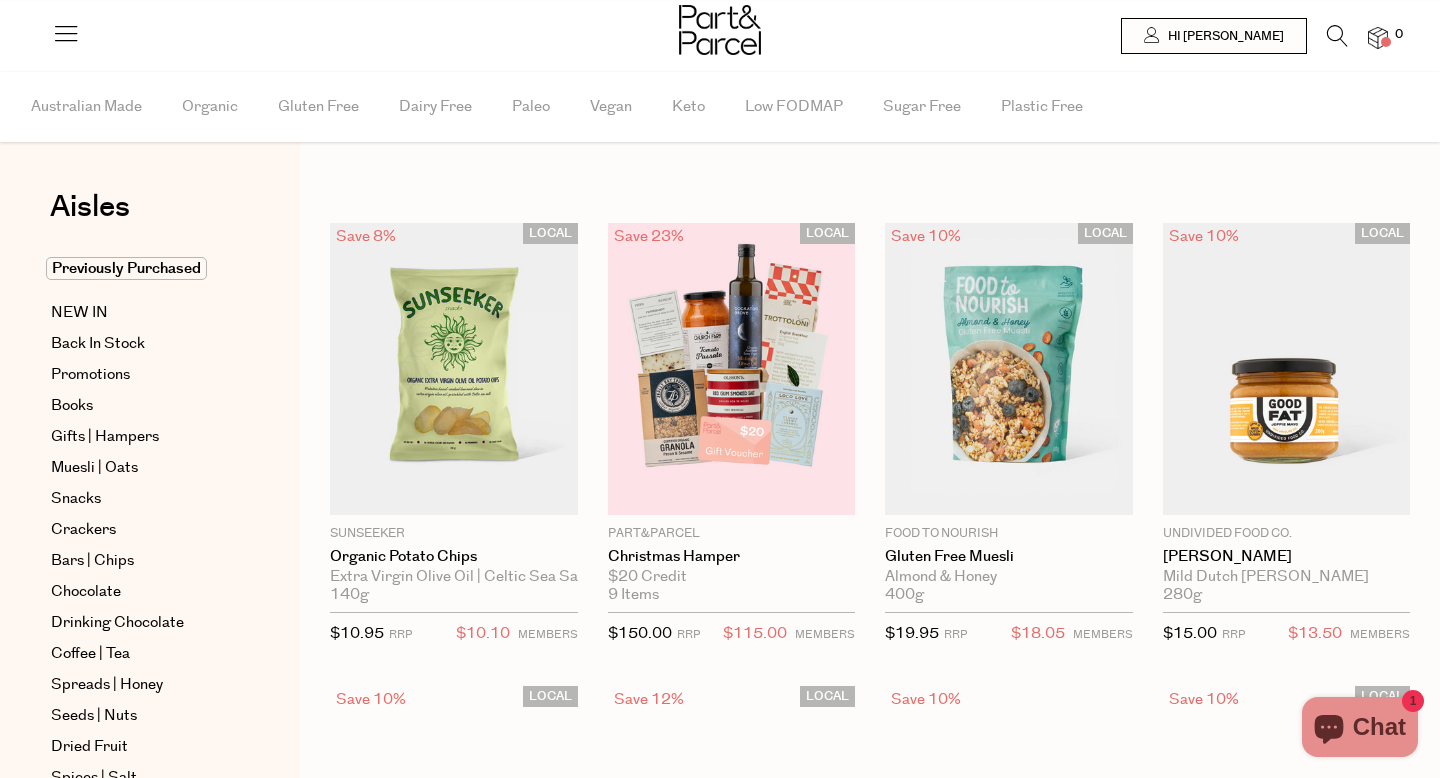scroll, scrollTop: 0, scrollLeft: 0, axis: both 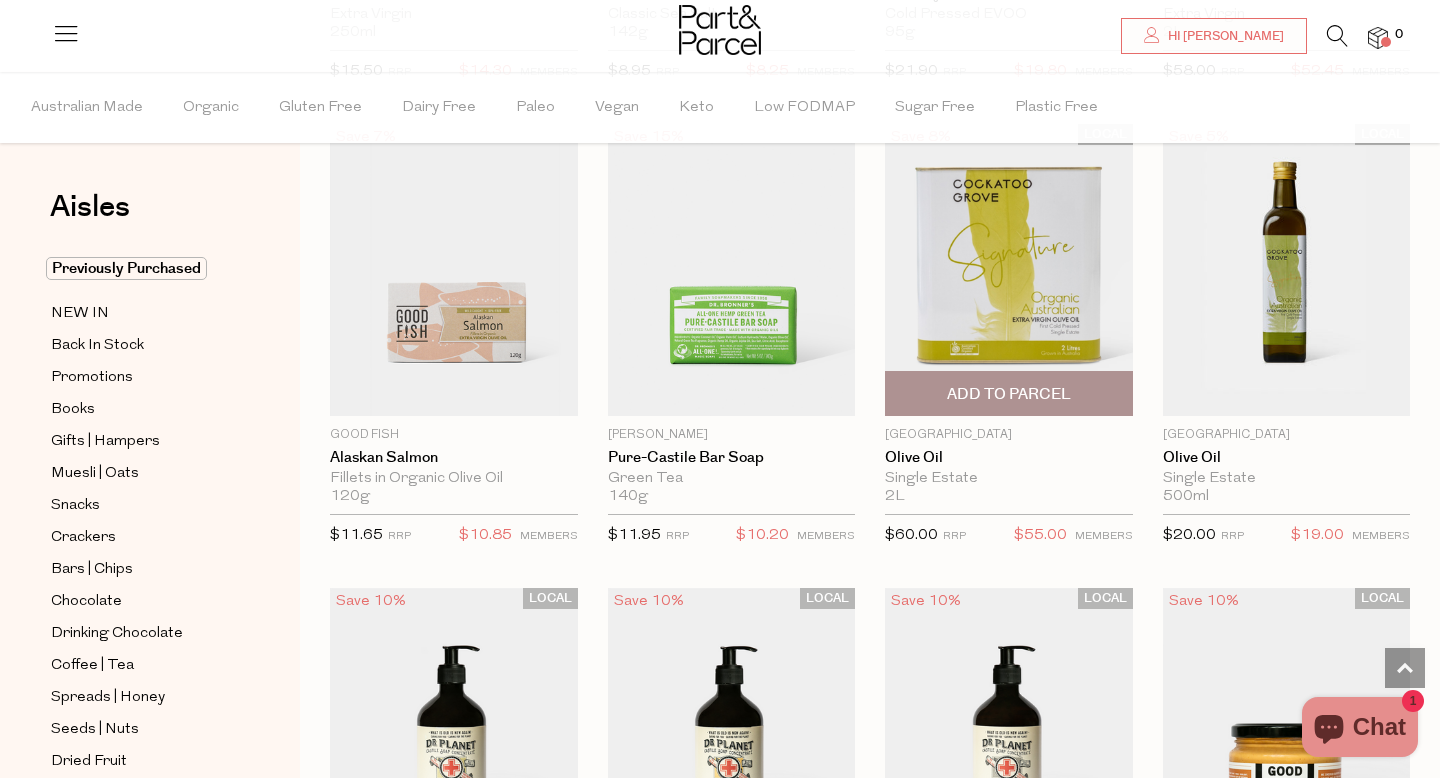 click on "Add To Parcel" at bounding box center (1009, 393) 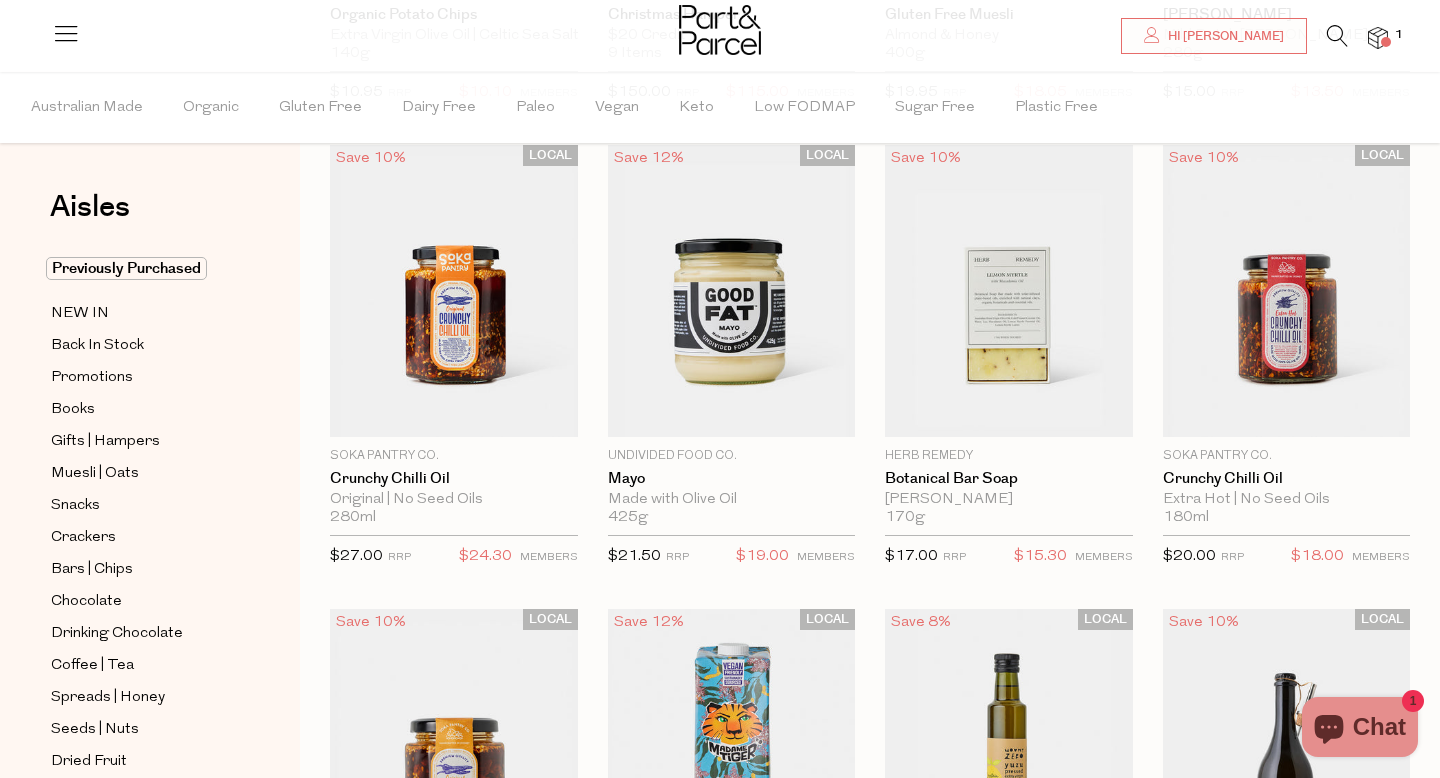 scroll, scrollTop: 0, scrollLeft: 0, axis: both 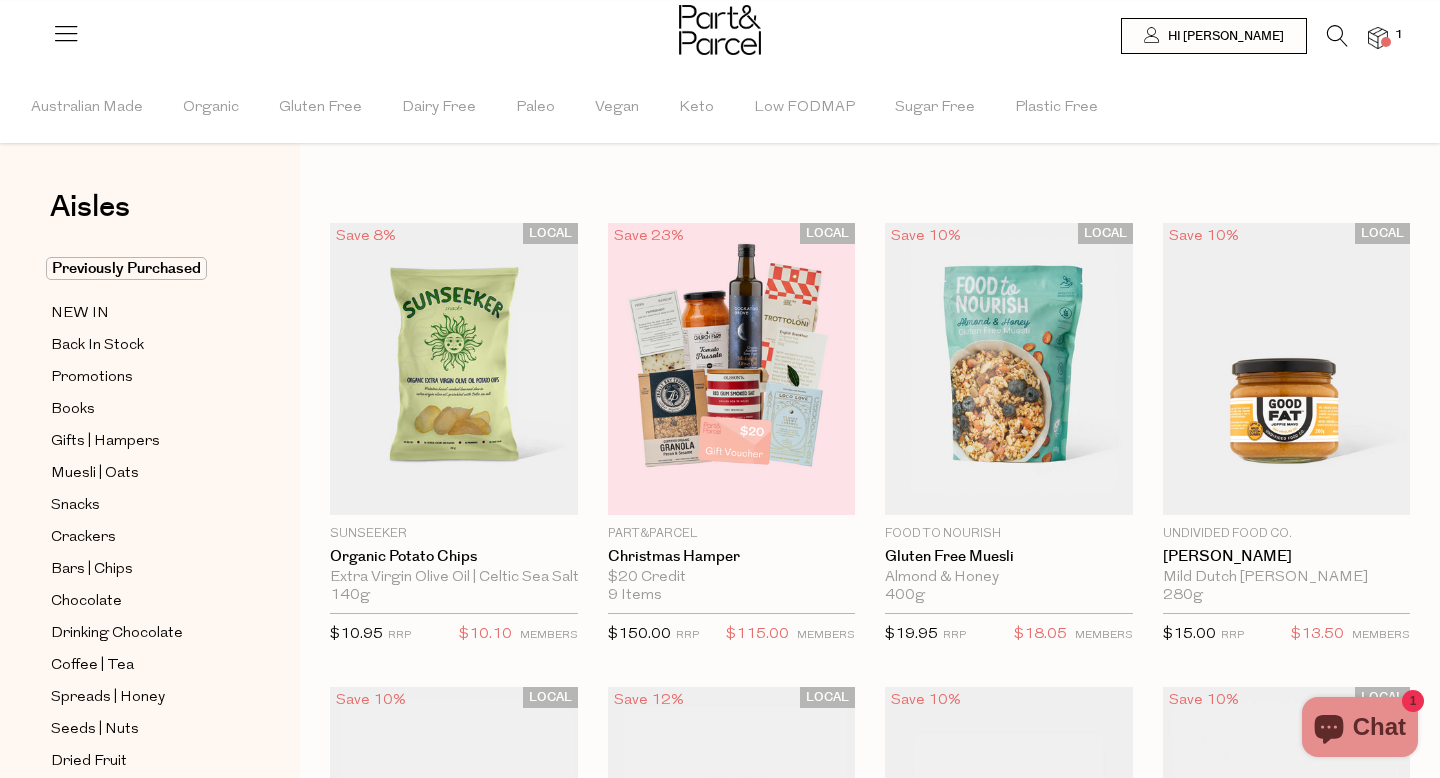 click at bounding box center [1337, 36] 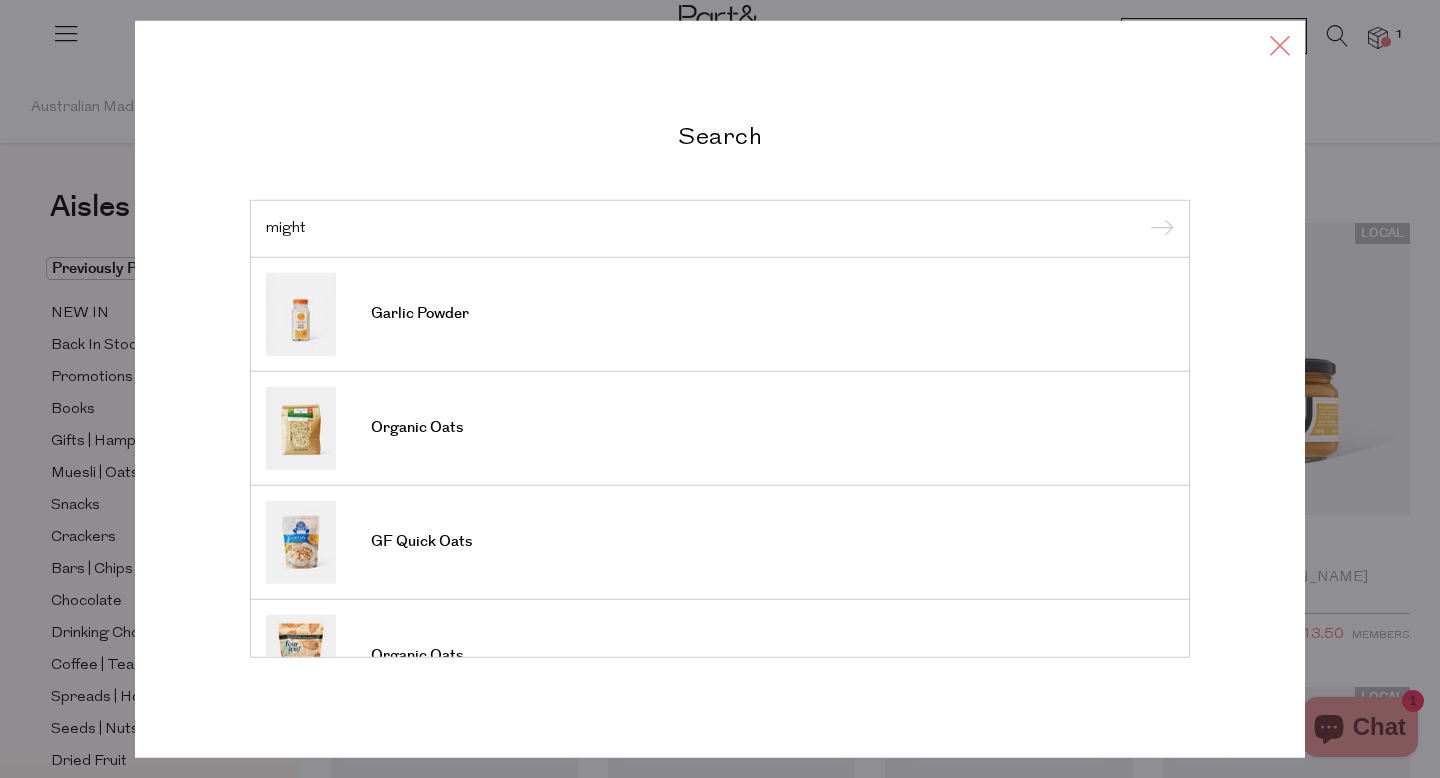 type on "might" 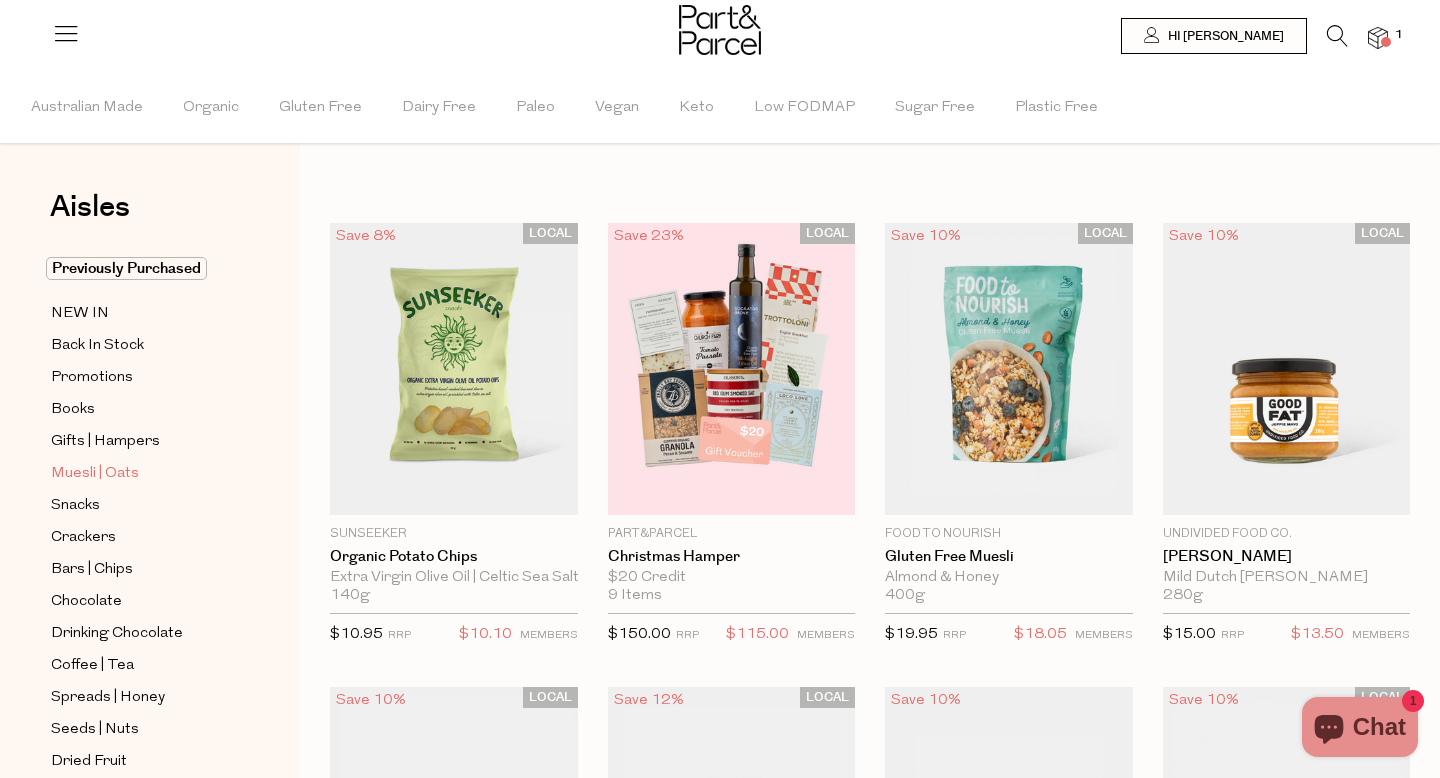 click on "Muesli | Oats" at bounding box center [95, 474] 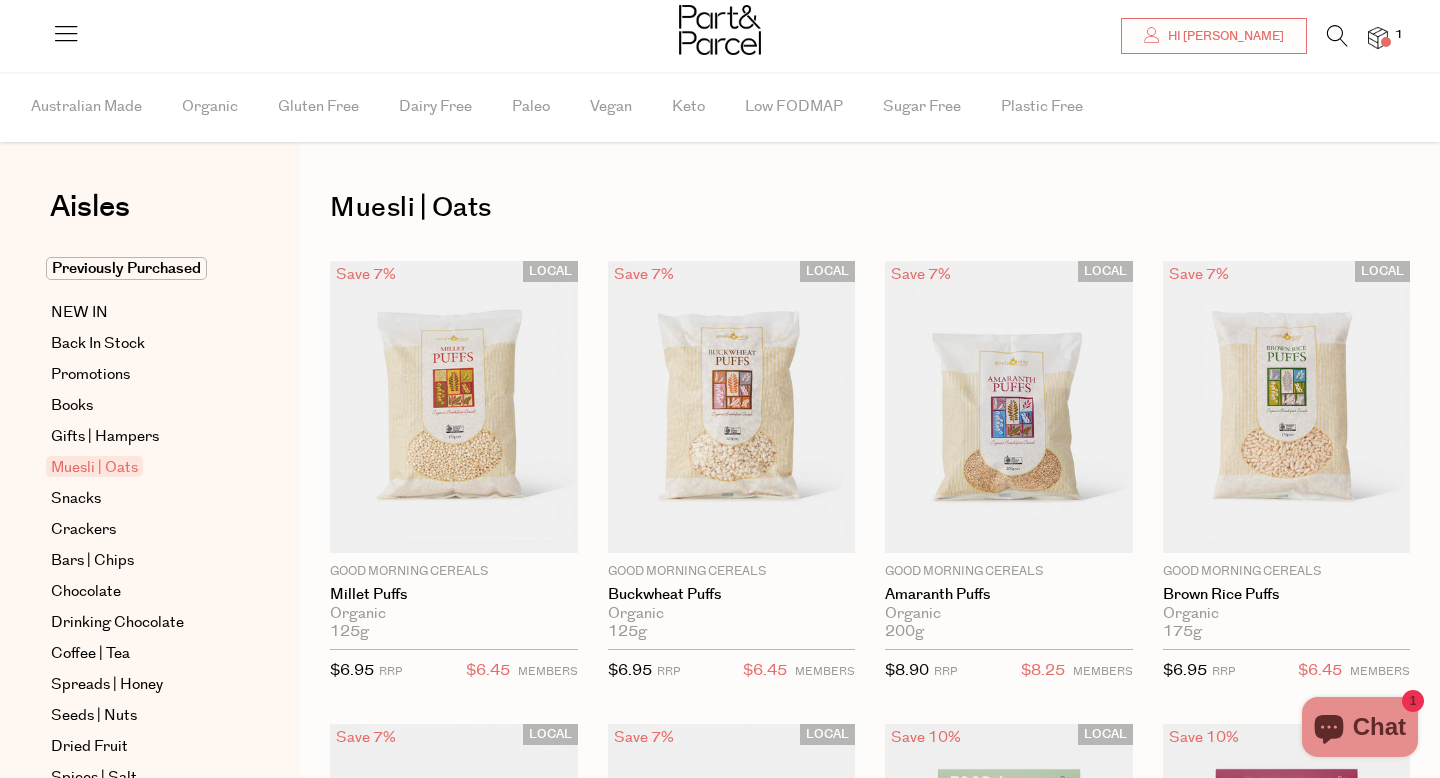 scroll, scrollTop: 80, scrollLeft: 0, axis: vertical 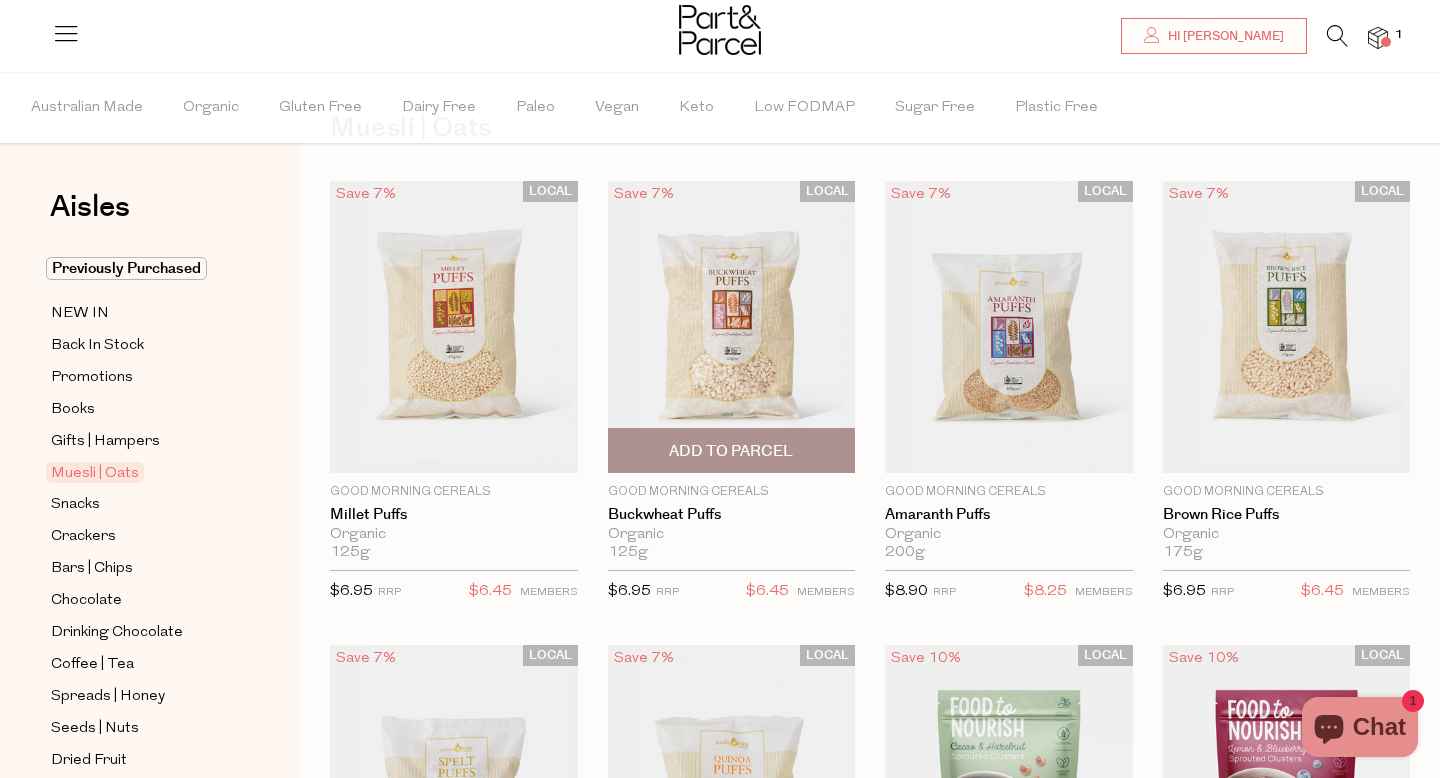 click on "Add To Parcel" at bounding box center (731, 451) 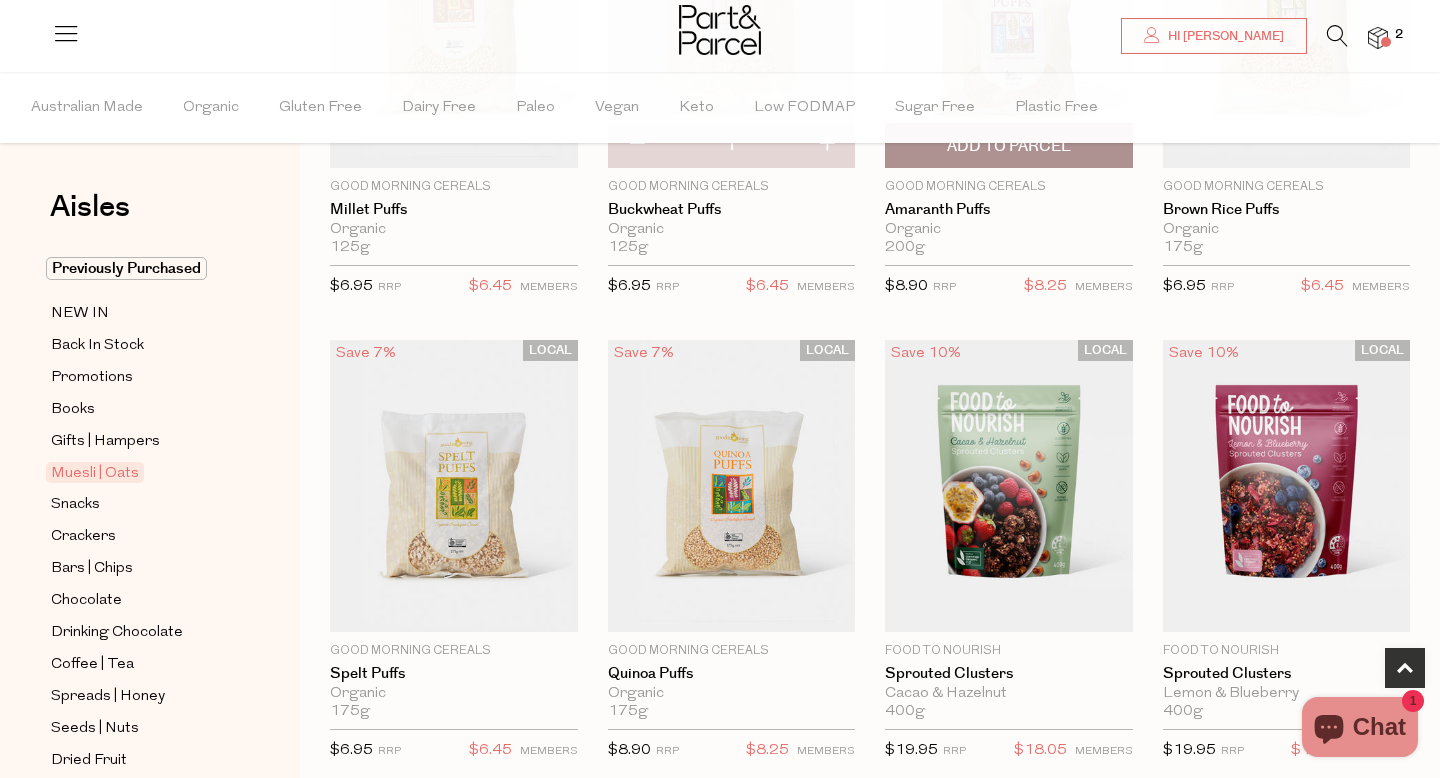 scroll, scrollTop: 388, scrollLeft: 0, axis: vertical 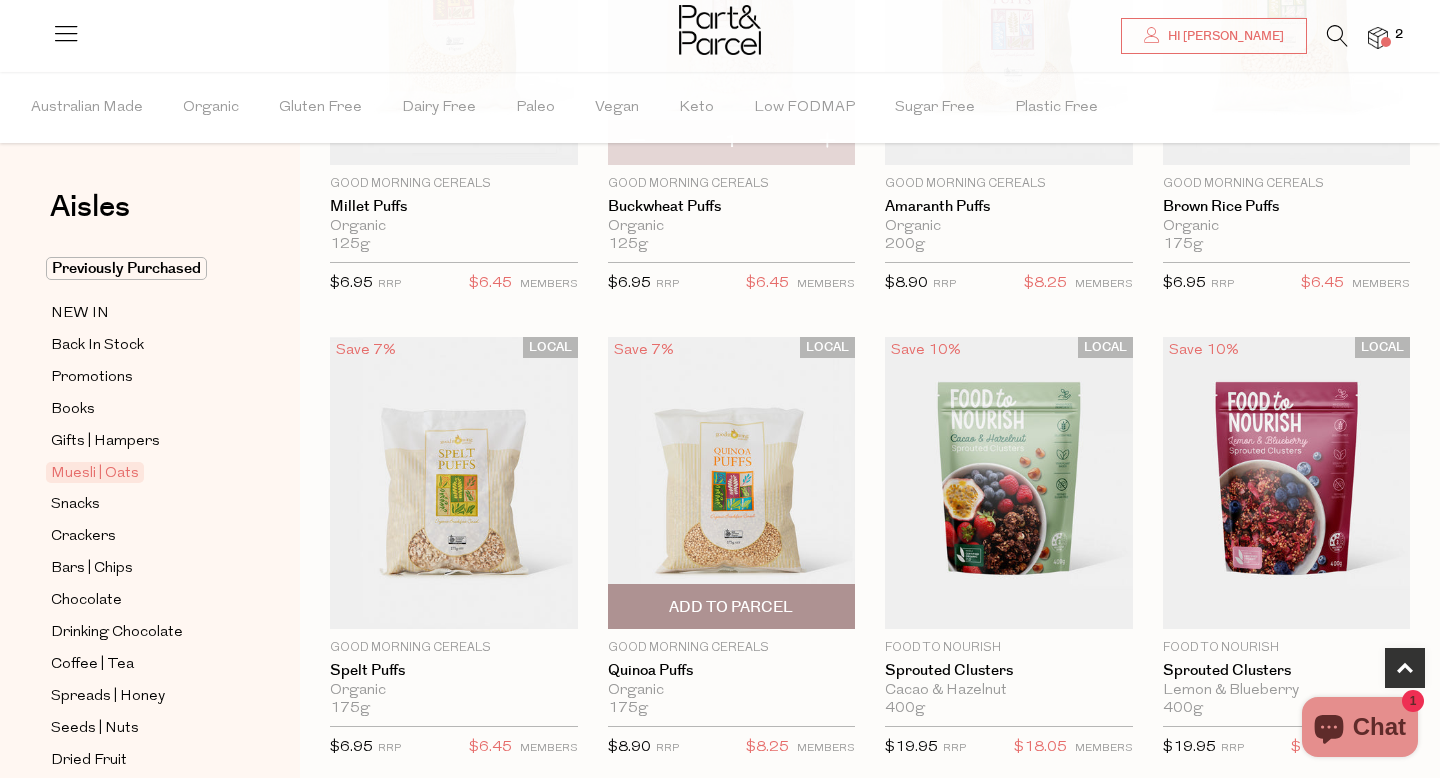 click on "Add To Parcel" at bounding box center (731, 607) 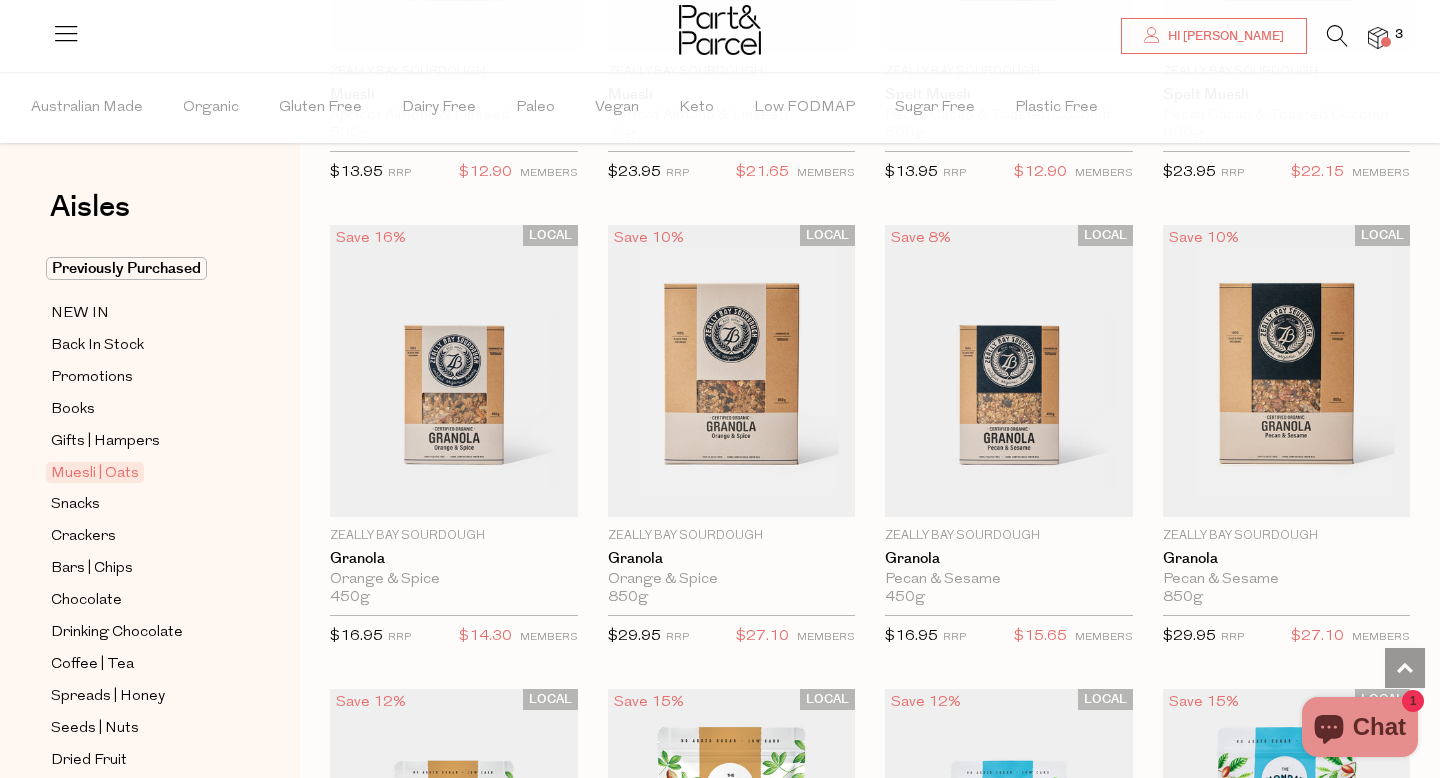 scroll, scrollTop: 1893, scrollLeft: 0, axis: vertical 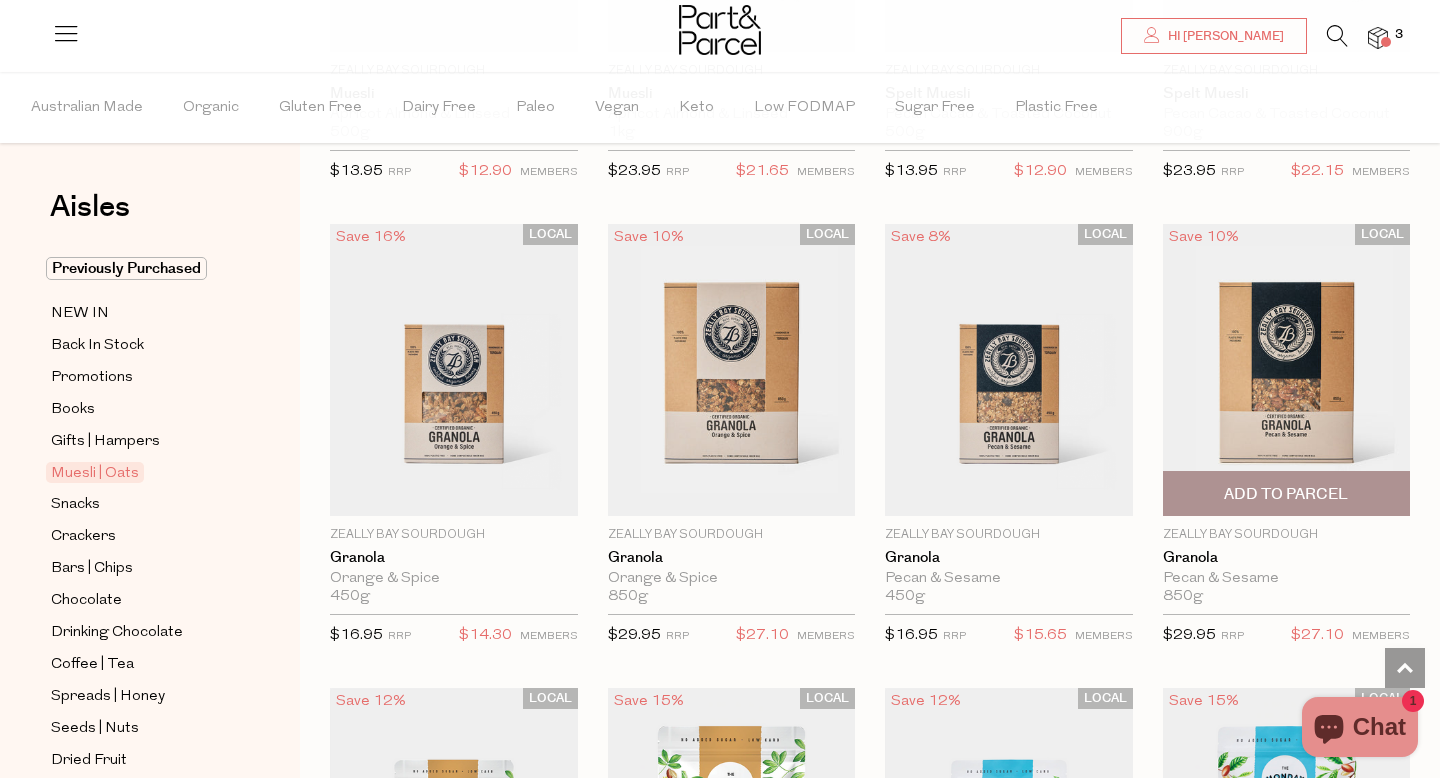 click at bounding box center (1287, 370) 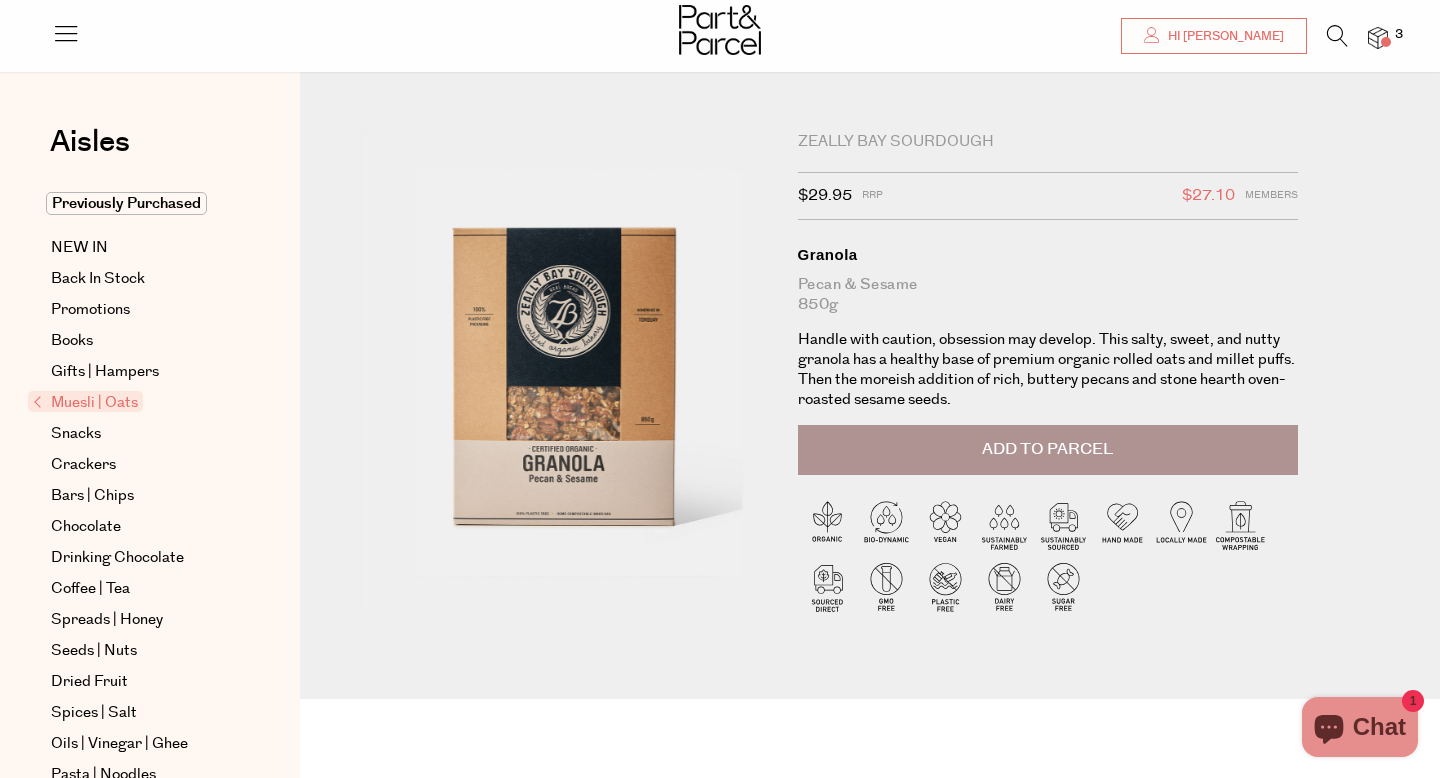 scroll, scrollTop: 283, scrollLeft: 0, axis: vertical 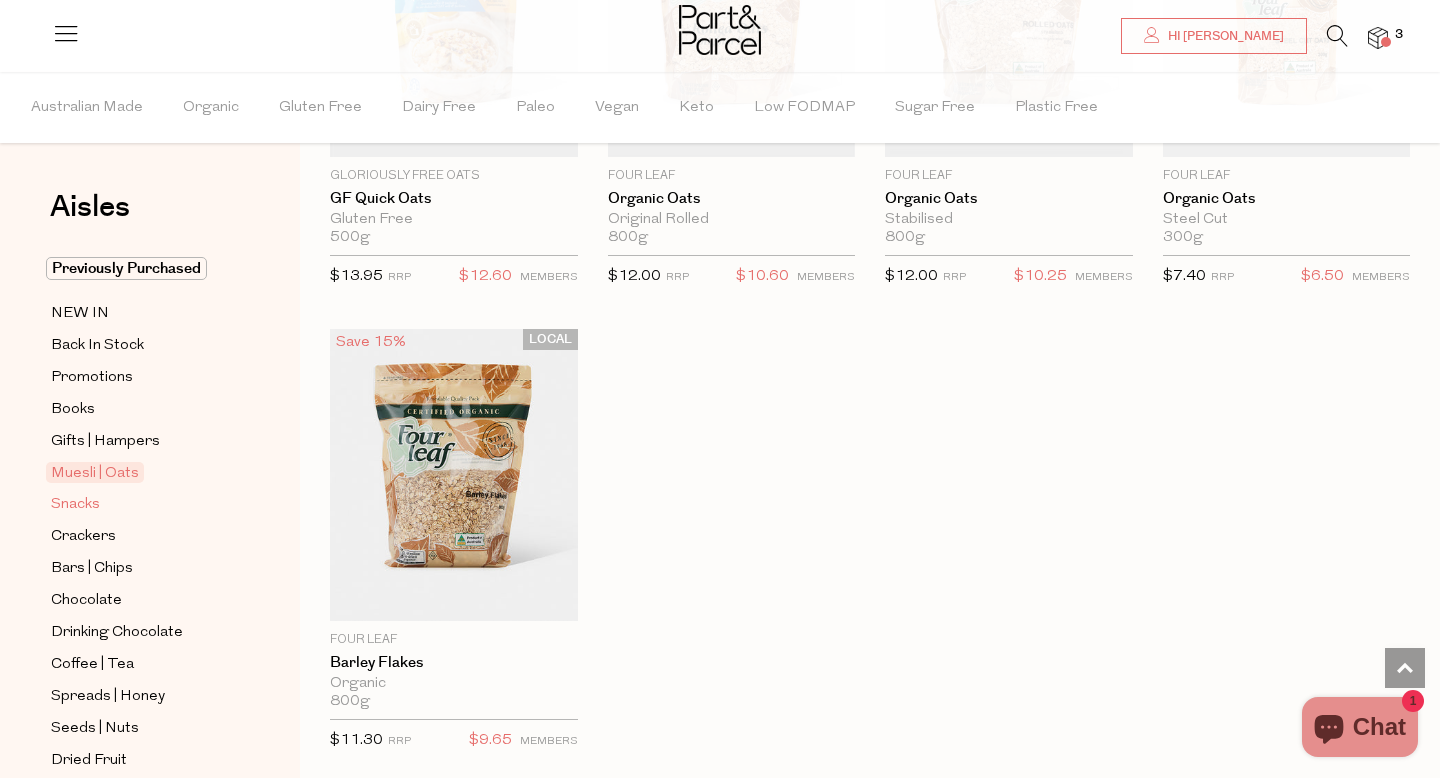 click on "Snacks" at bounding box center [75, 505] 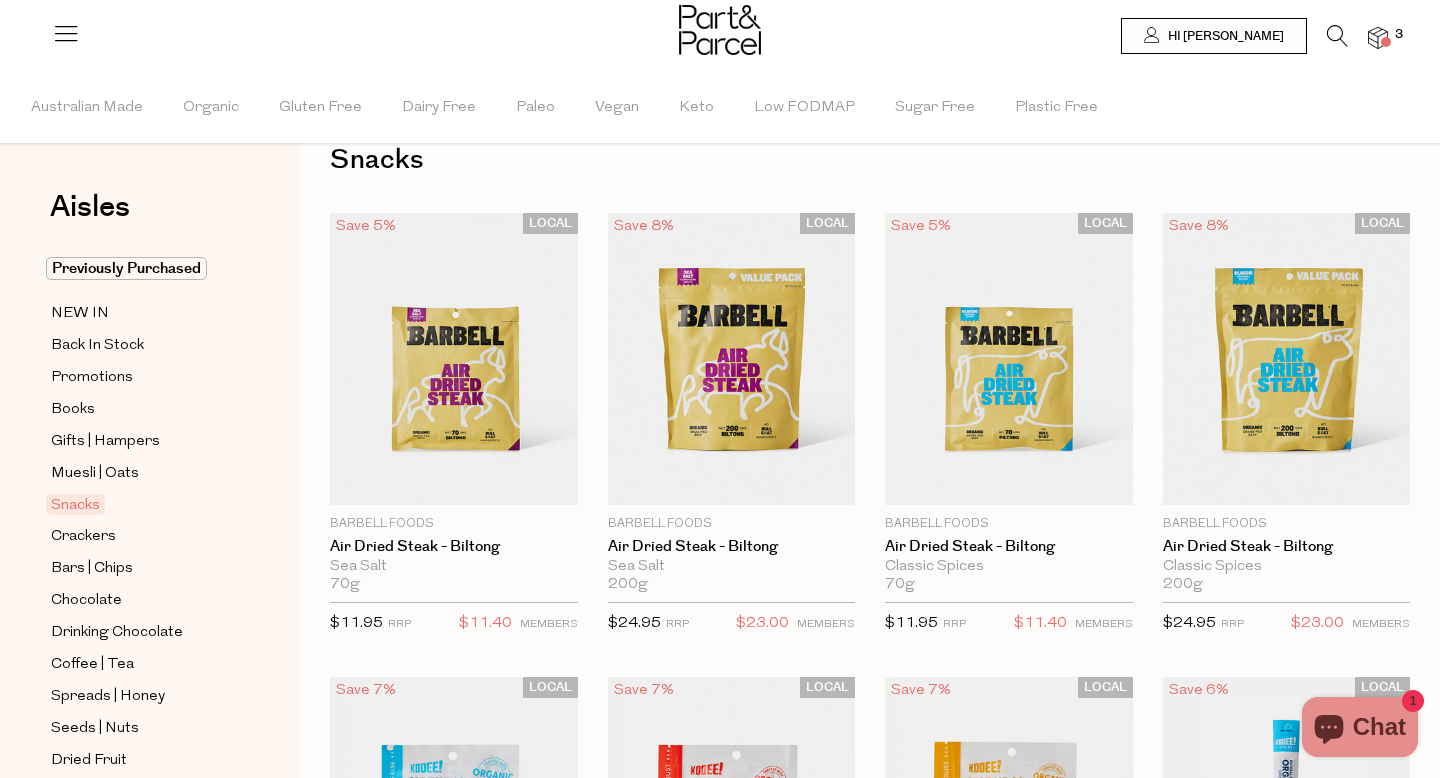scroll, scrollTop: 0, scrollLeft: 0, axis: both 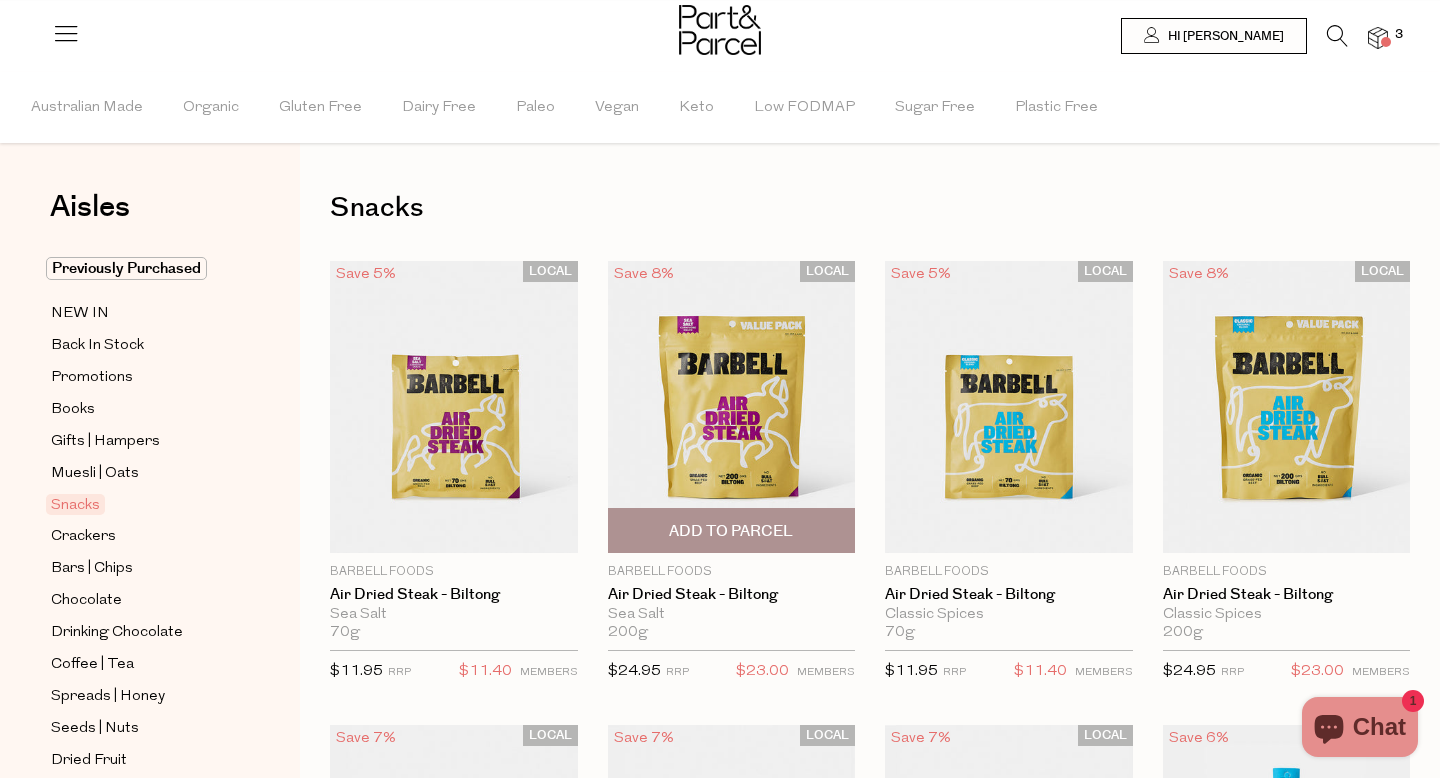 click on "Add To Parcel" at bounding box center [731, 531] 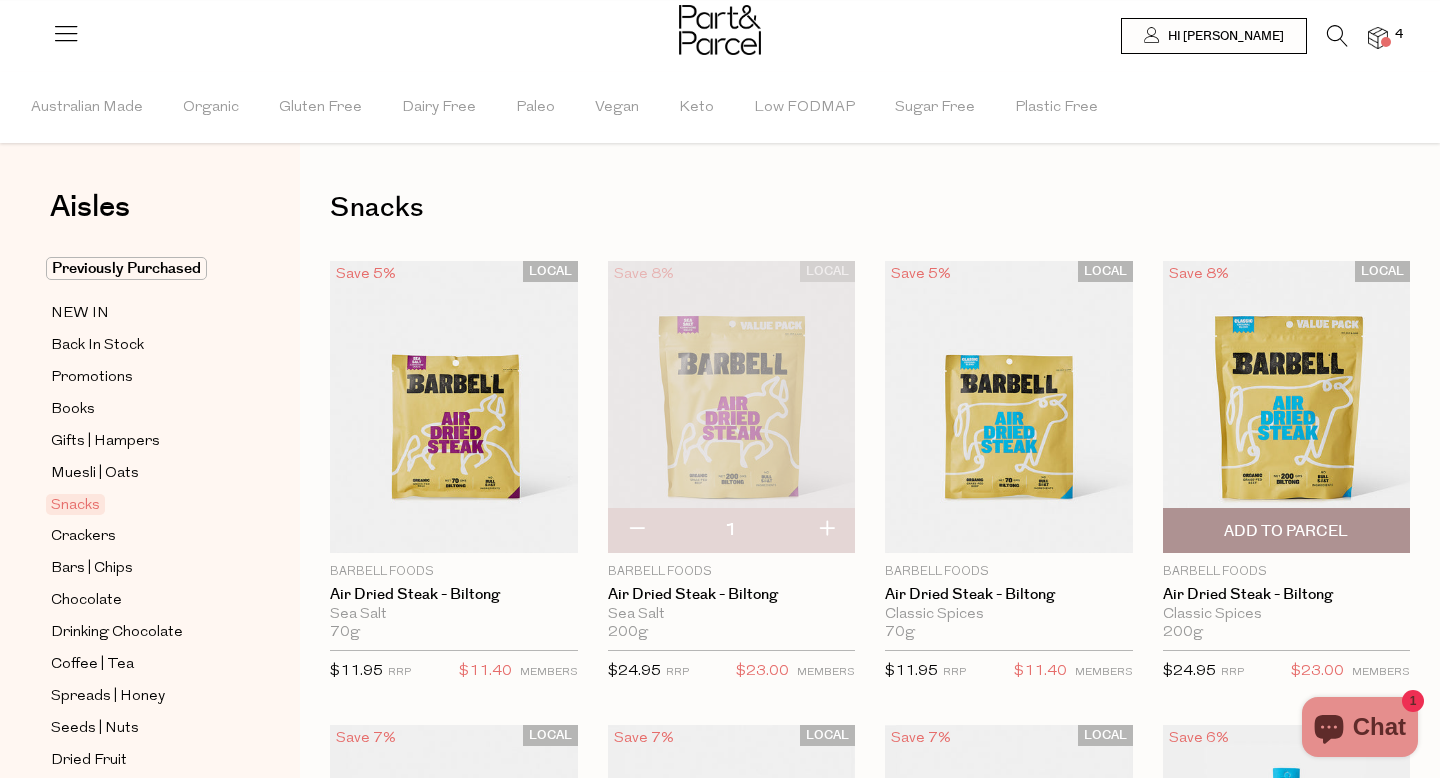 click on "Add To Parcel" at bounding box center (1286, 531) 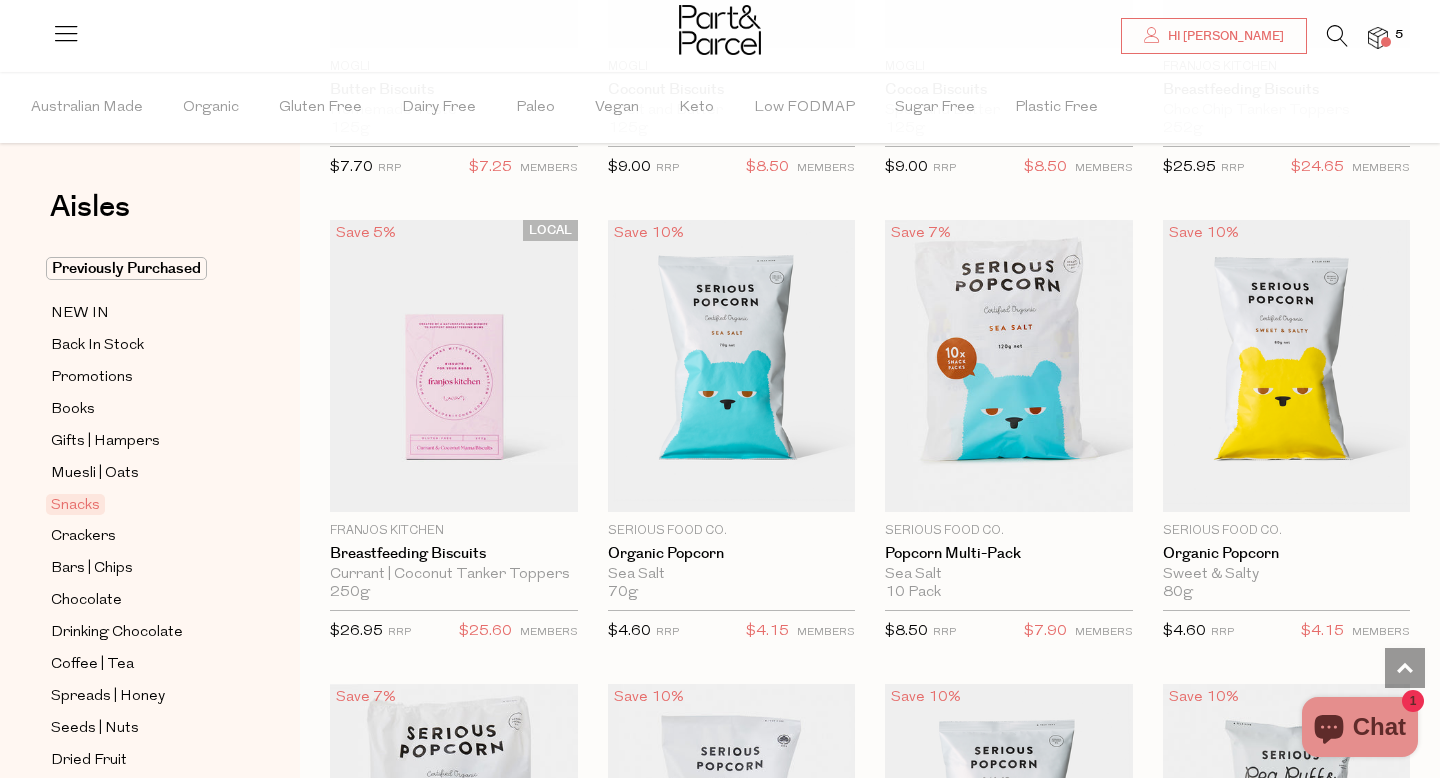 scroll, scrollTop: 4684, scrollLeft: 0, axis: vertical 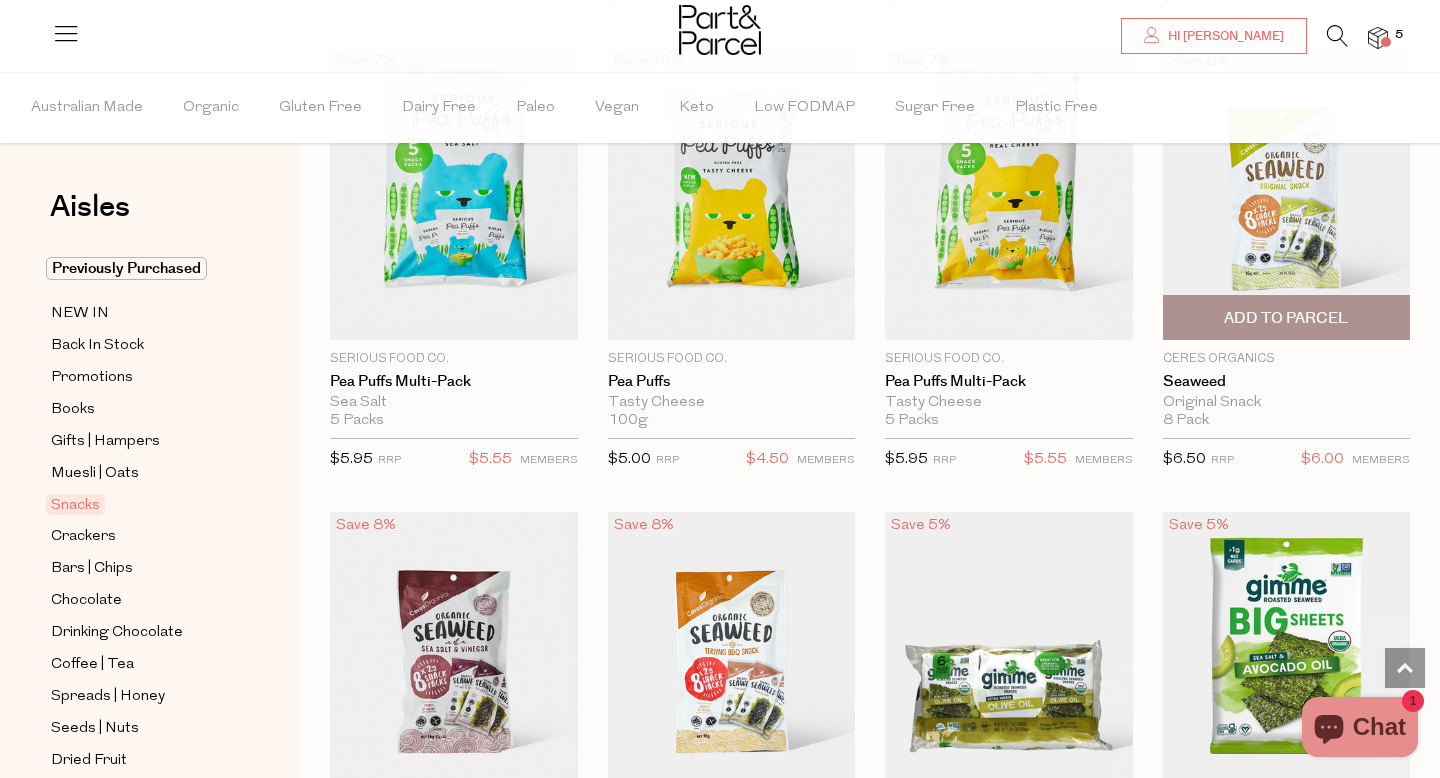 click on "Add To Parcel" at bounding box center [1286, 318] 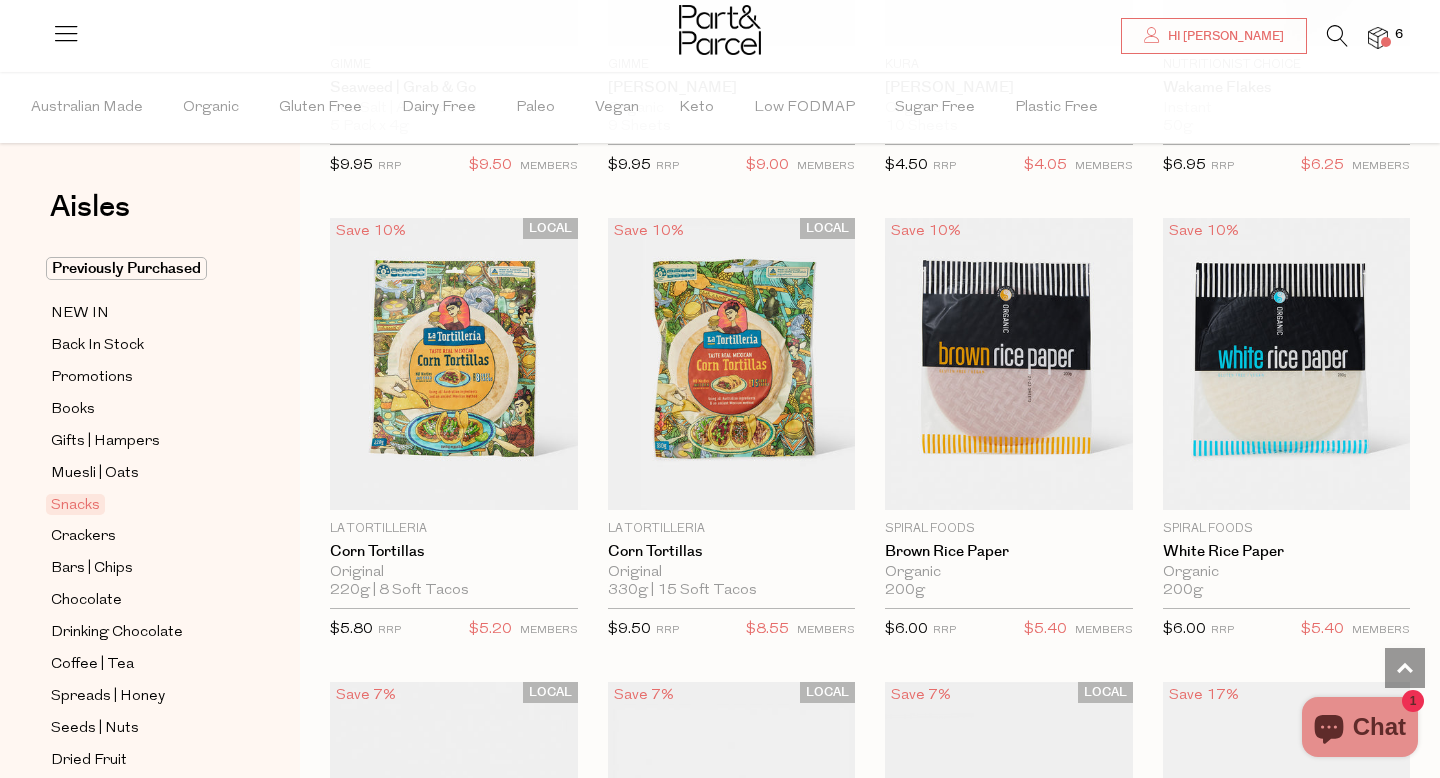 scroll, scrollTop: 7002, scrollLeft: 0, axis: vertical 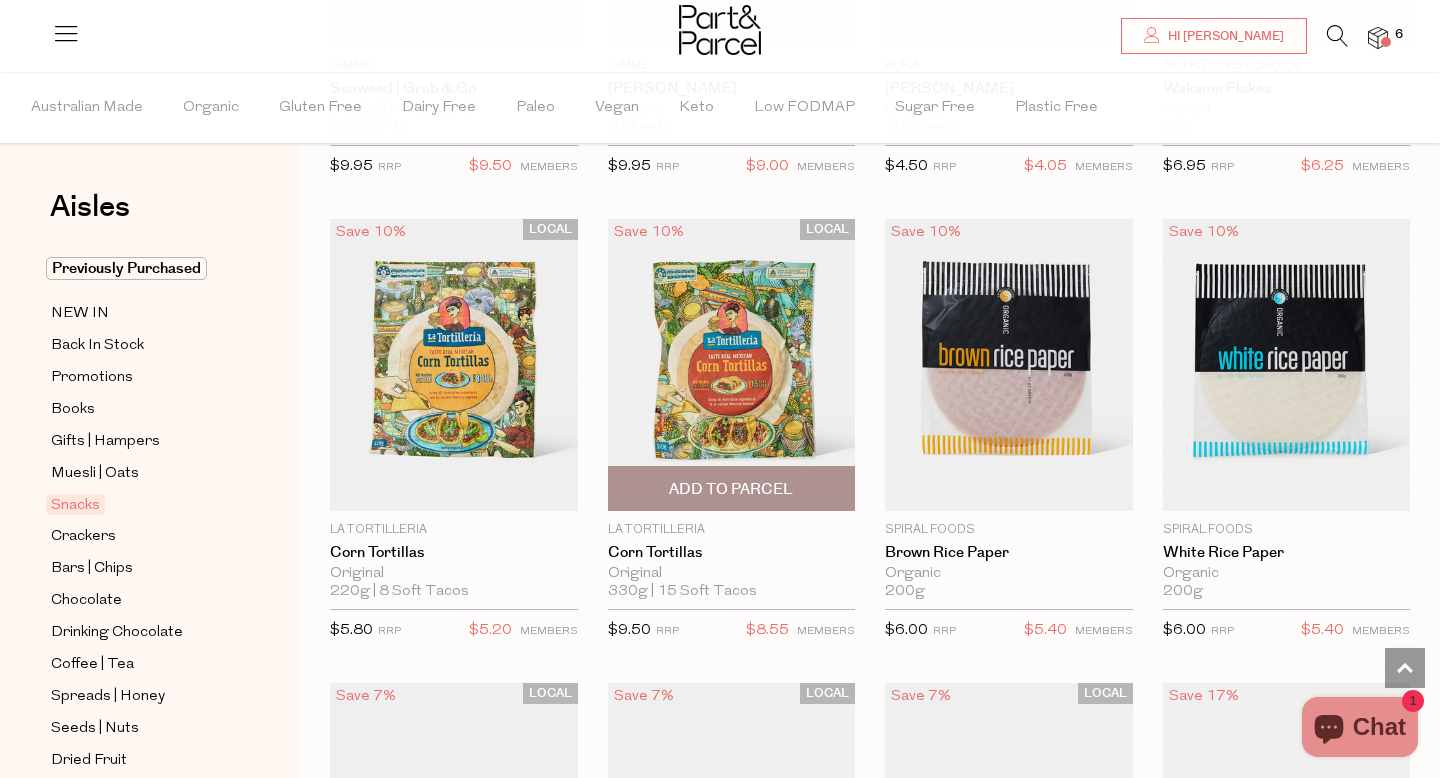 click on "Add To Parcel" at bounding box center (732, 488) 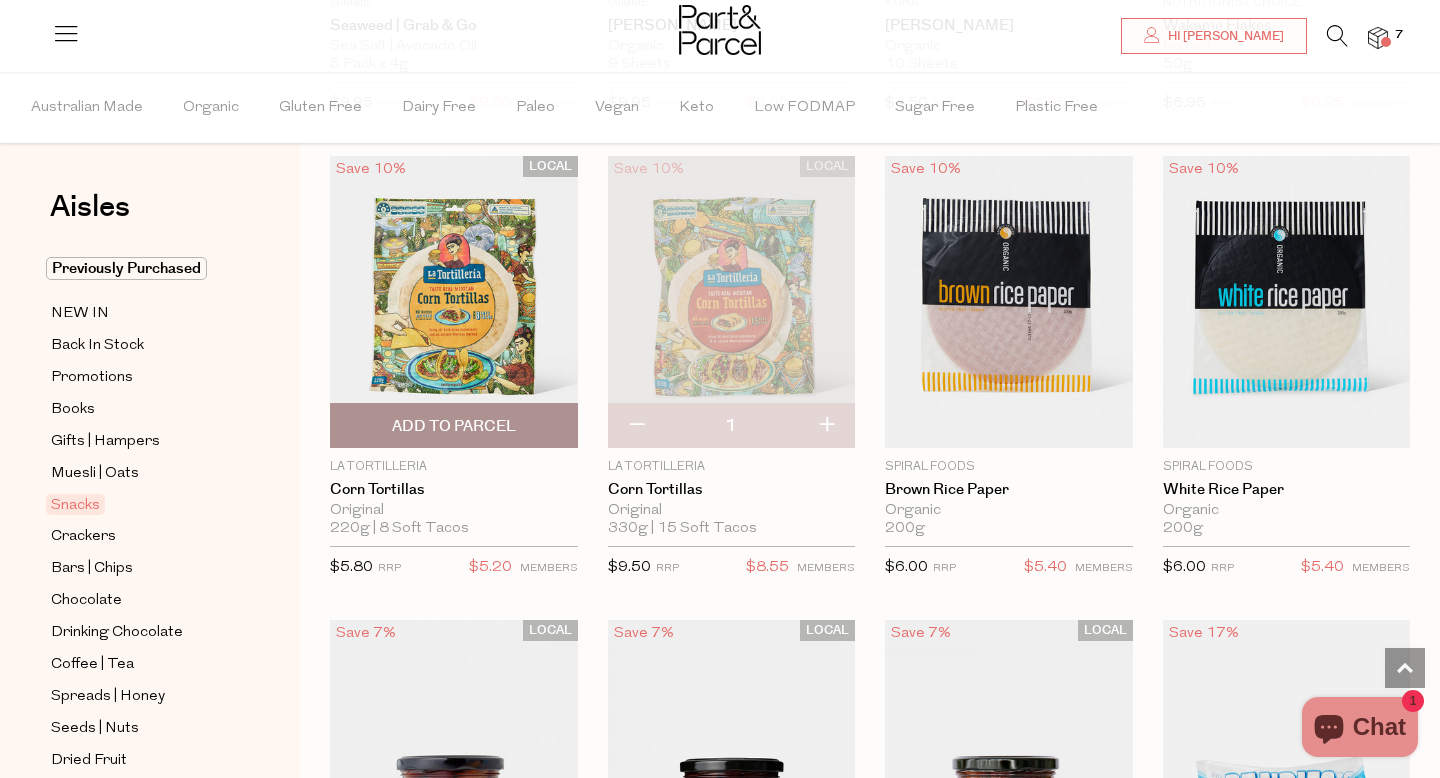 scroll, scrollTop: 7060, scrollLeft: 0, axis: vertical 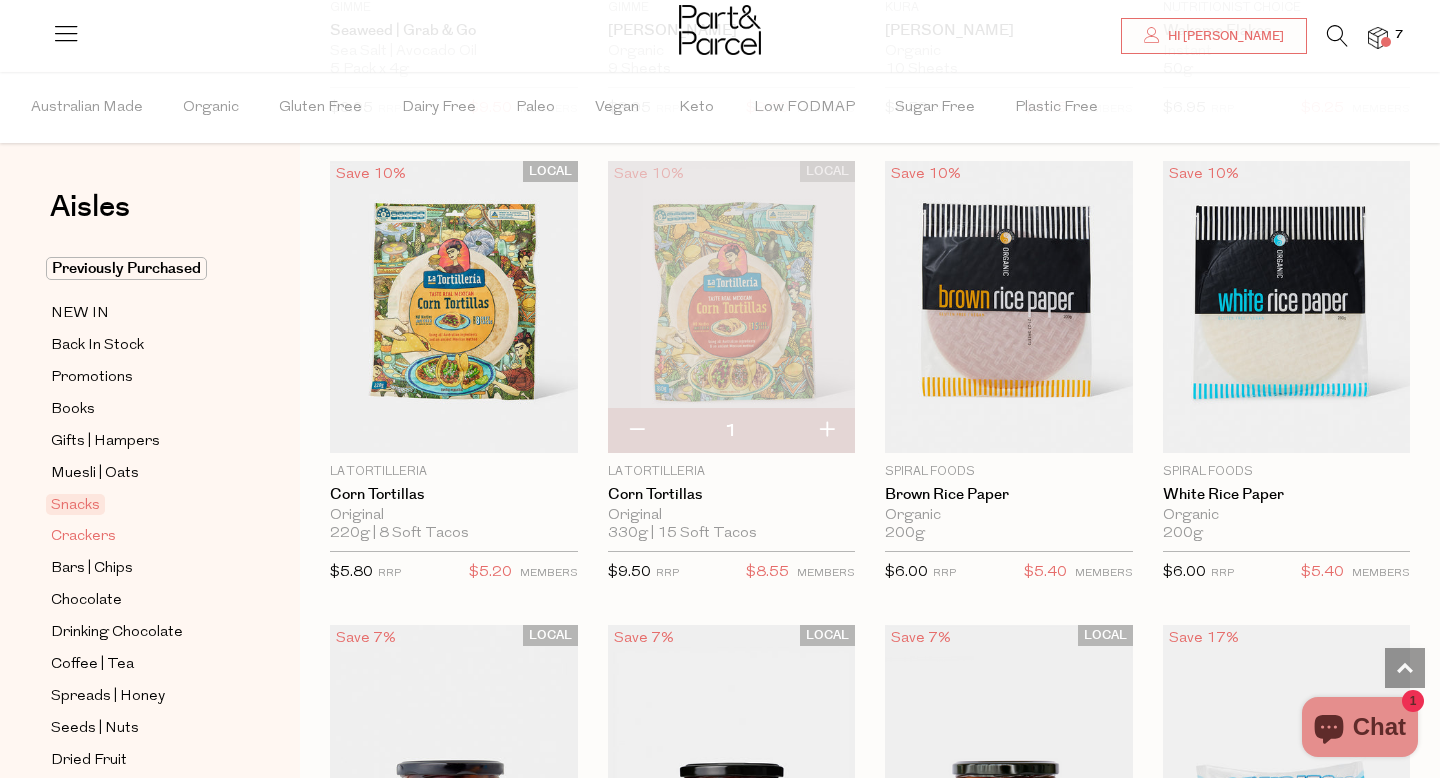 click on "Crackers" at bounding box center [83, 537] 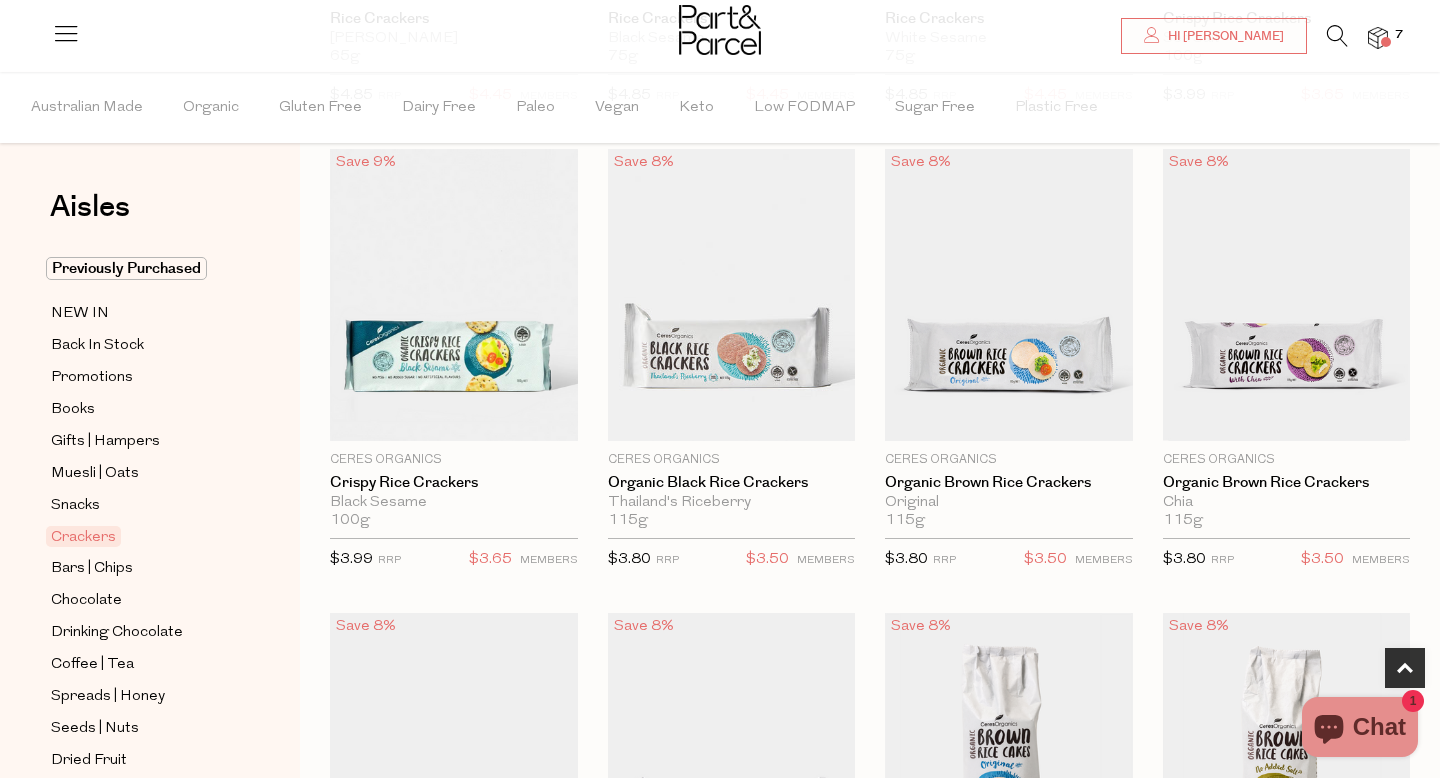 scroll, scrollTop: 601, scrollLeft: 0, axis: vertical 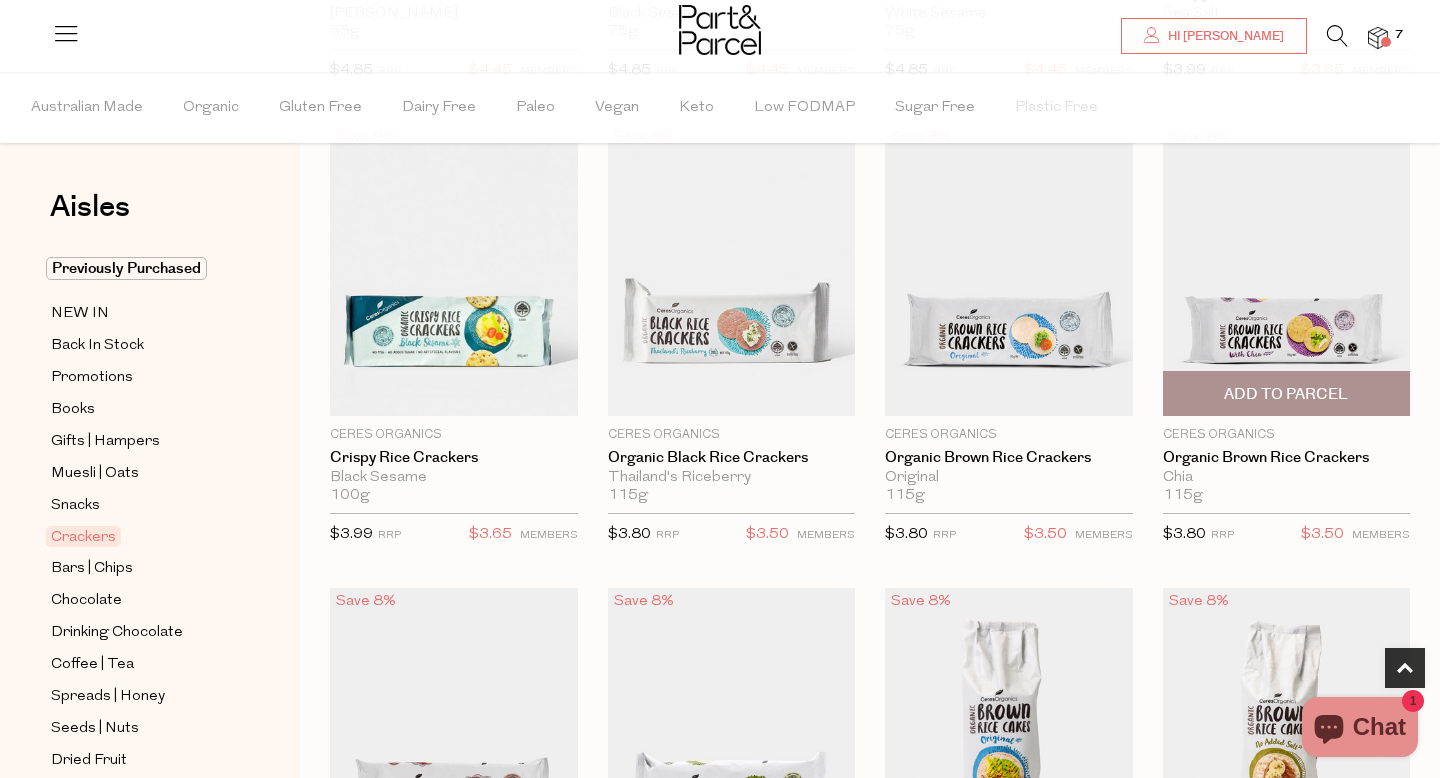click on "Add To Parcel" at bounding box center (1286, 394) 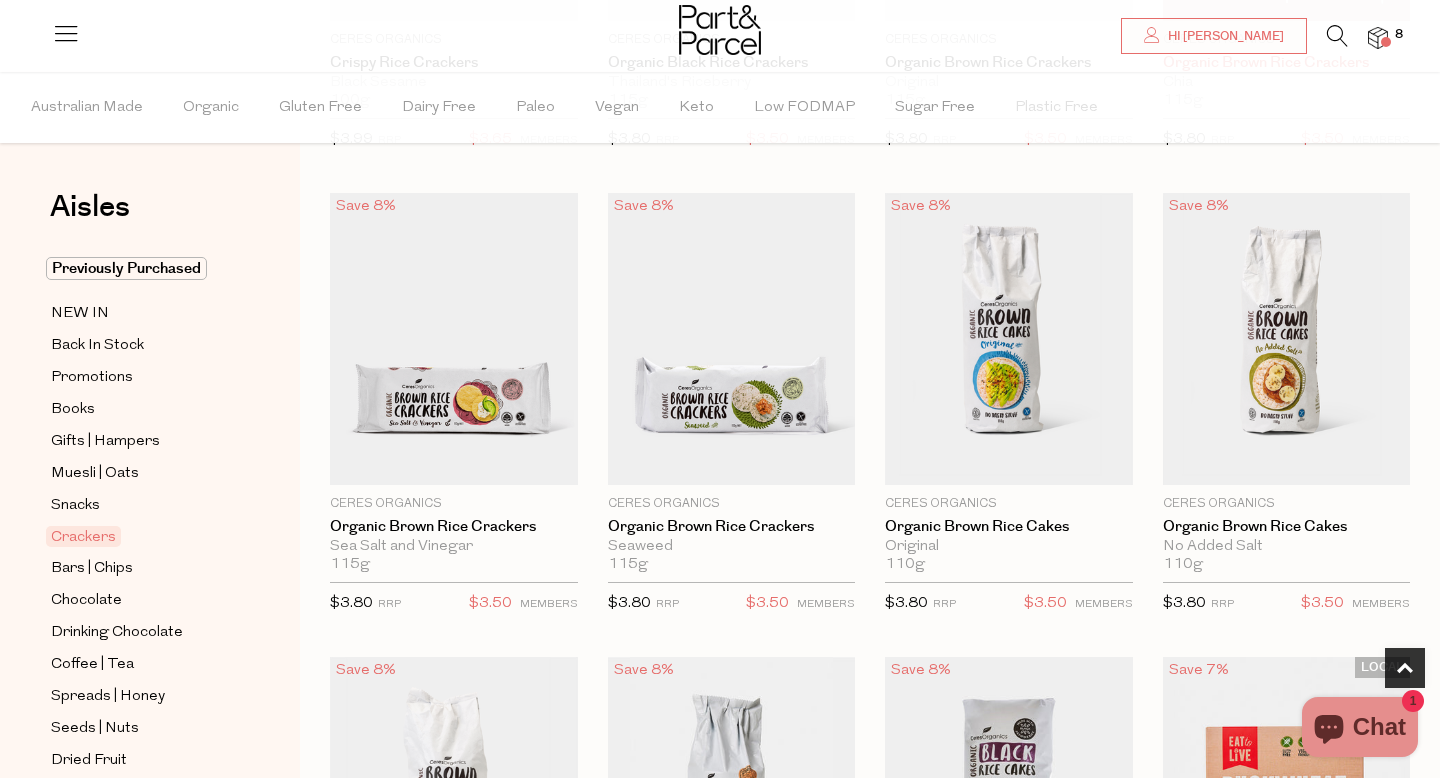 scroll, scrollTop: 1005, scrollLeft: 0, axis: vertical 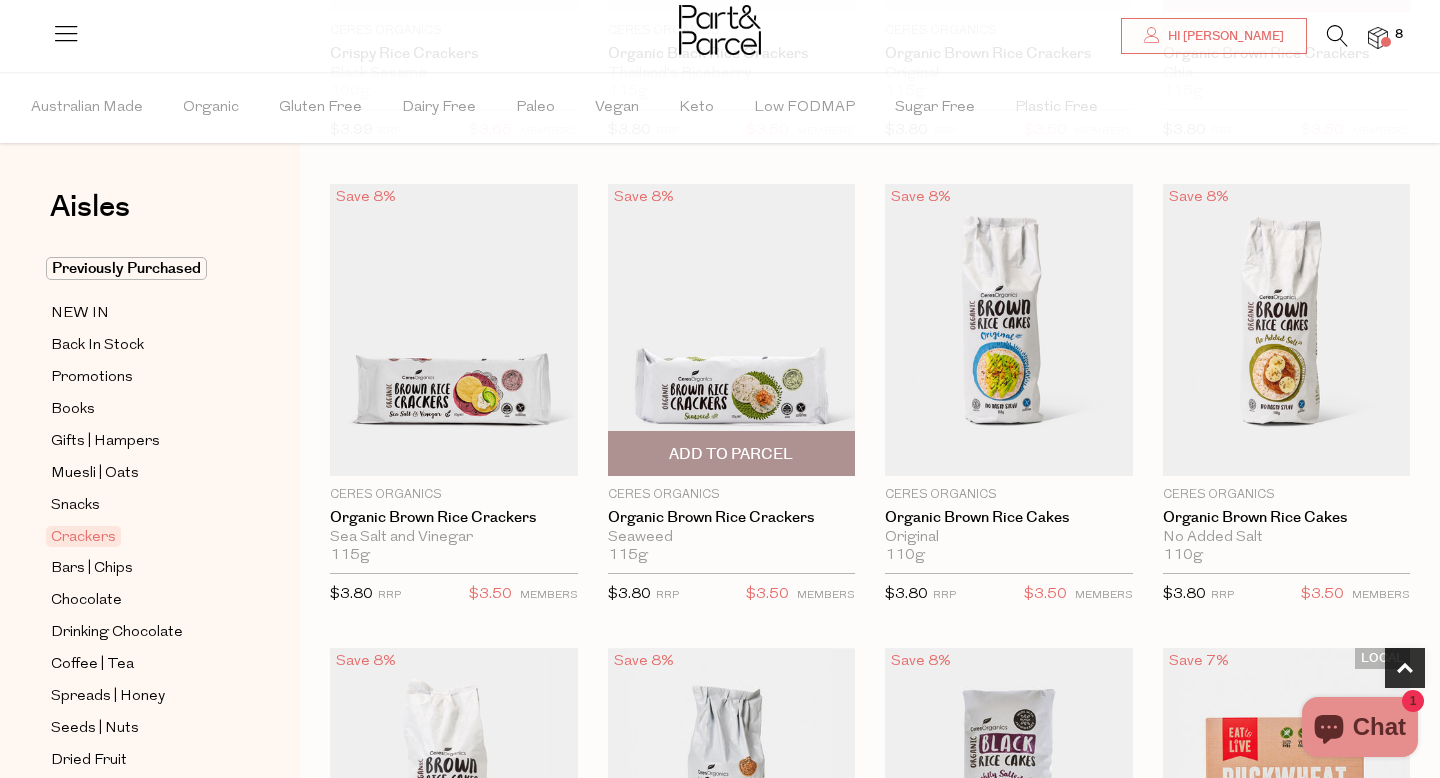 click on "Add To Parcel" at bounding box center (731, 454) 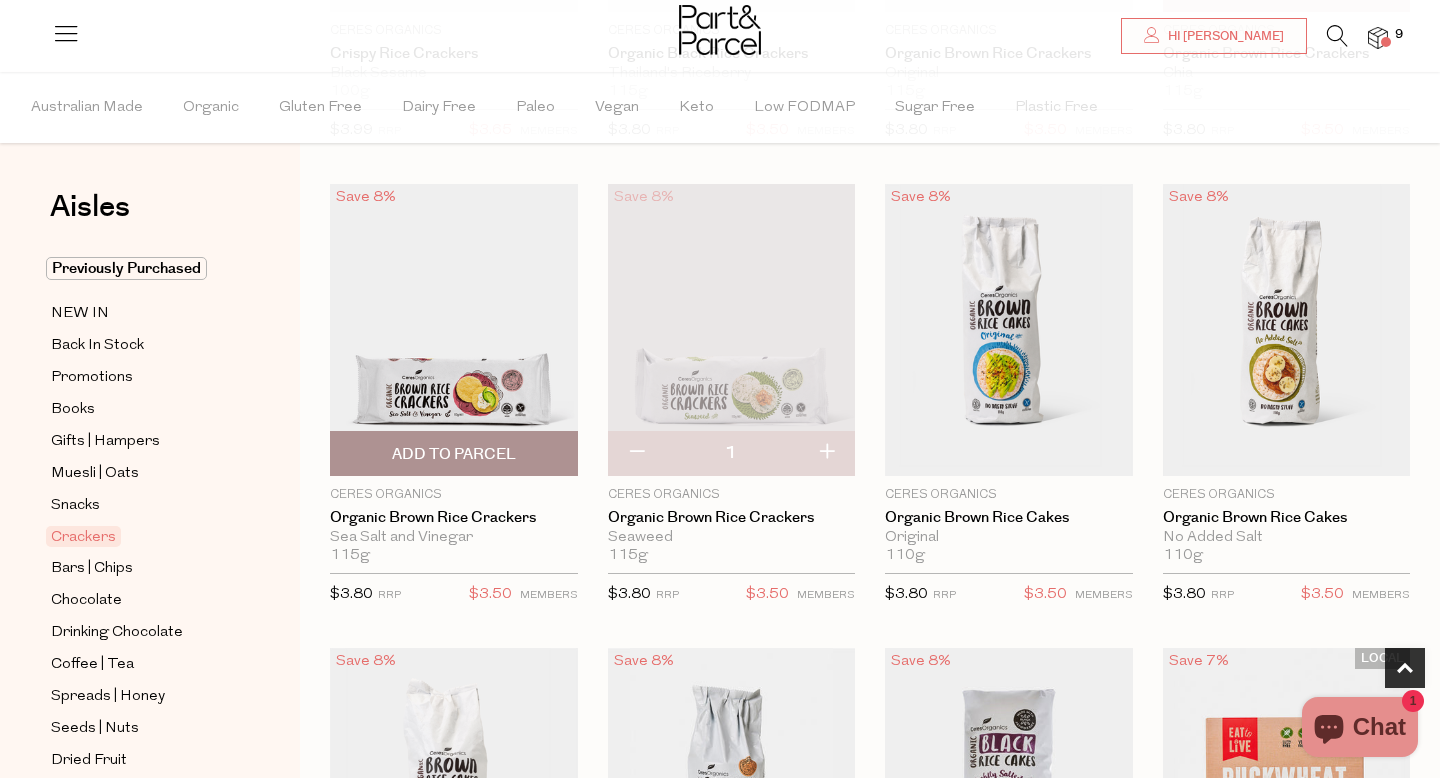 click on "Add To Parcel" at bounding box center [454, 453] 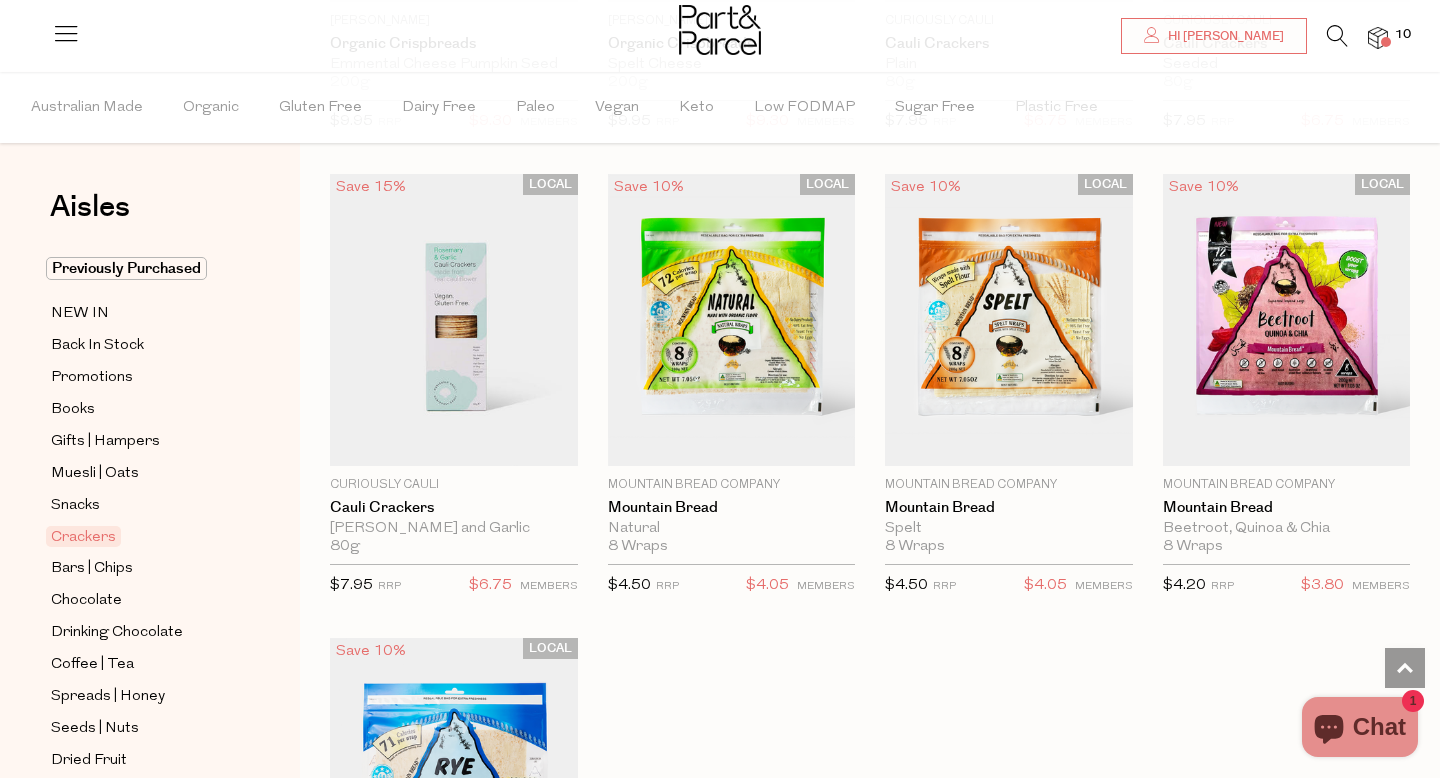 scroll, scrollTop: 3795, scrollLeft: 0, axis: vertical 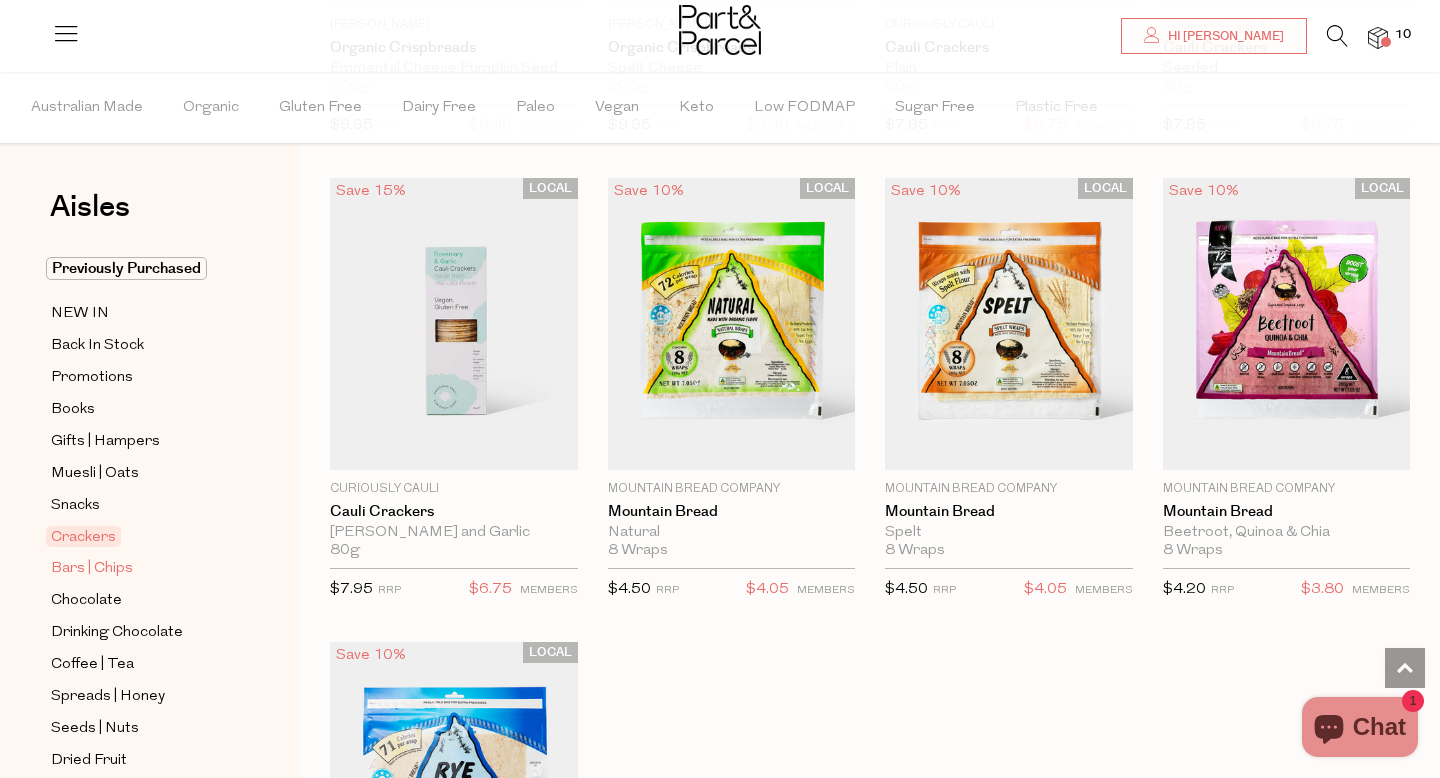 click on "Bars | Chips" at bounding box center (92, 569) 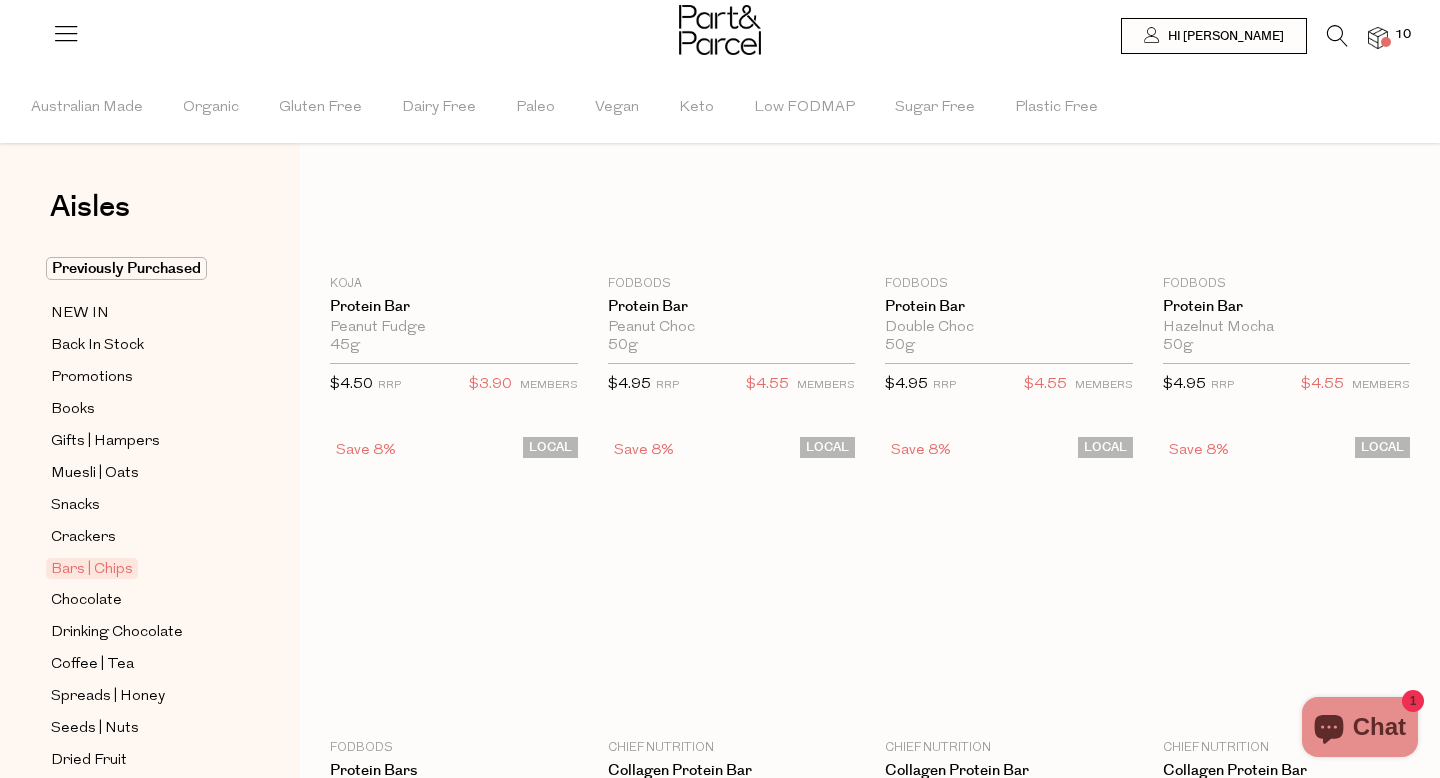 scroll, scrollTop: 0, scrollLeft: 0, axis: both 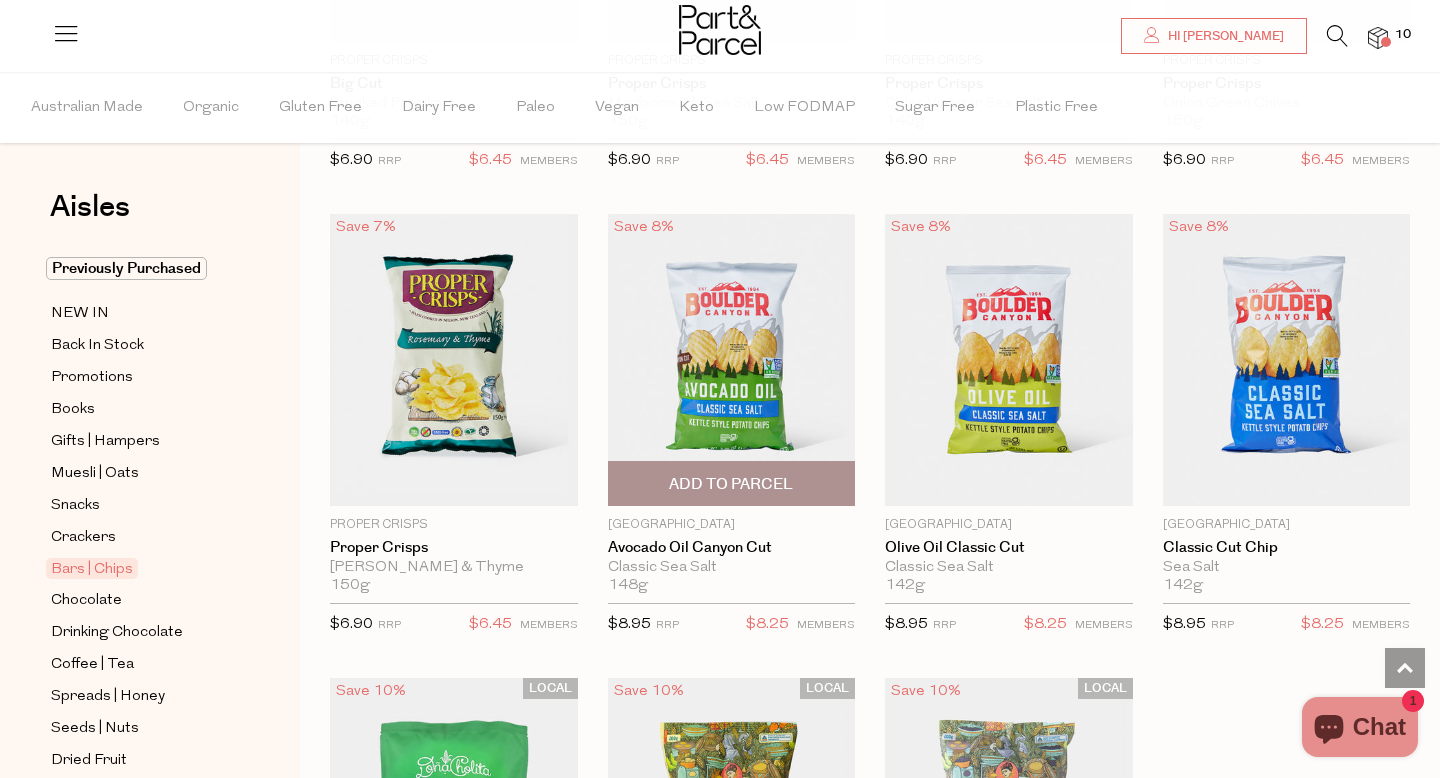 click on "Add To Parcel" at bounding box center (732, 483) 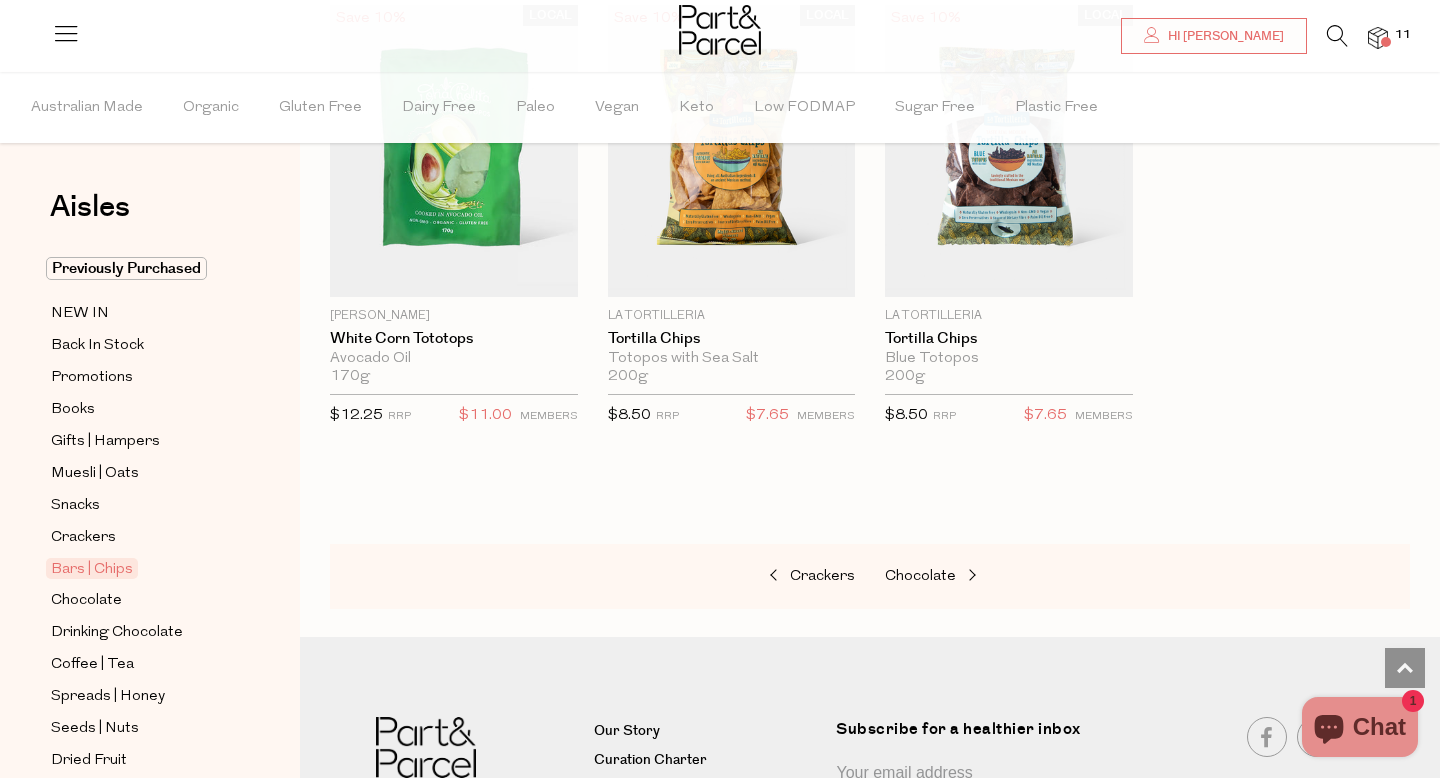scroll, scrollTop: 8177, scrollLeft: 0, axis: vertical 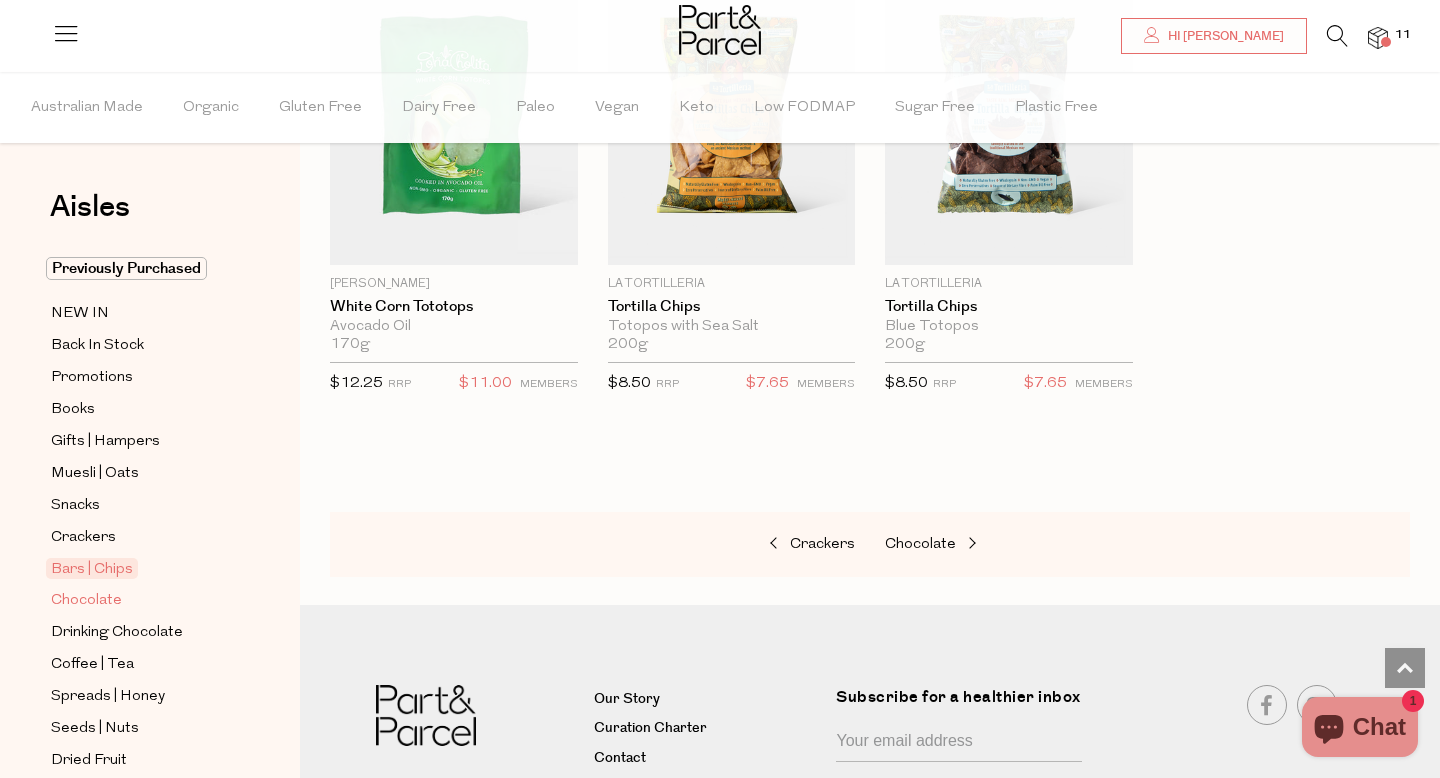 click on "Chocolate" at bounding box center [86, 601] 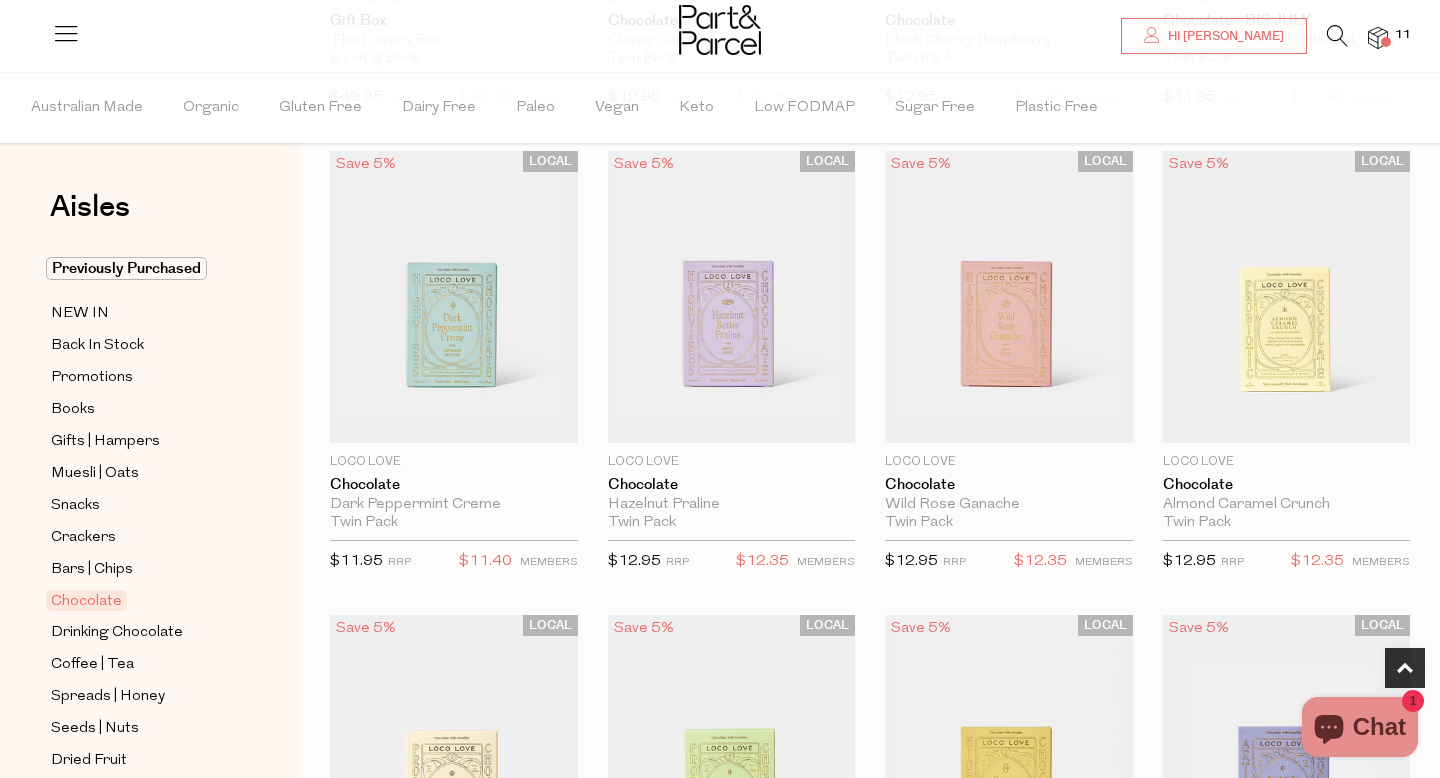 scroll, scrollTop: 572, scrollLeft: 0, axis: vertical 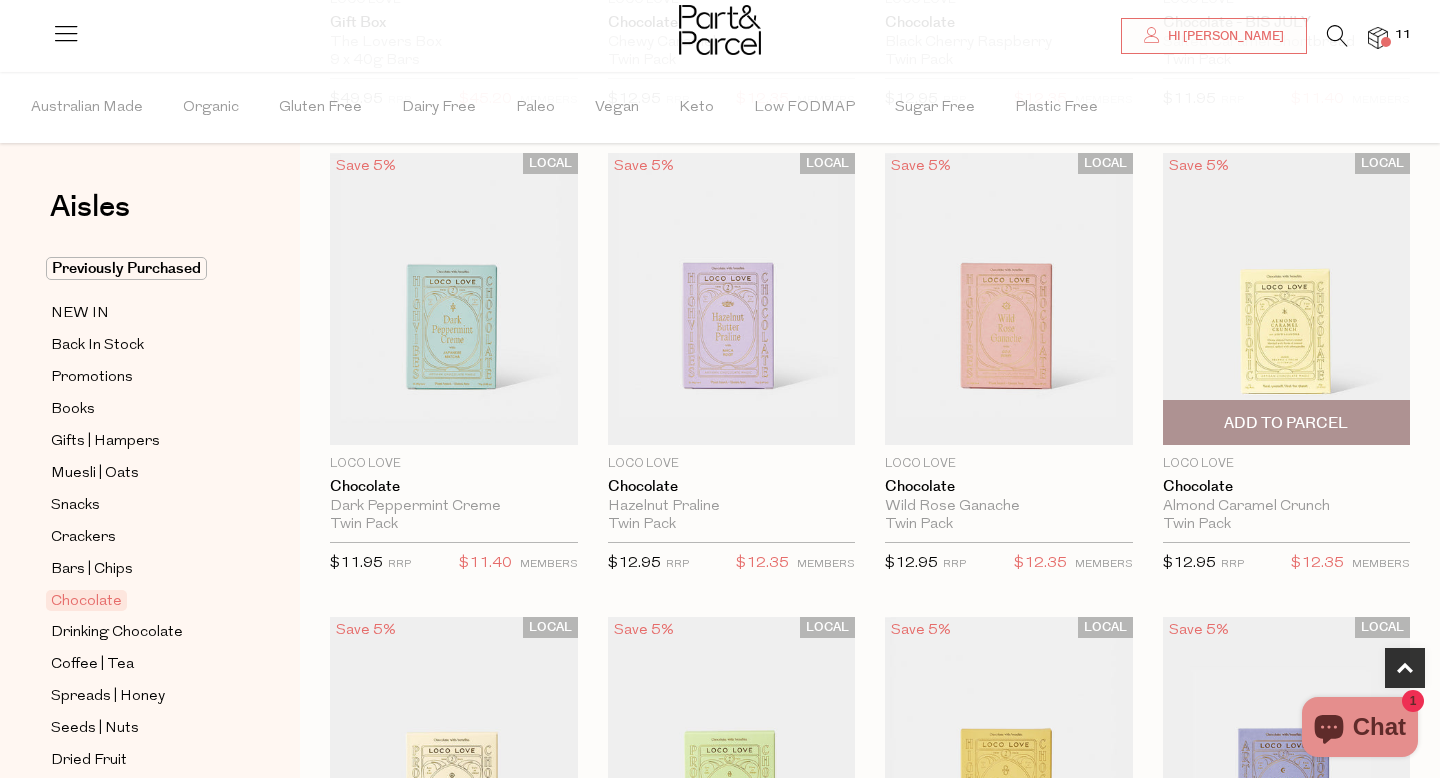 click on "Add To Parcel" at bounding box center [1287, 422] 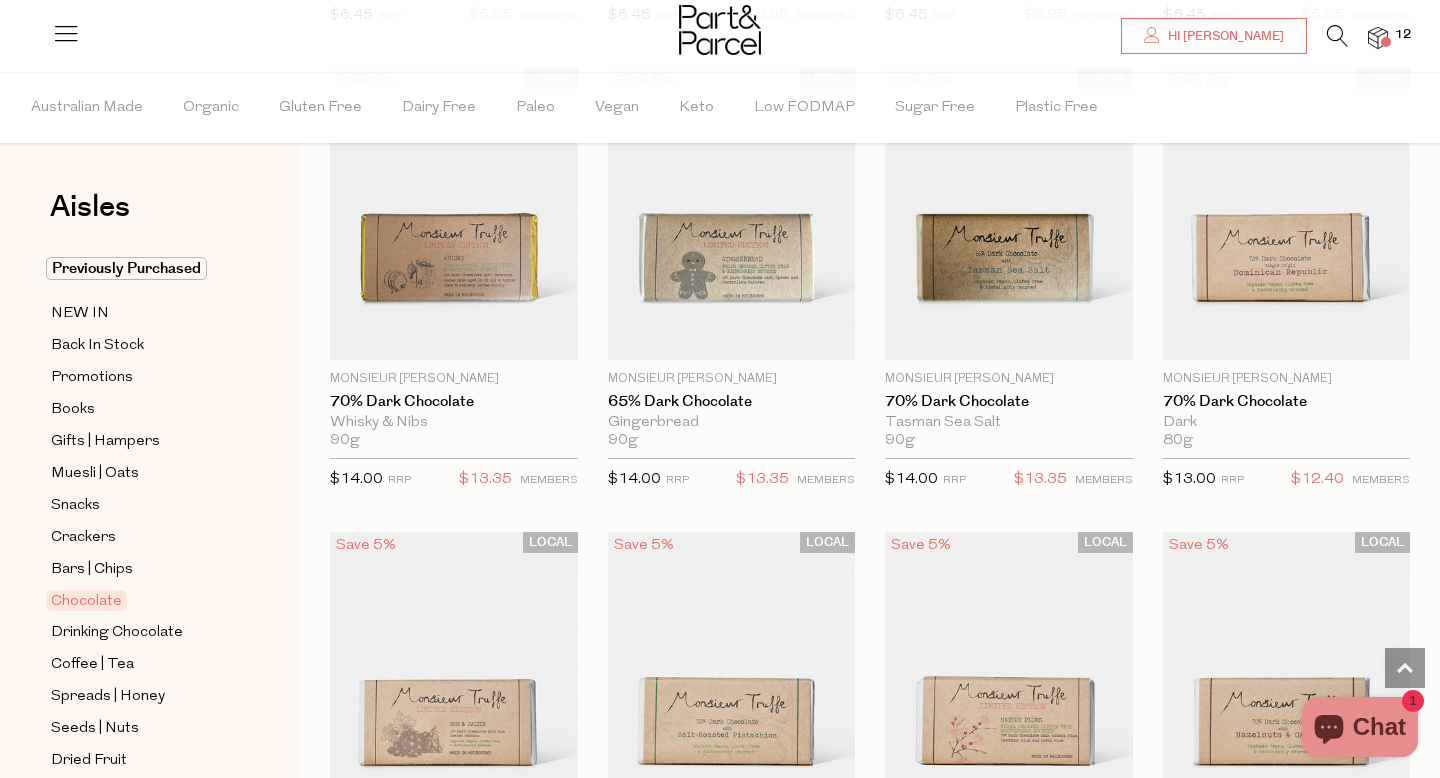 scroll, scrollTop: 2981, scrollLeft: 0, axis: vertical 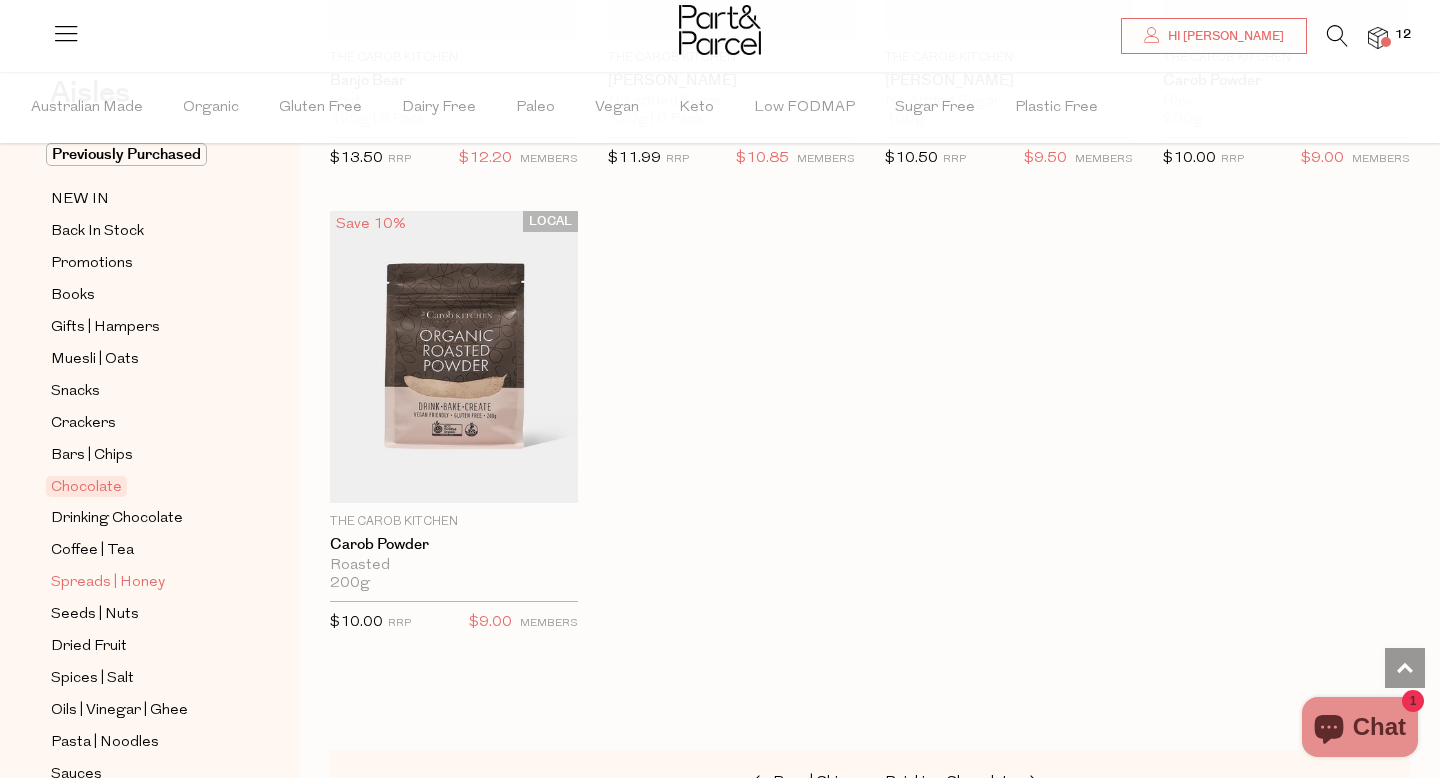 click on "Spreads | Honey" at bounding box center [108, 583] 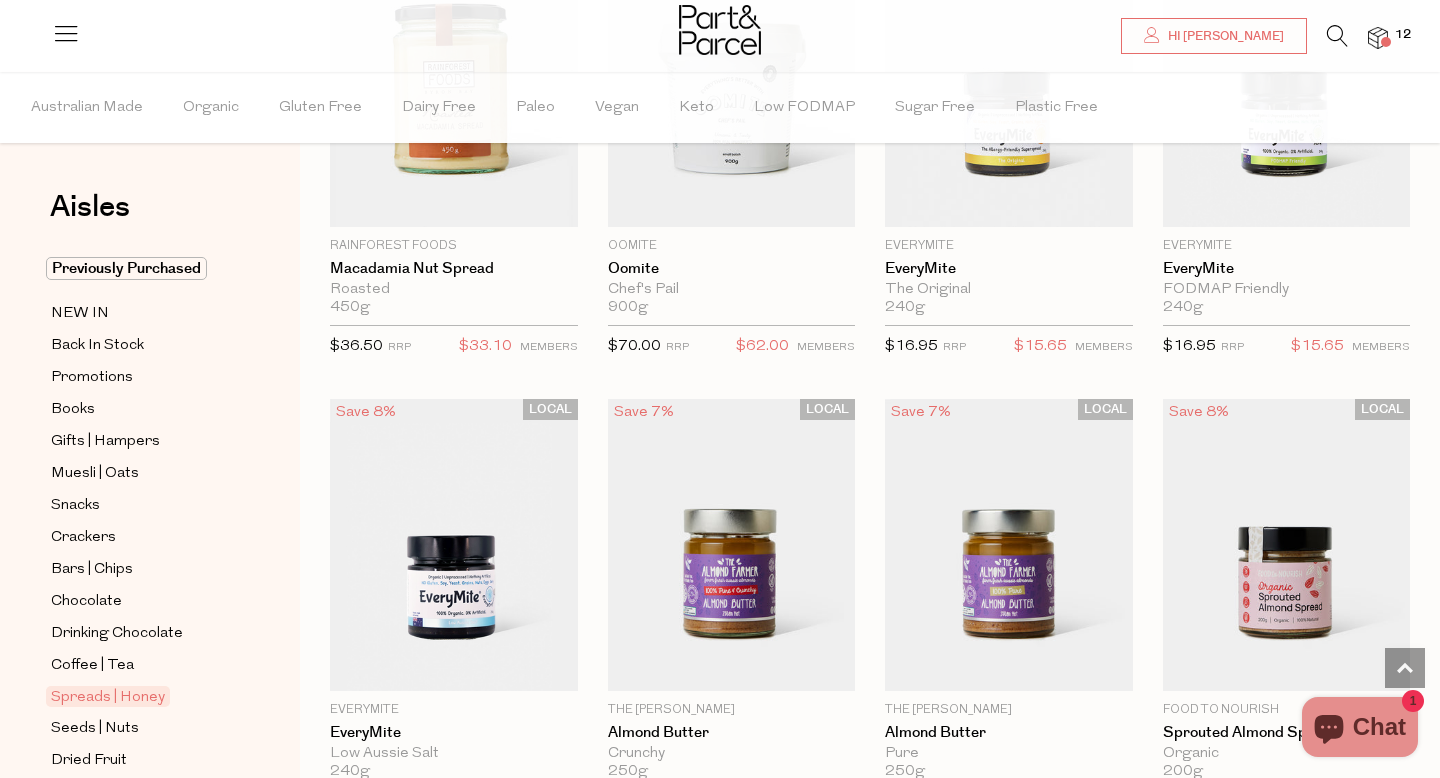 scroll, scrollTop: 3590, scrollLeft: 0, axis: vertical 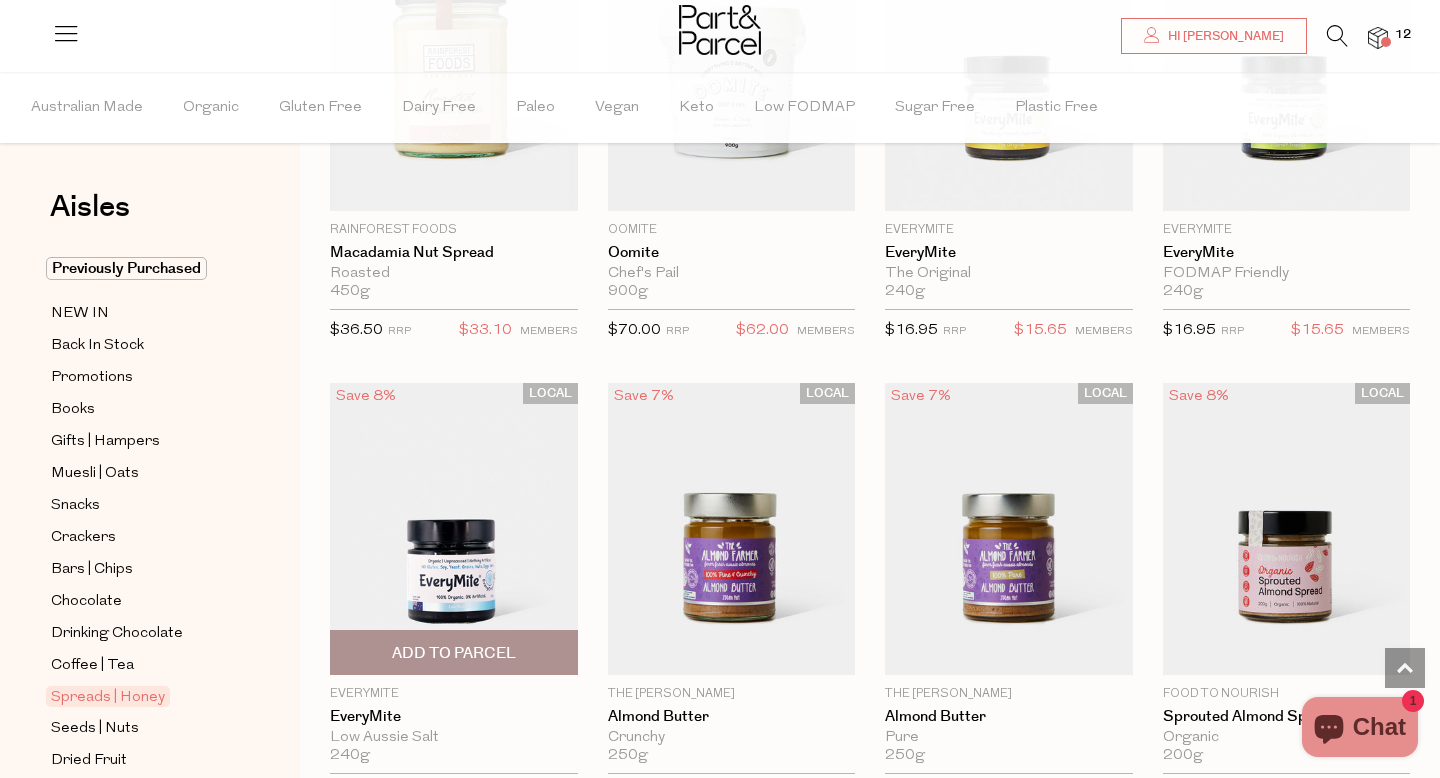 click on "Add To Parcel" at bounding box center [454, 653] 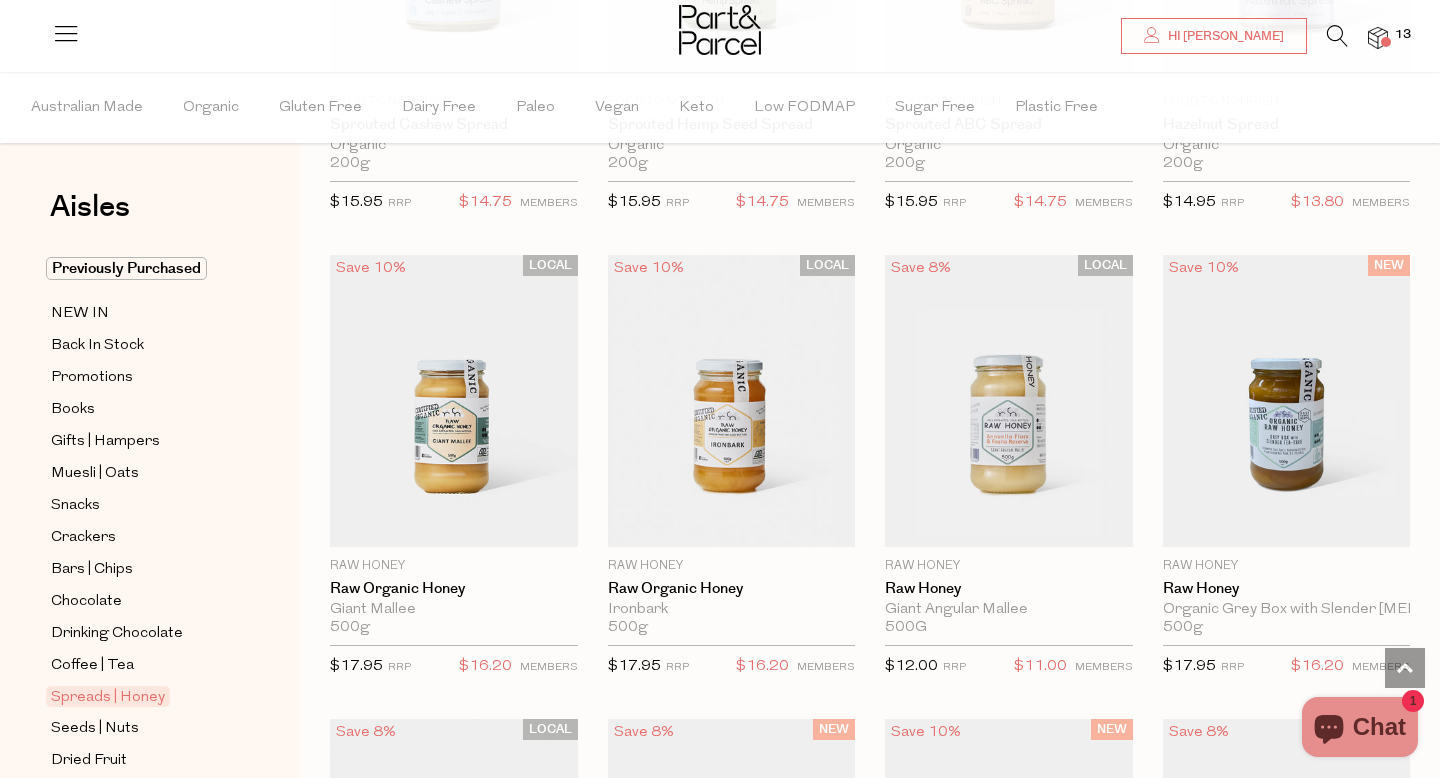 scroll, scrollTop: 4655, scrollLeft: 0, axis: vertical 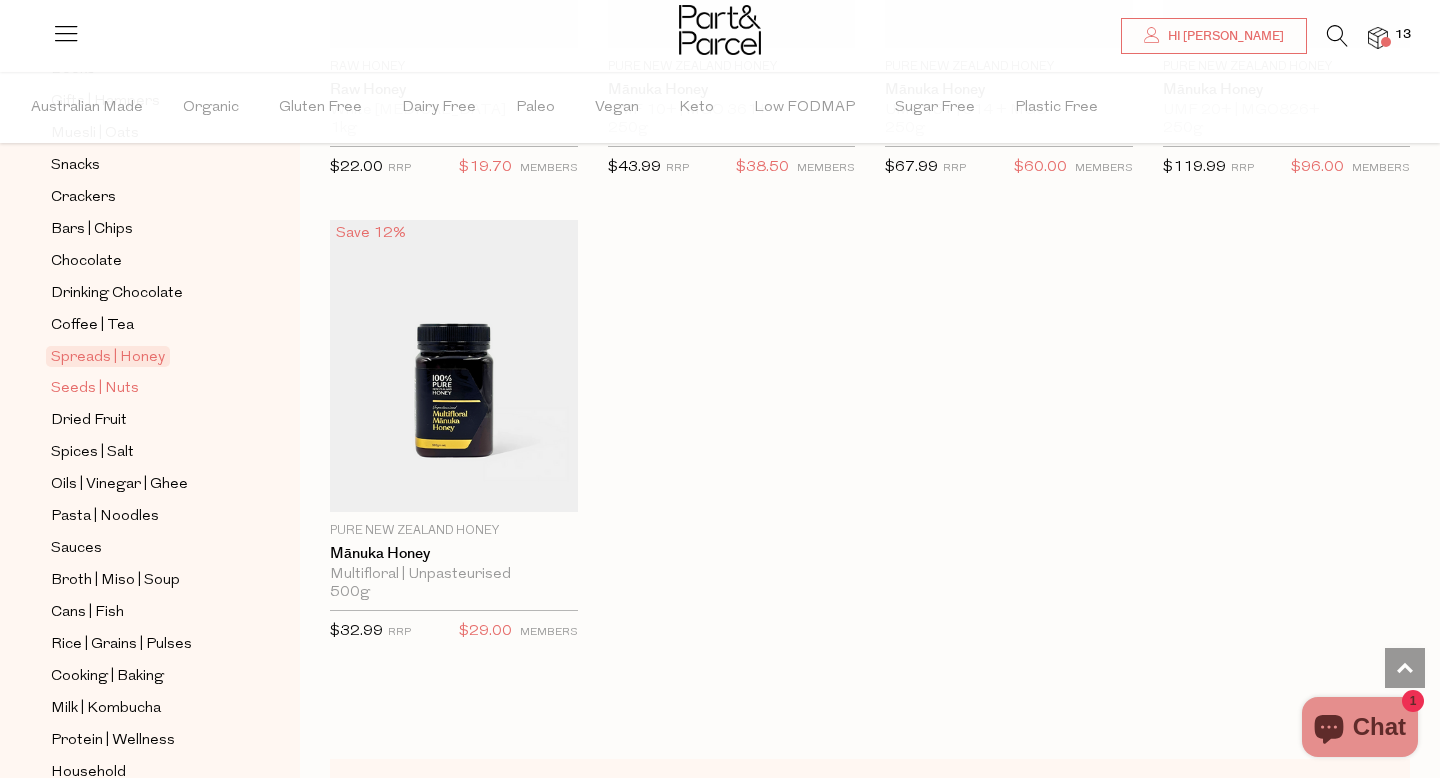 click on "Seeds | Nuts" at bounding box center [95, 389] 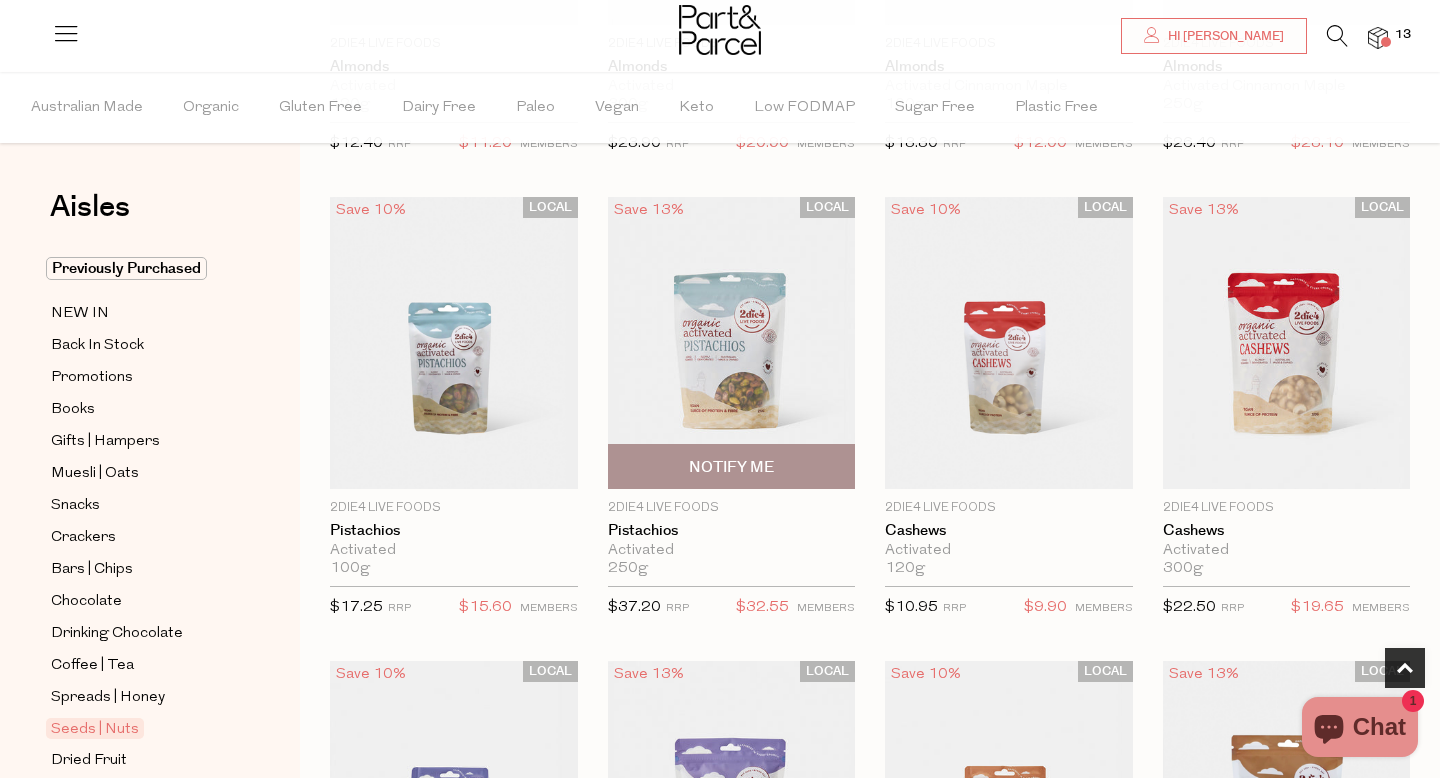 scroll, scrollTop: 530, scrollLeft: 0, axis: vertical 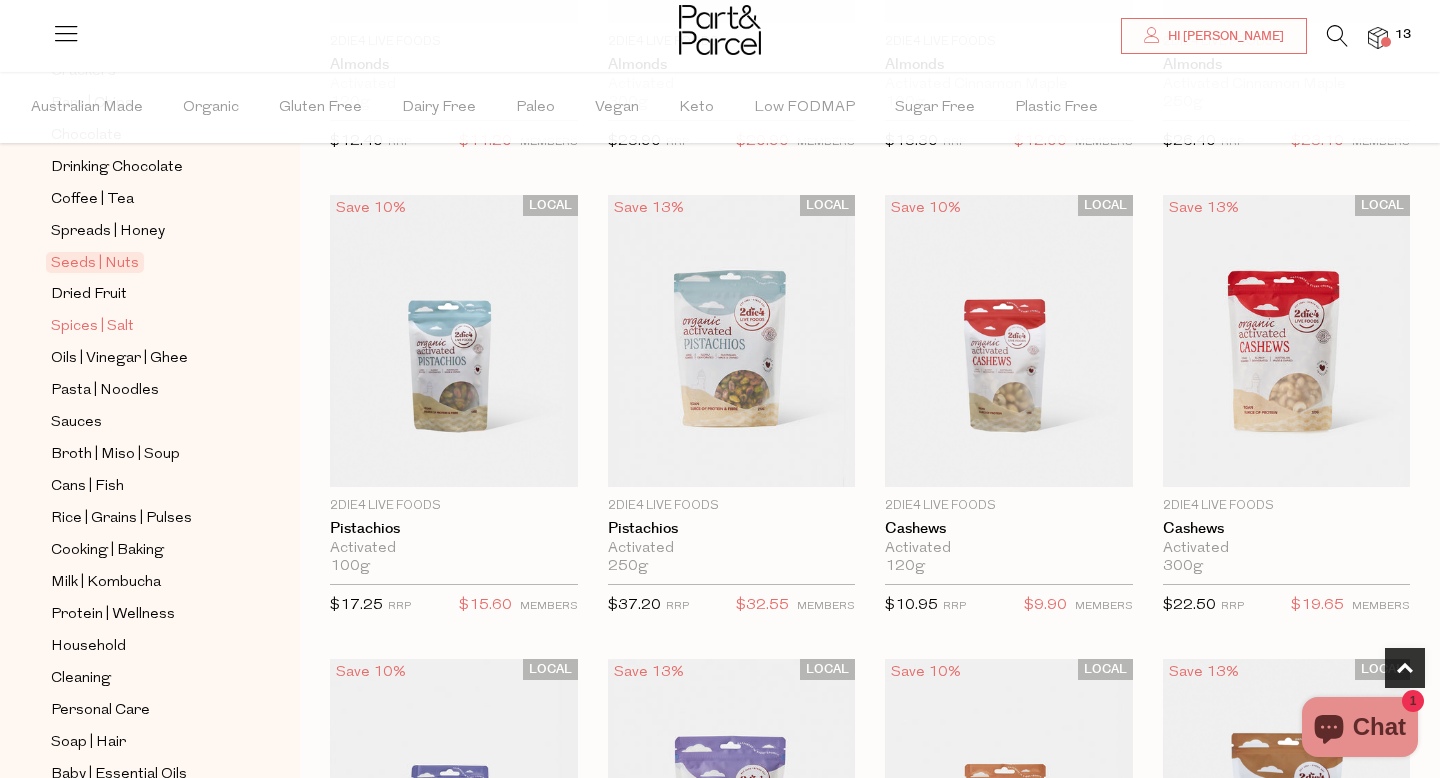 click on "Spices | Salt" at bounding box center [92, 327] 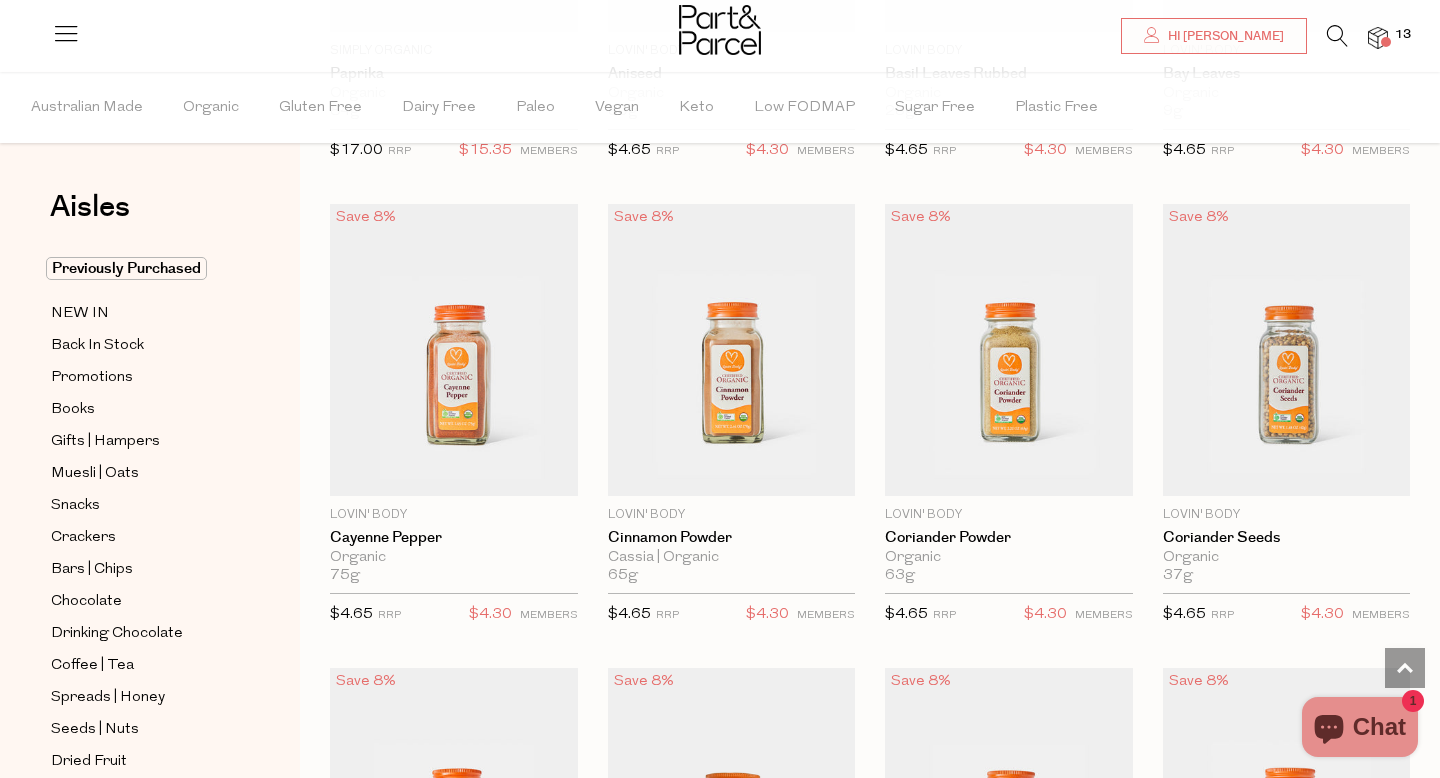 scroll, scrollTop: 3796, scrollLeft: 0, axis: vertical 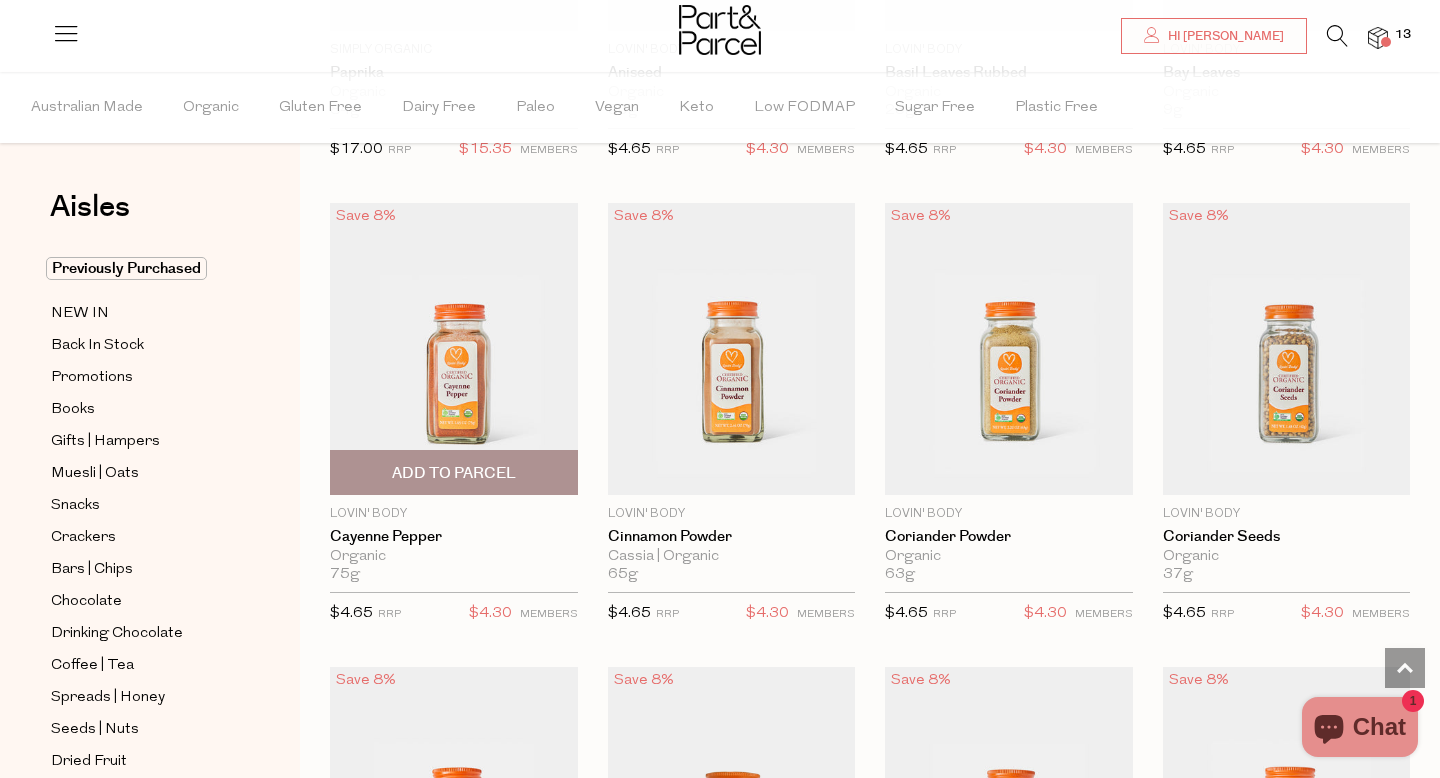 click on "Add To Parcel" at bounding box center (454, 472) 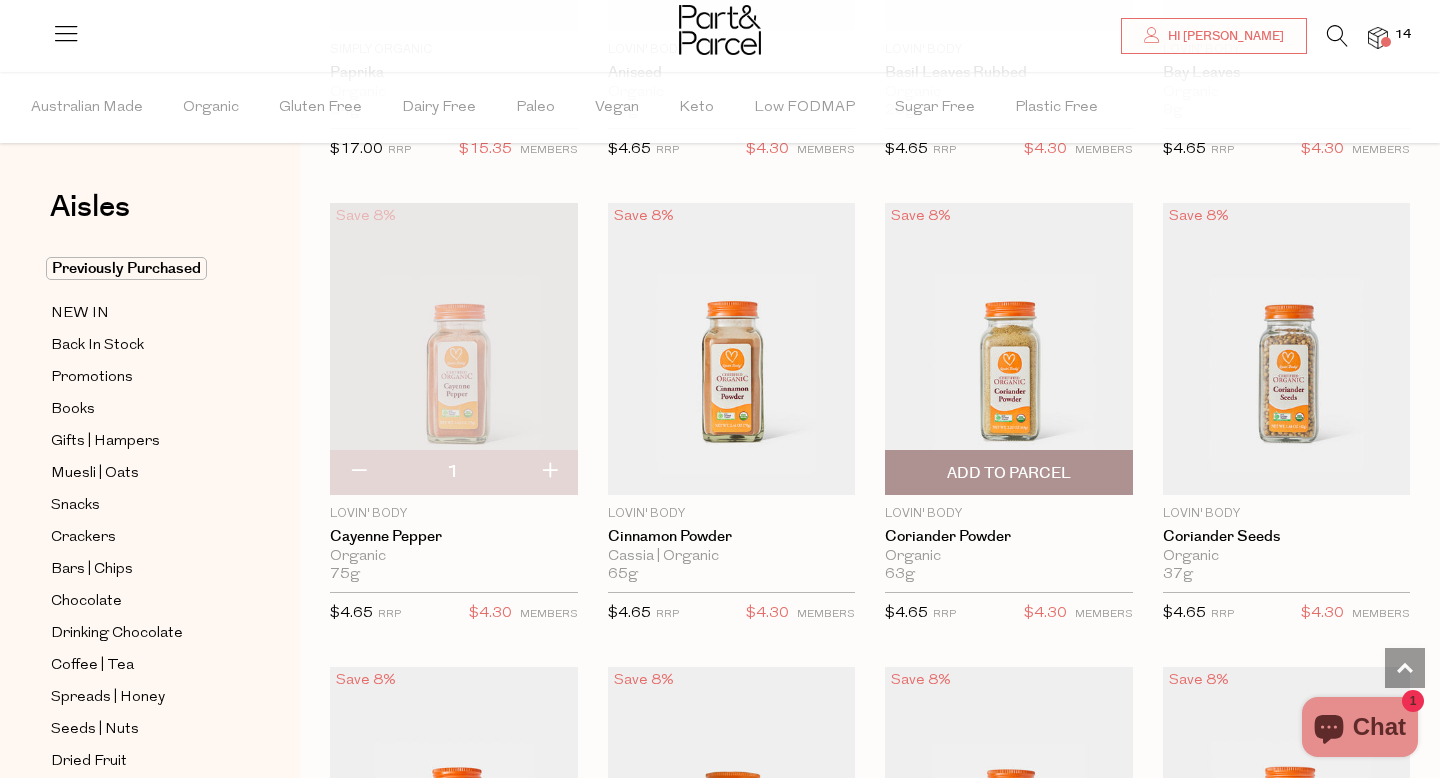 click on "Add To Parcel" at bounding box center (1009, 473) 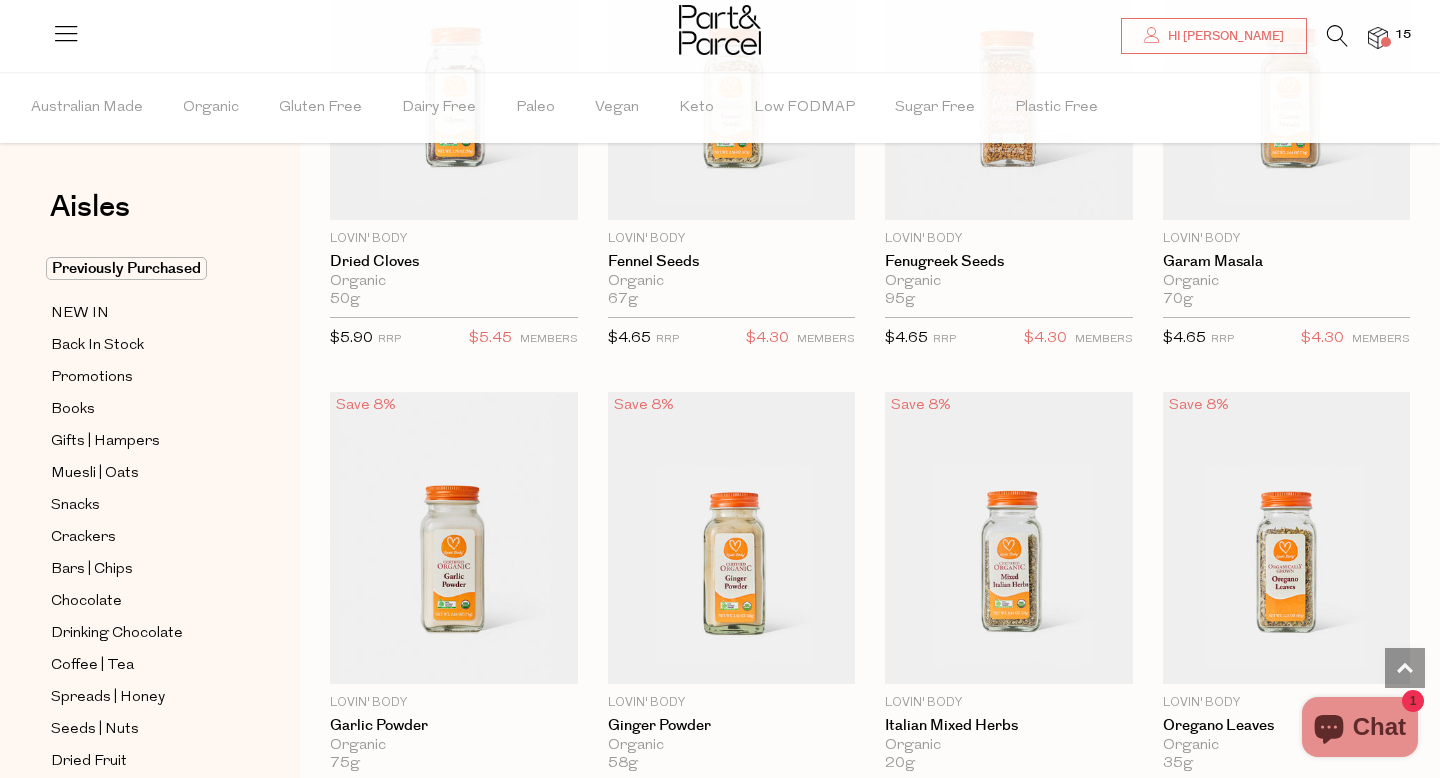 scroll, scrollTop: 5018, scrollLeft: 0, axis: vertical 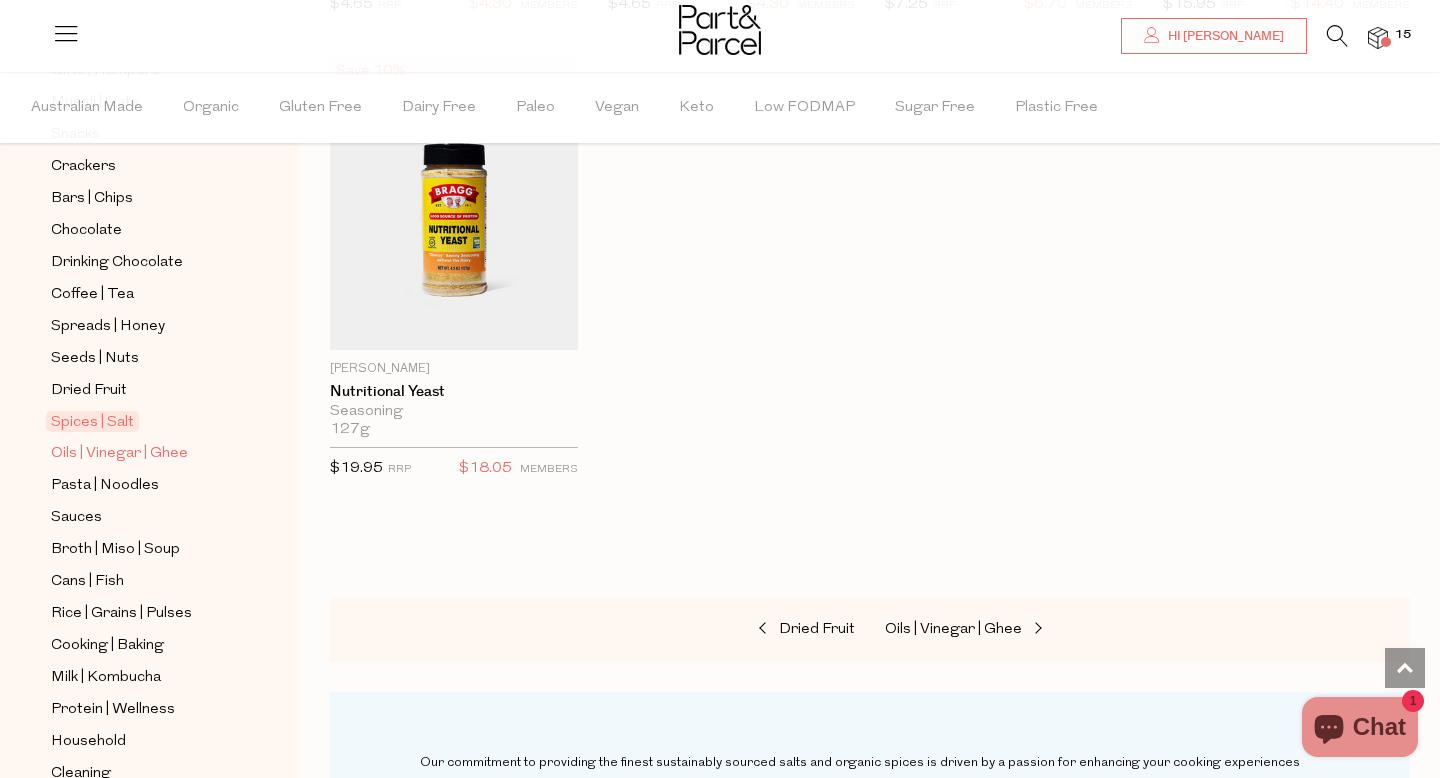 click on "Oils | Vinegar | Ghee" at bounding box center (119, 454) 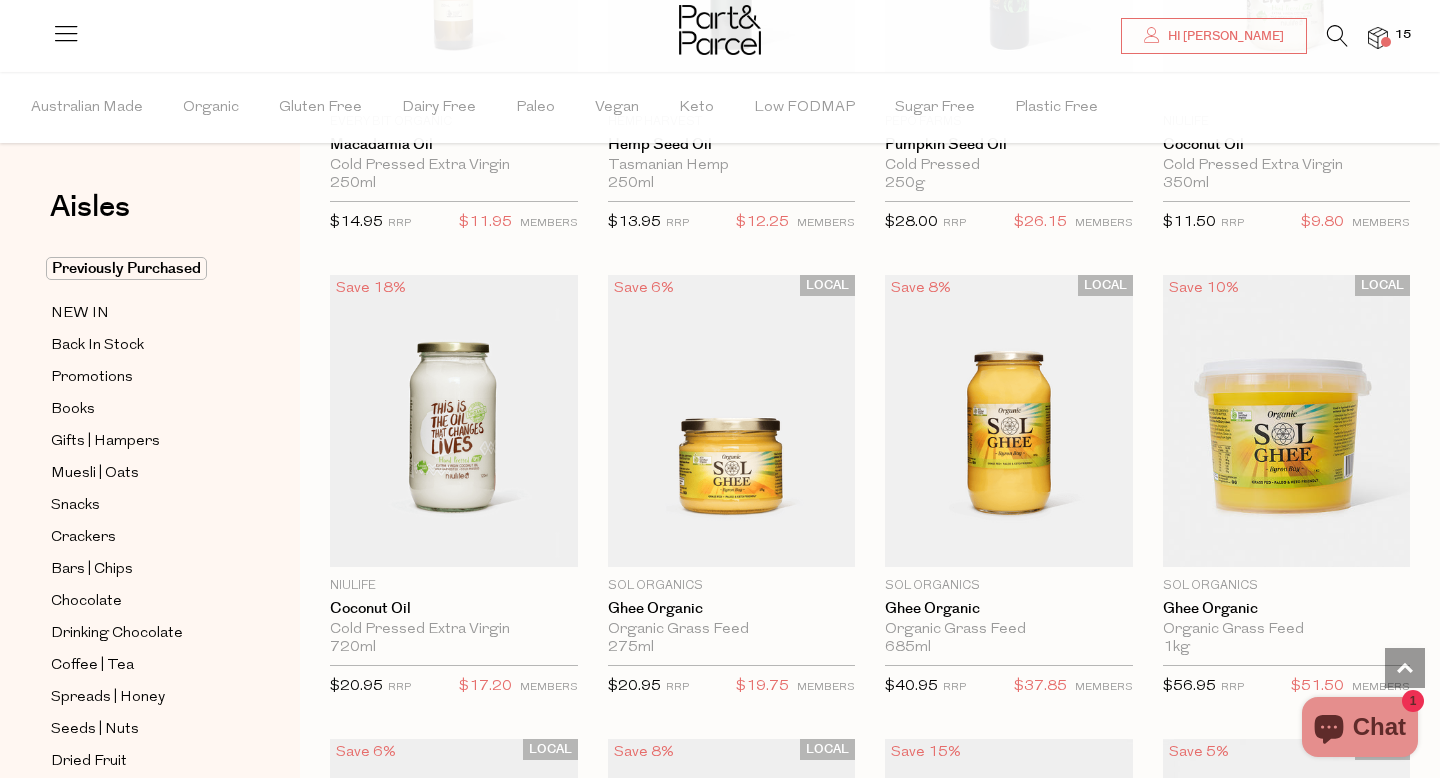 scroll, scrollTop: 1865, scrollLeft: 0, axis: vertical 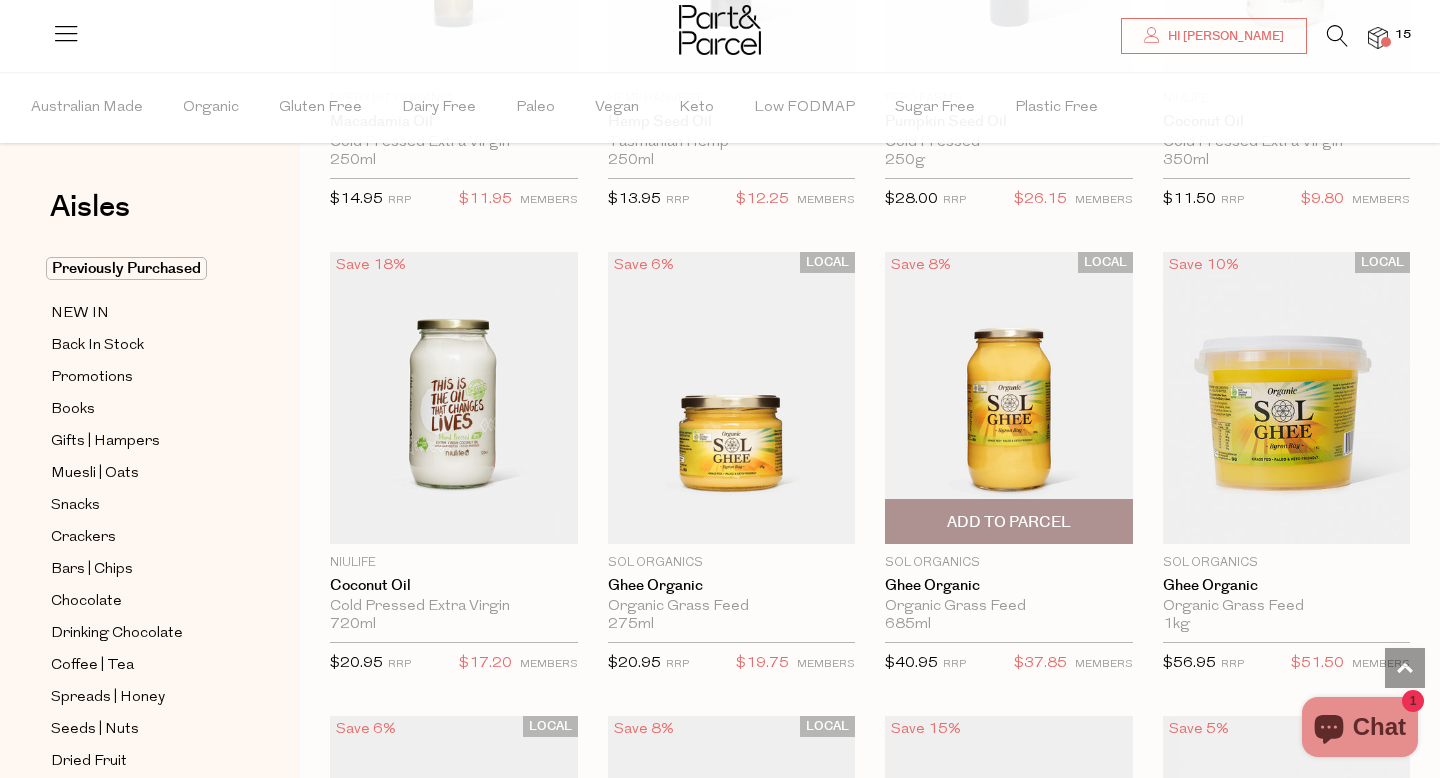 click on "Add To Parcel" at bounding box center [1009, 522] 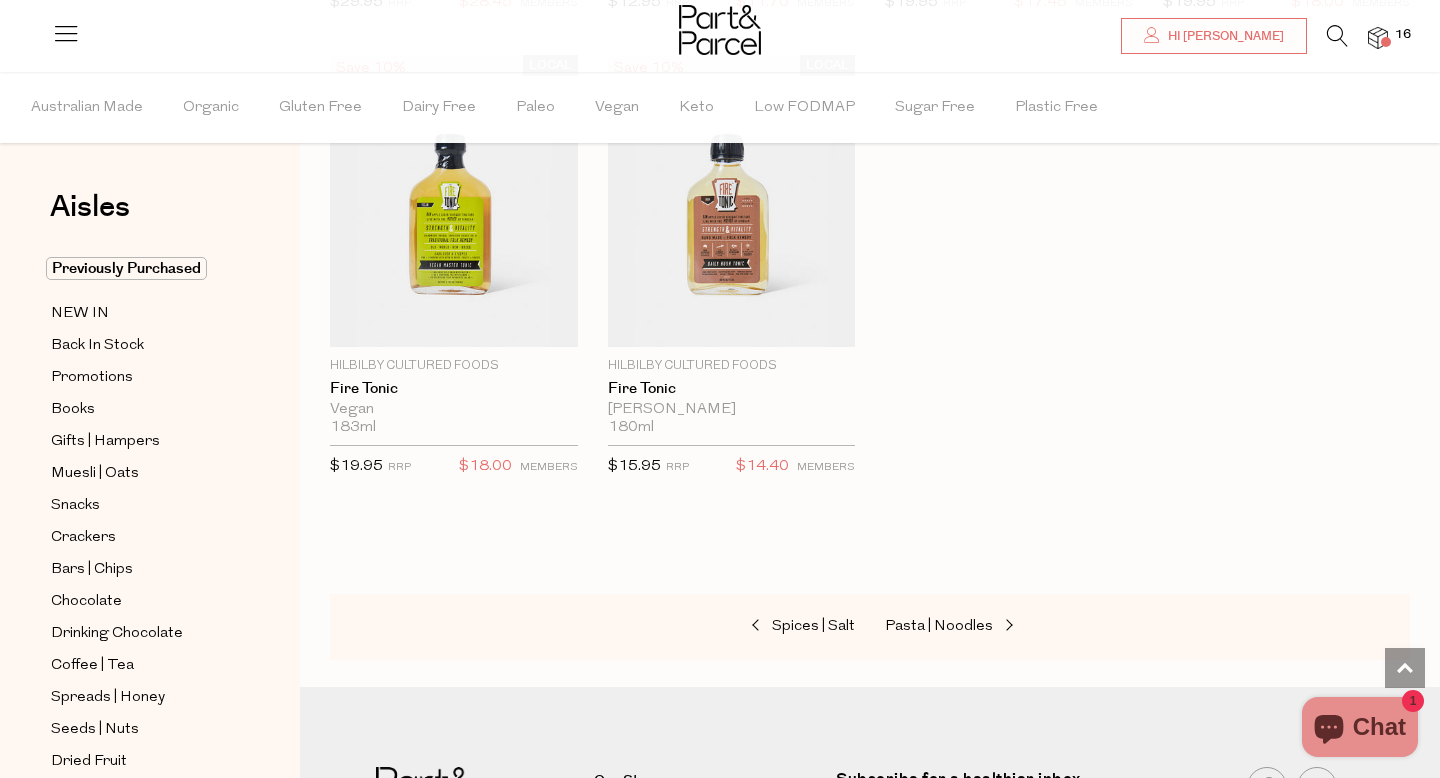 scroll, scrollTop: 5335, scrollLeft: 0, axis: vertical 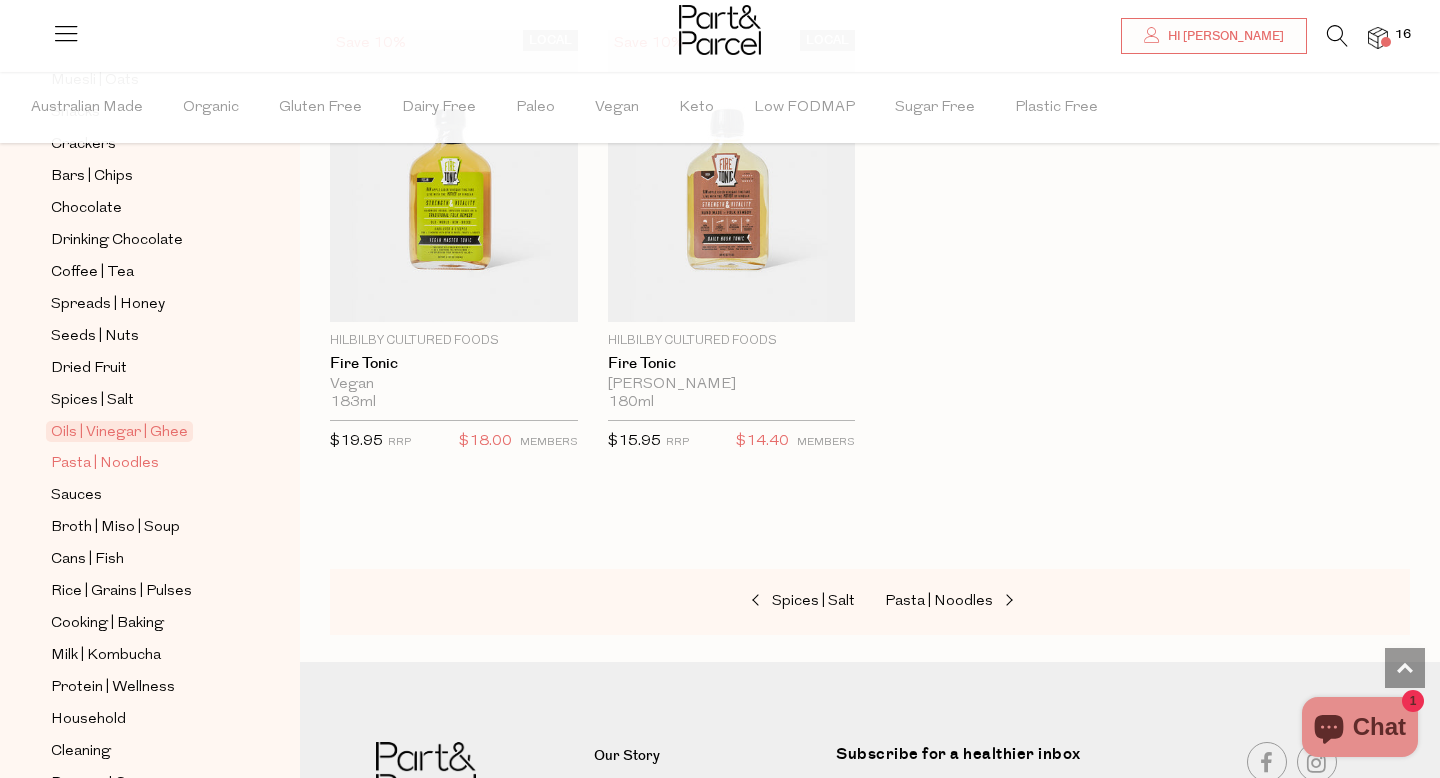 click on "Pasta | Noodles" at bounding box center (105, 464) 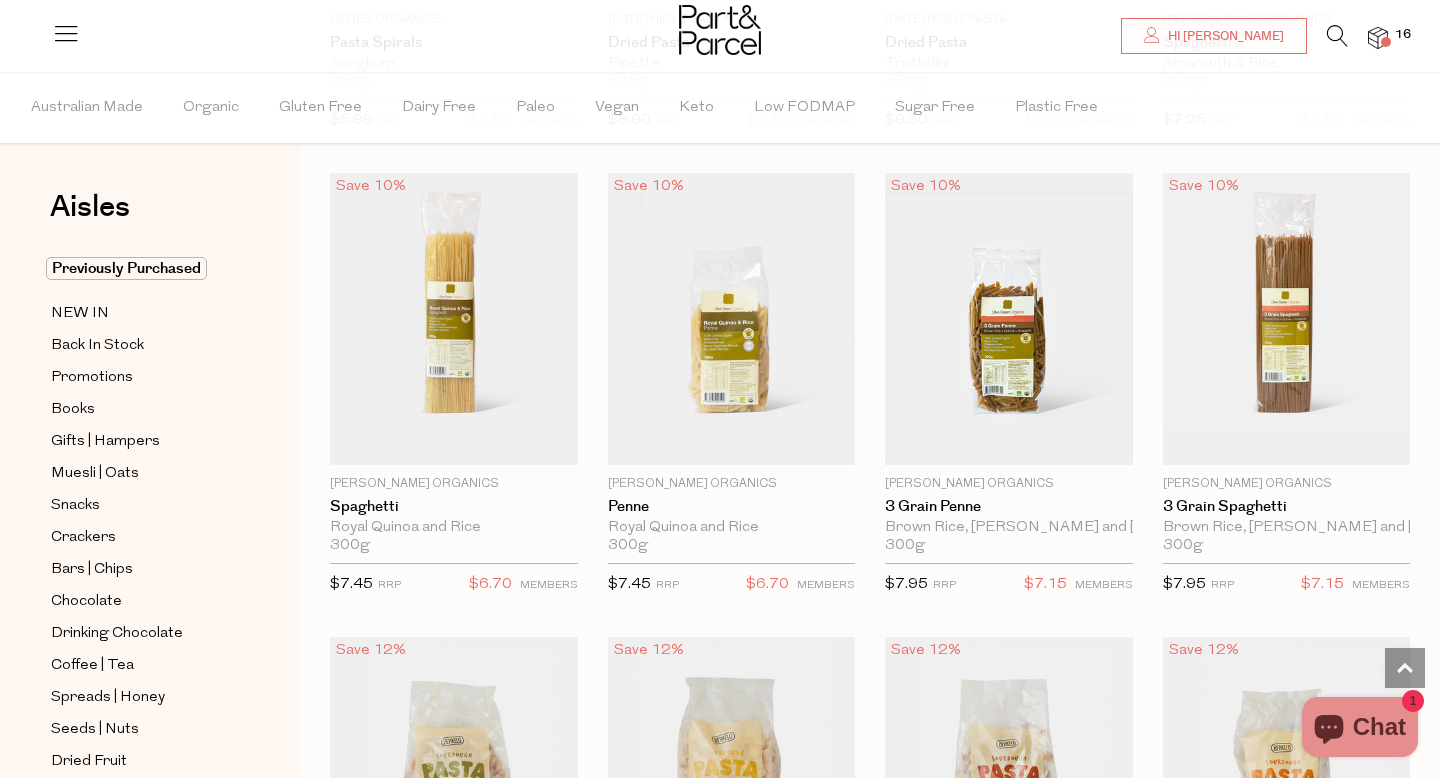 scroll, scrollTop: 1549, scrollLeft: 0, axis: vertical 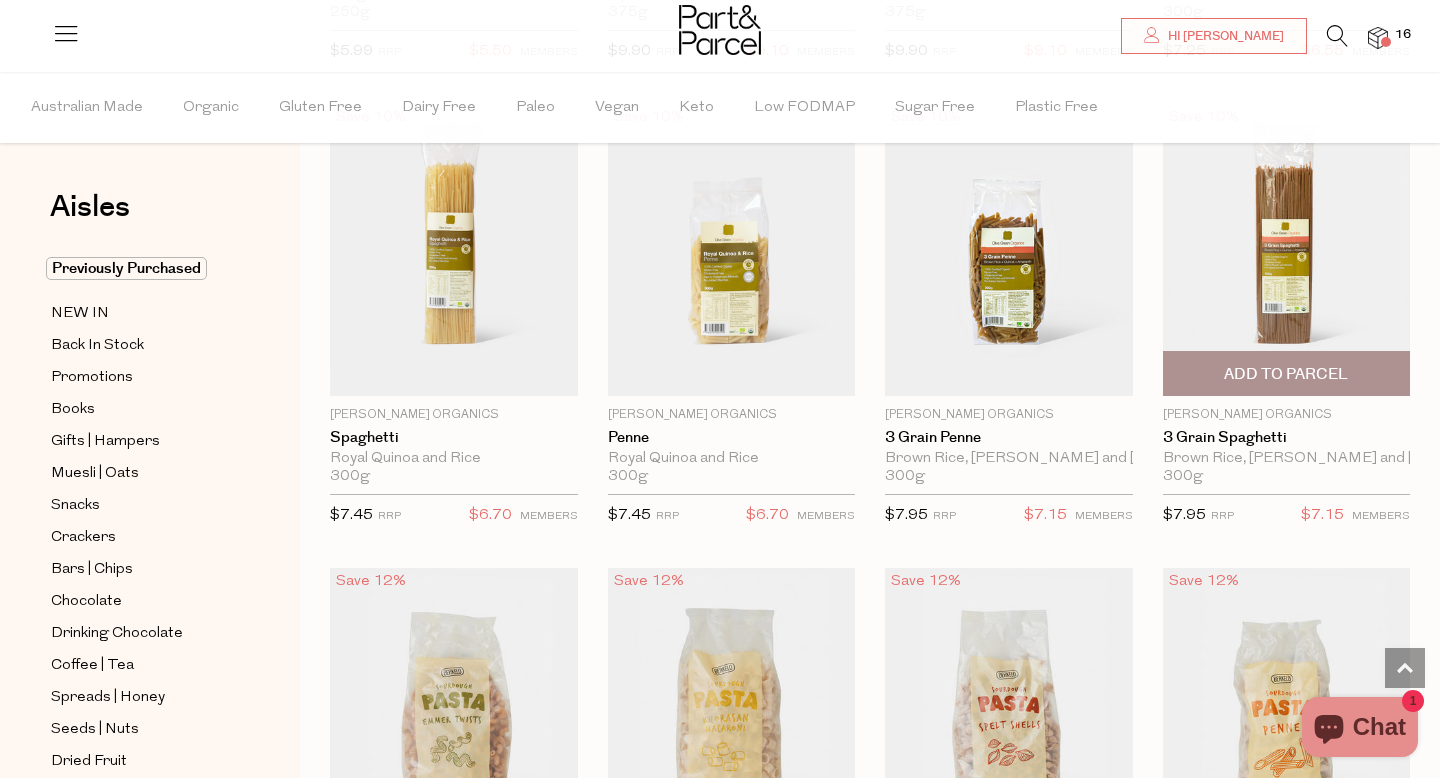 click on "Add To Parcel" at bounding box center [1286, 374] 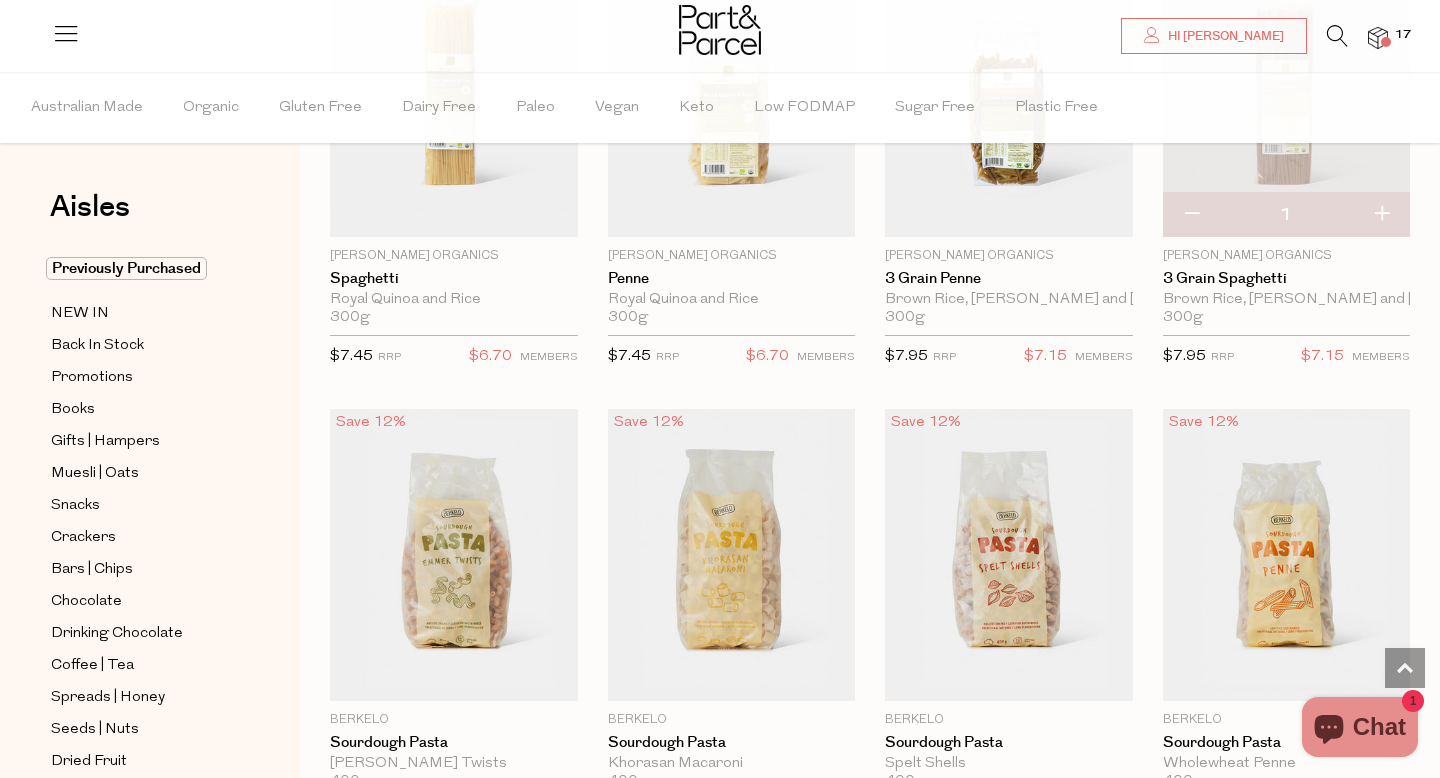 scroll, scrollTop: 1388, scrollLeft: 0, axis: vertical 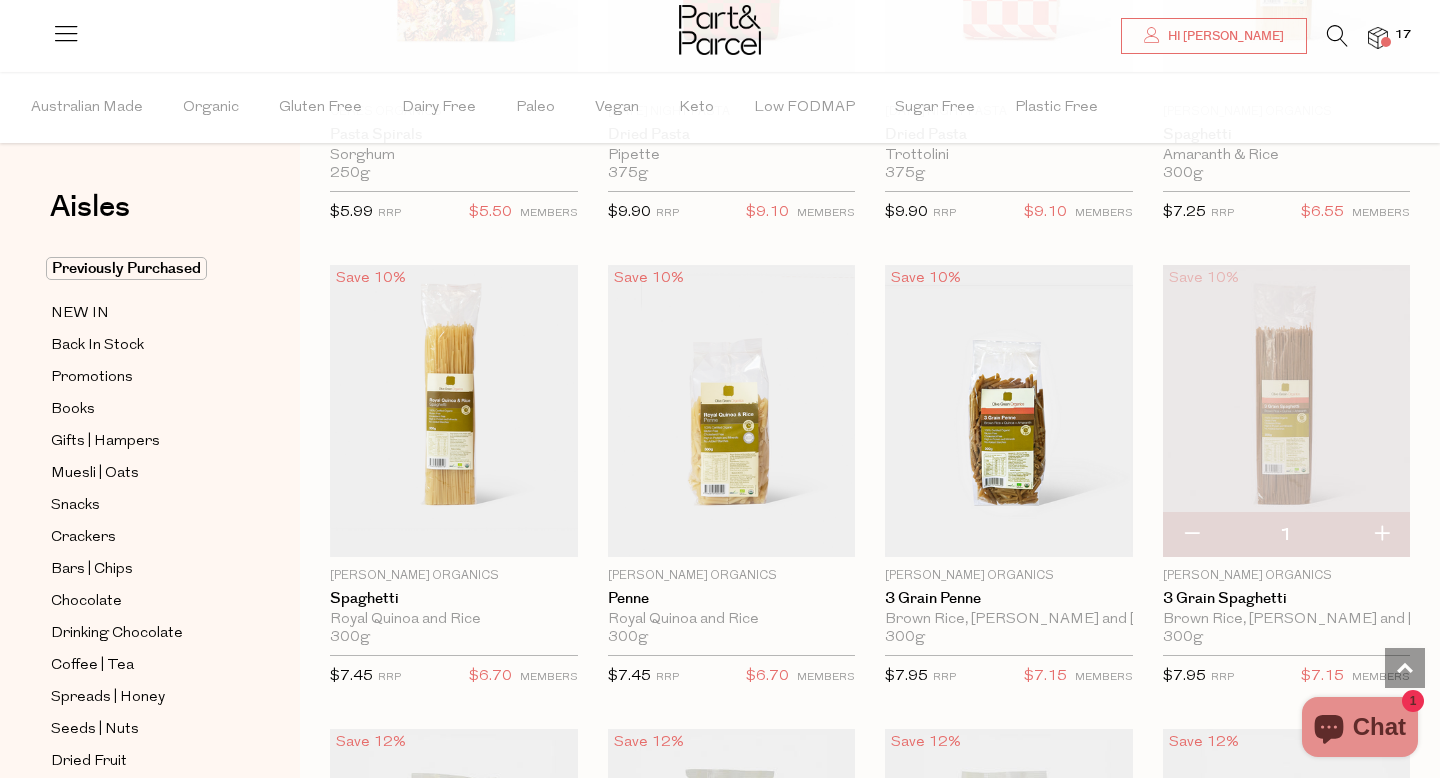 click at bounding box center [1381, 535] 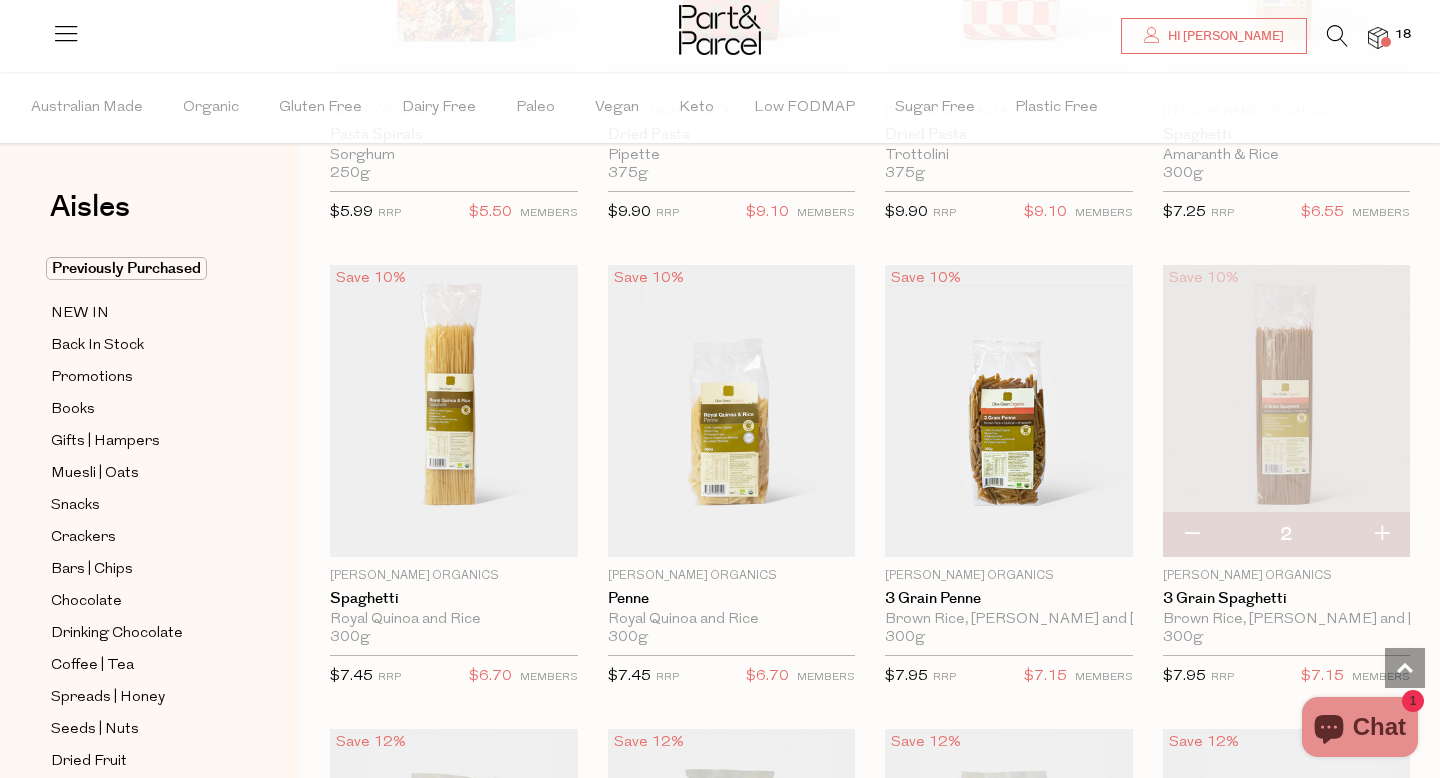 click on "Pasta | Noodles
Close
Browse Aisles
Clear All
Filter                                     Clear
Australian Made
Organic
Gluten Free
Dairy Free
[GEOGRAPHIC_DATA]
Vegan
Keto
Low FODMAP
Sugar Free
Plastic Free
Apply                                                     Aisles                                     Clear
1" at bounding box center (870, 2019) 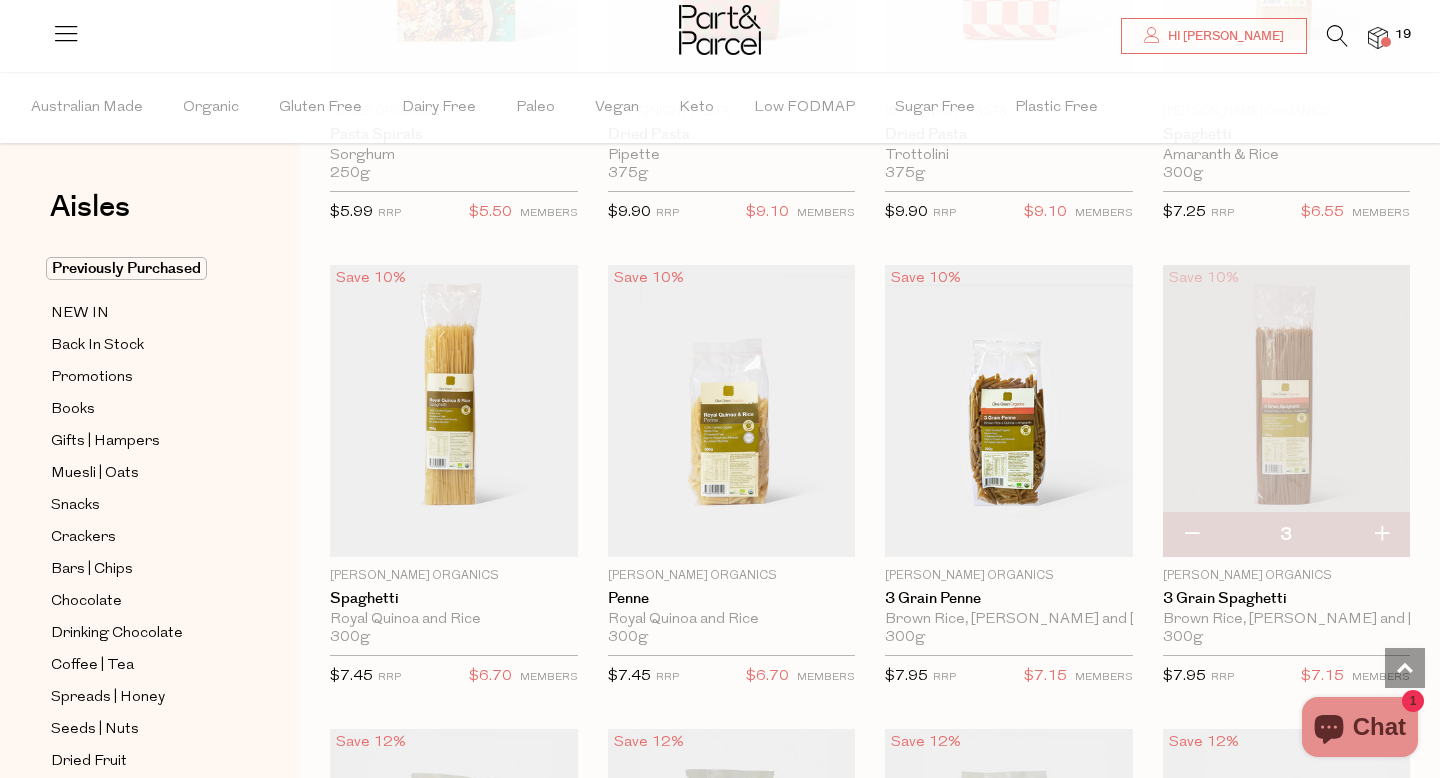 click at bounding box center (1381, 535) 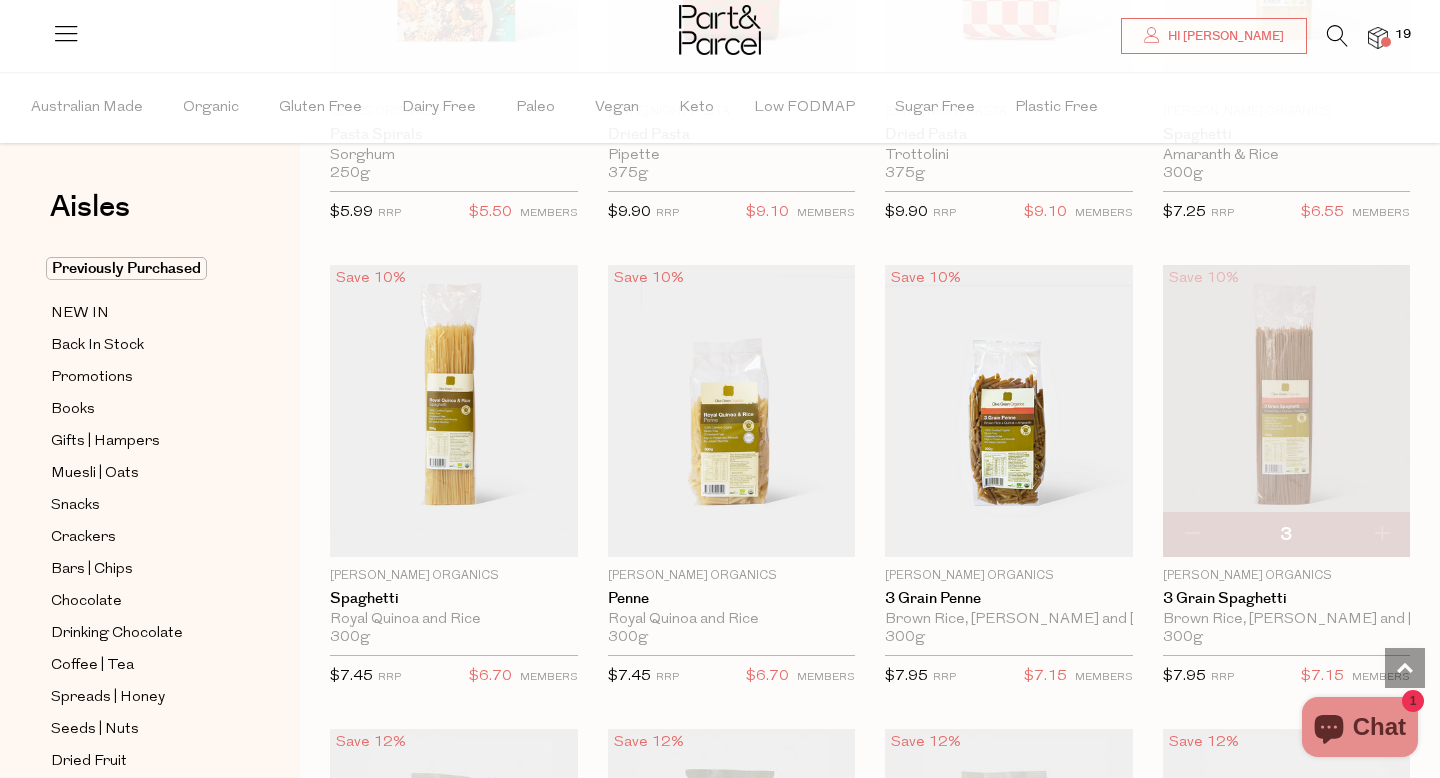 type on "4" 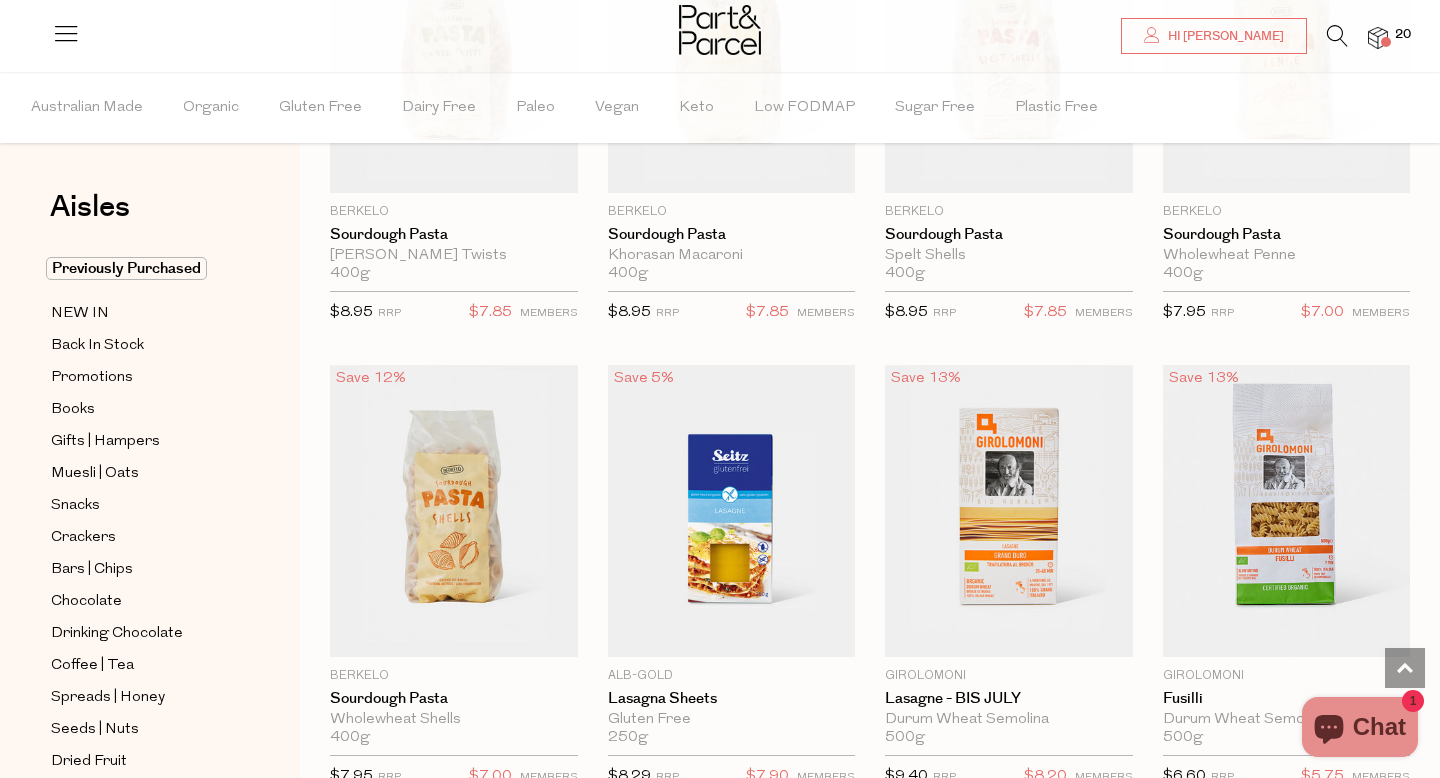 scroll, scrollTop: 2217, scrollLeft: 0, axis: vertical 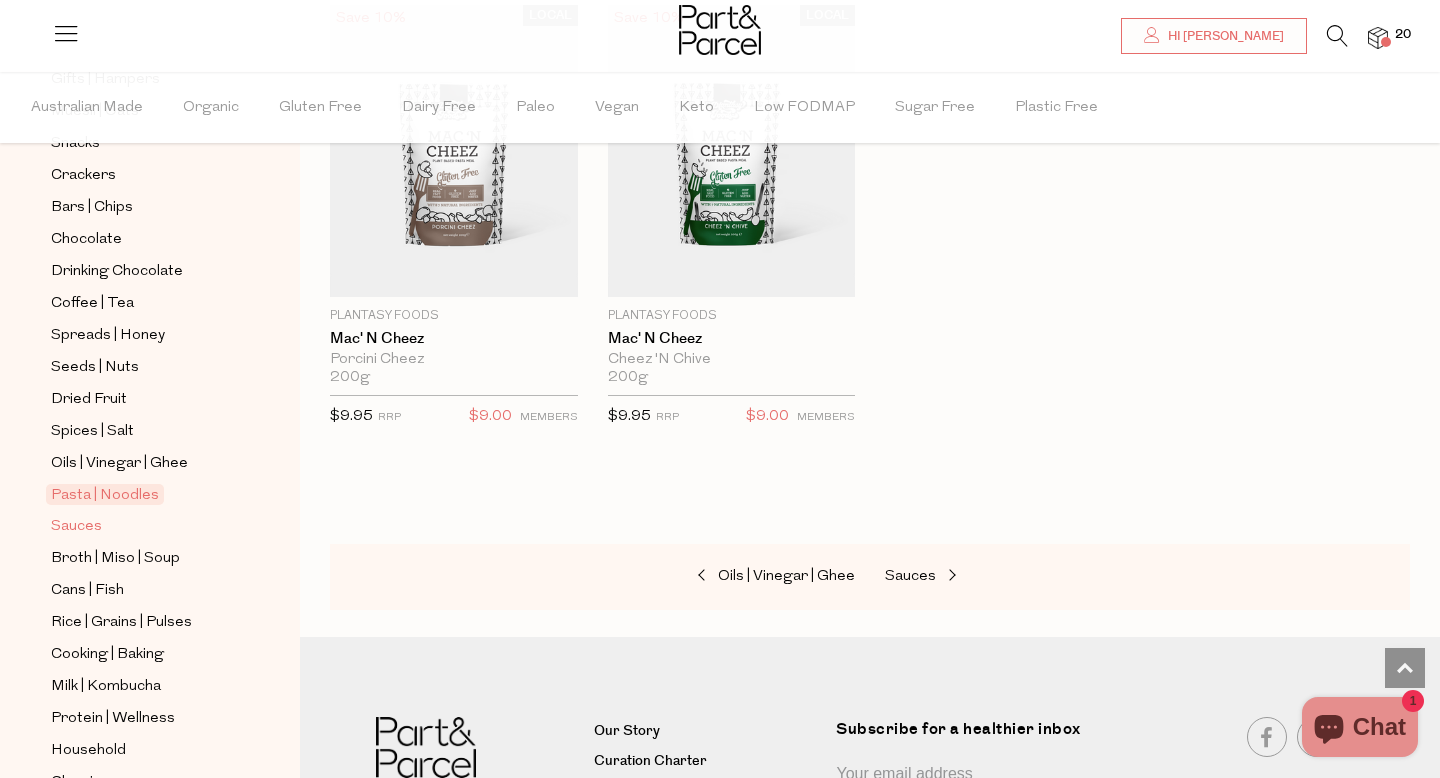 click on "Sauces" at bounding box center [76, 527] 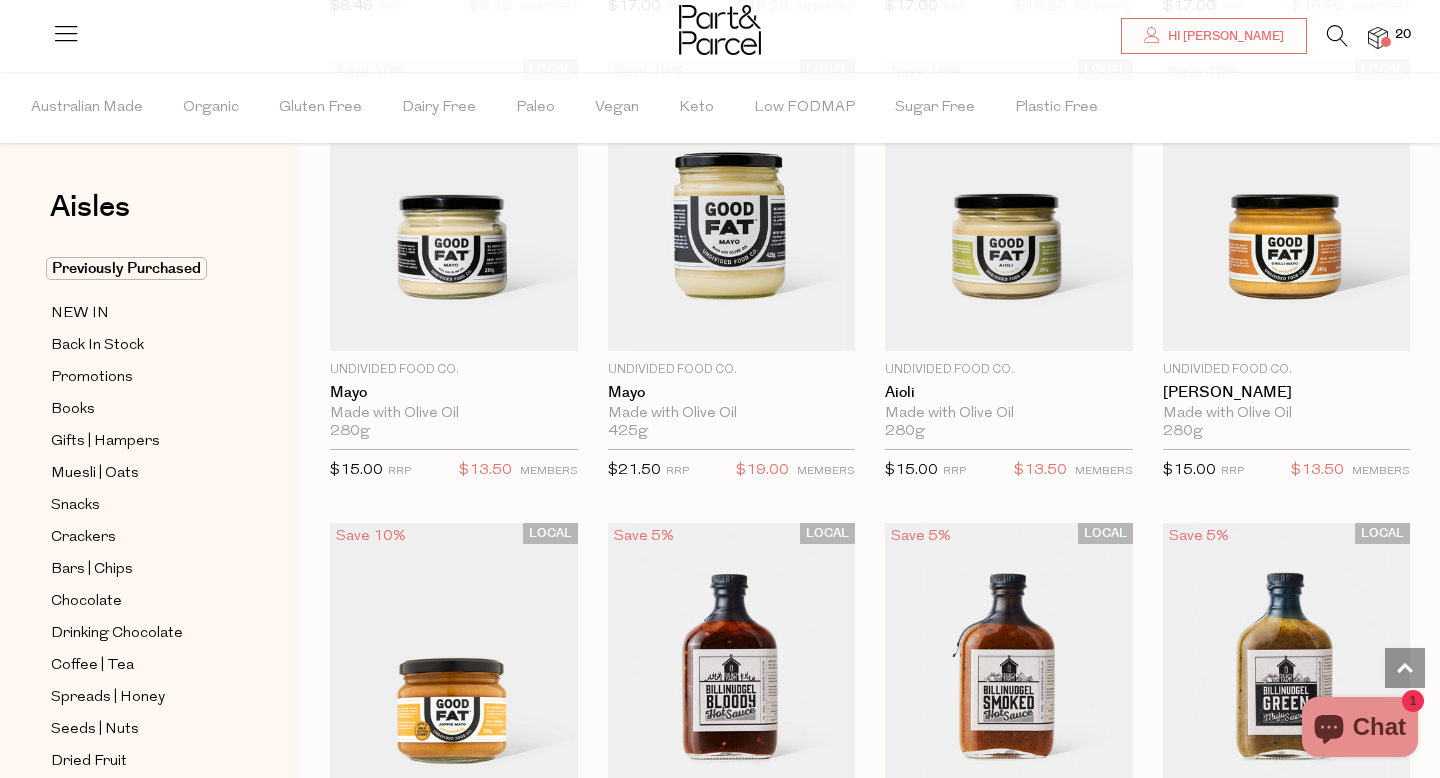 scroll, scrollTop: 2059, scrollLeft: 0, axis: vertical 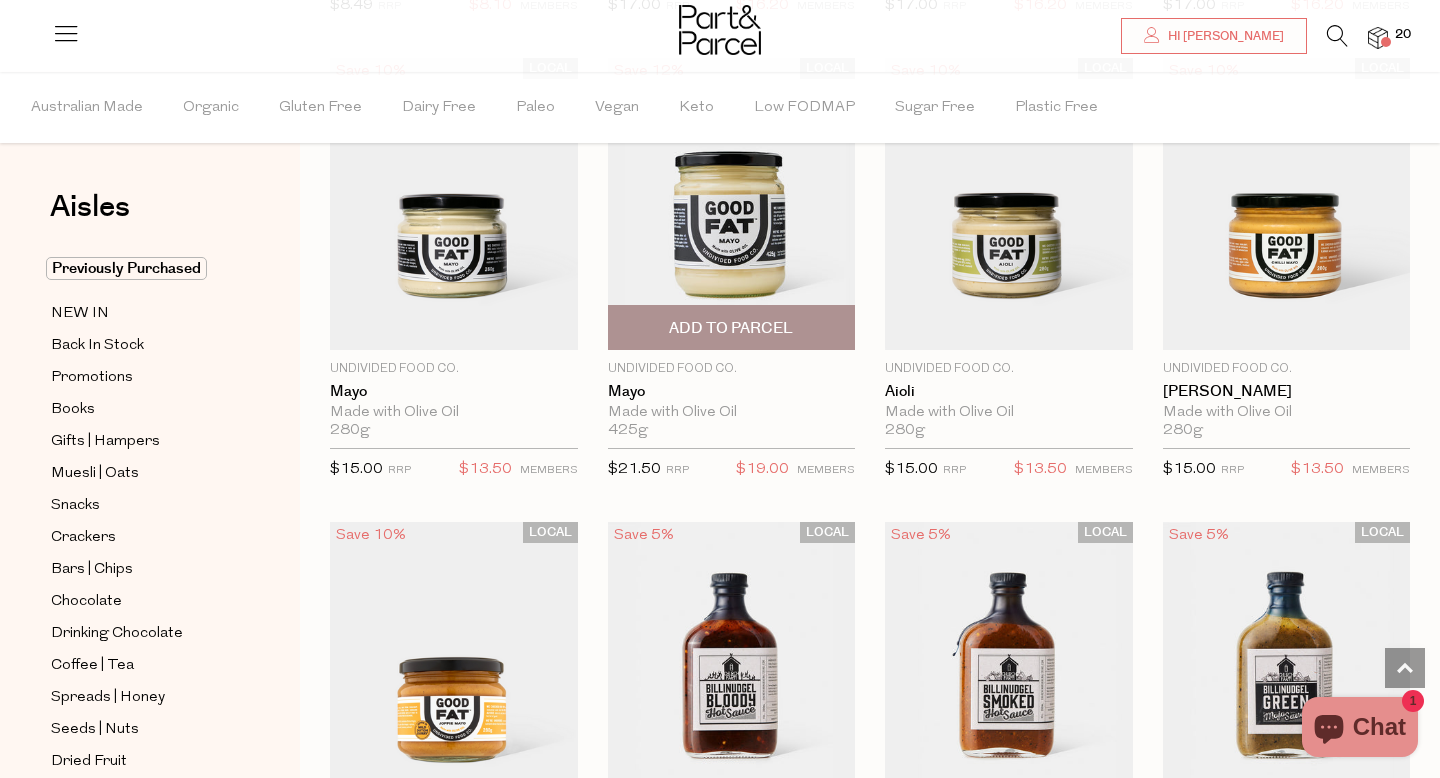 click on "Add To Parcel" at bounding box center [732, 327] 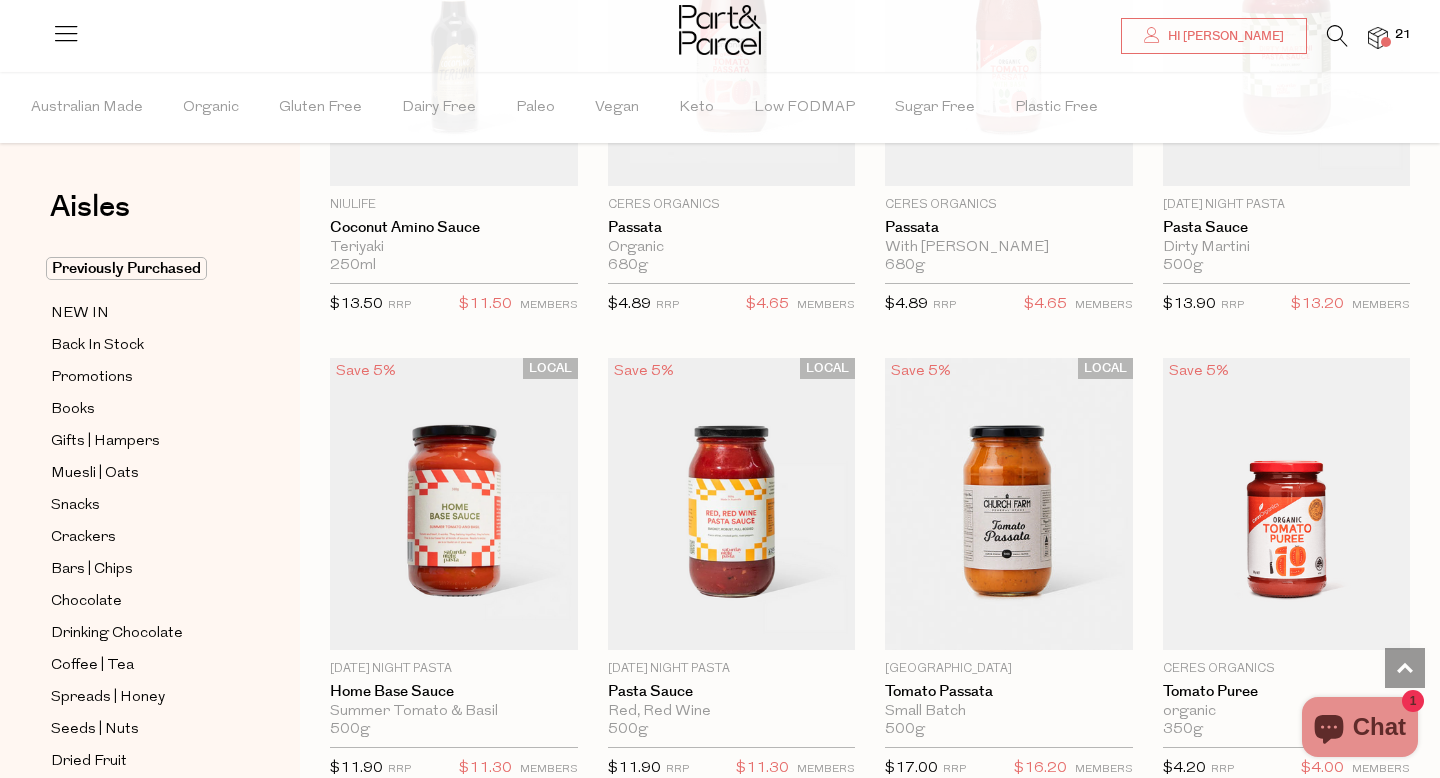 scroll, scrollTop: 6865, scrollLeft: 0, axis: vertical 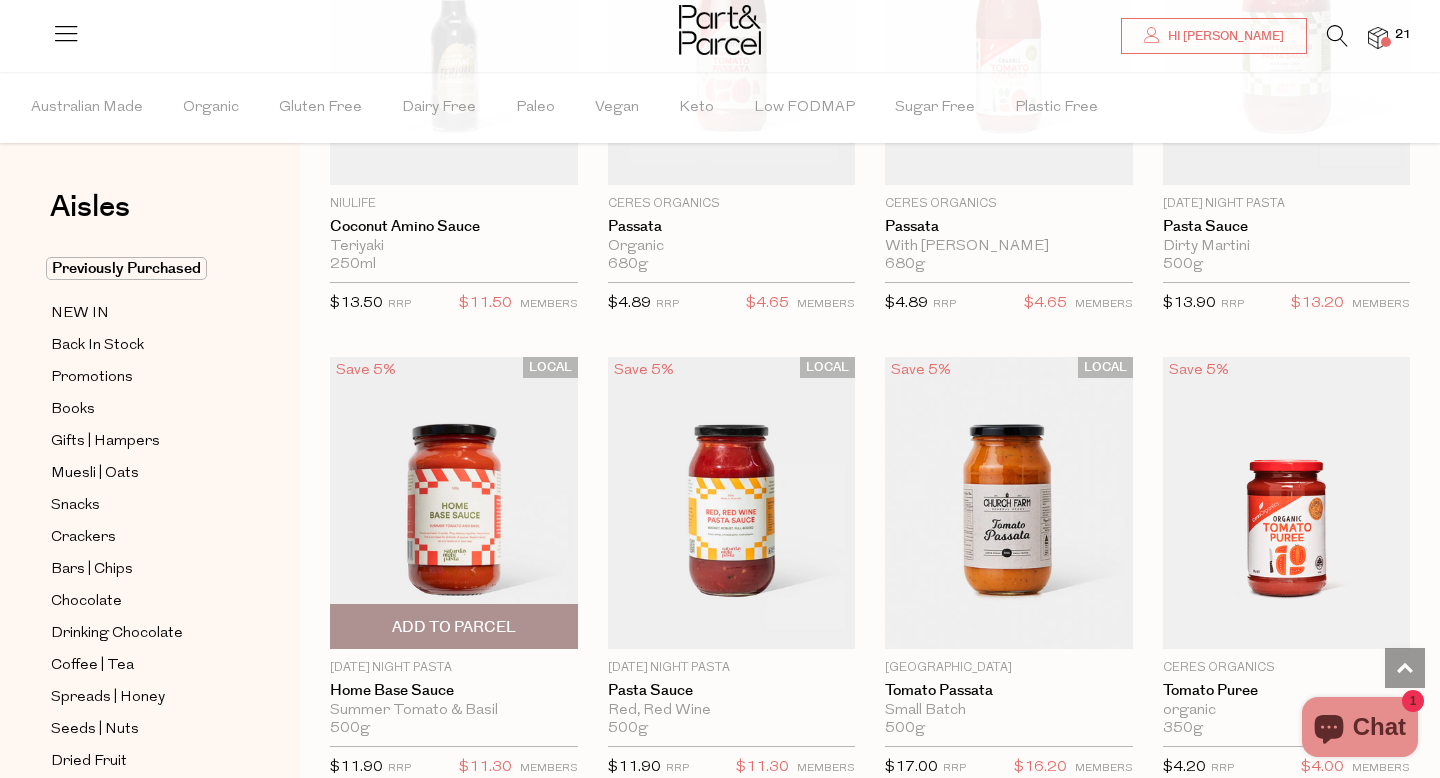 click on "Add To Parcel" at bounding box center [454, 626] 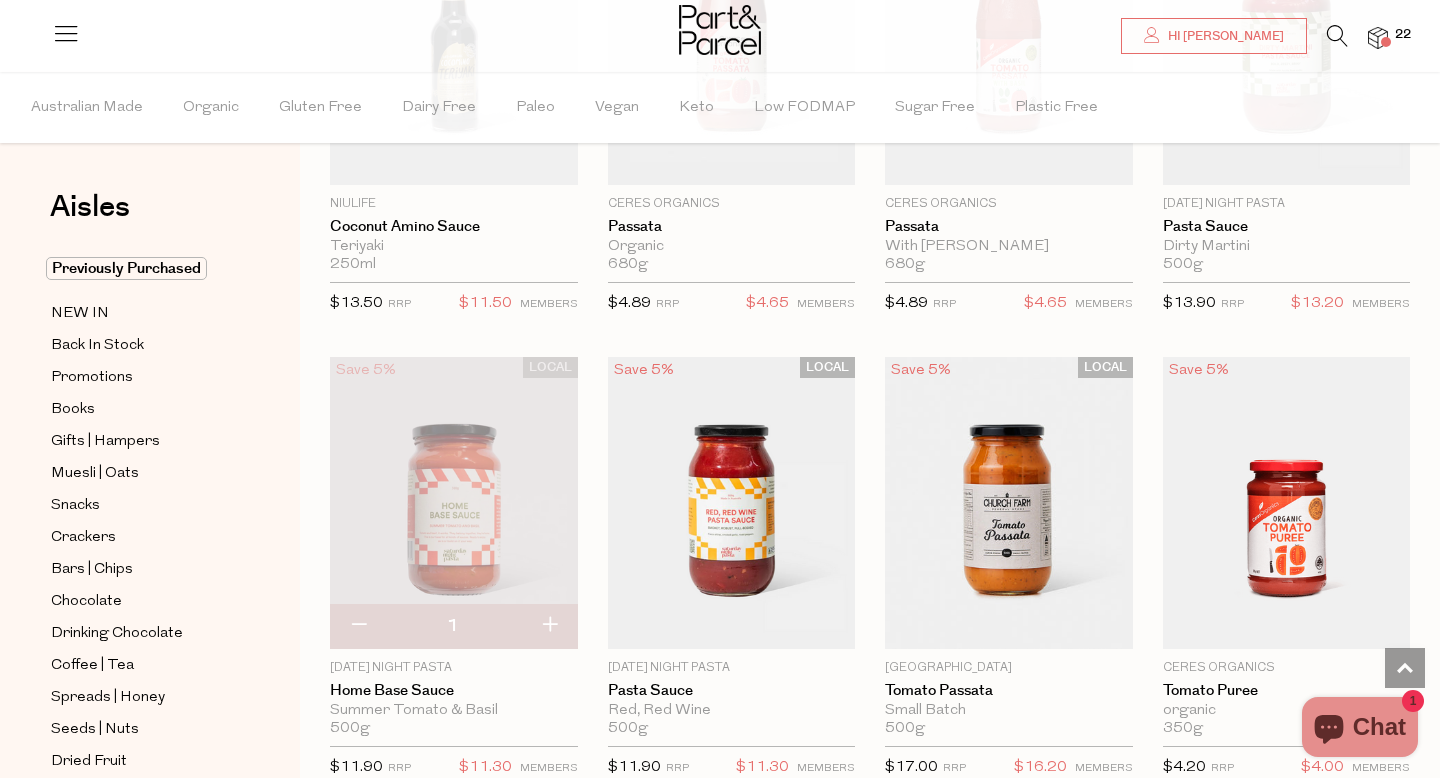 click at bounding box center [549, 626] 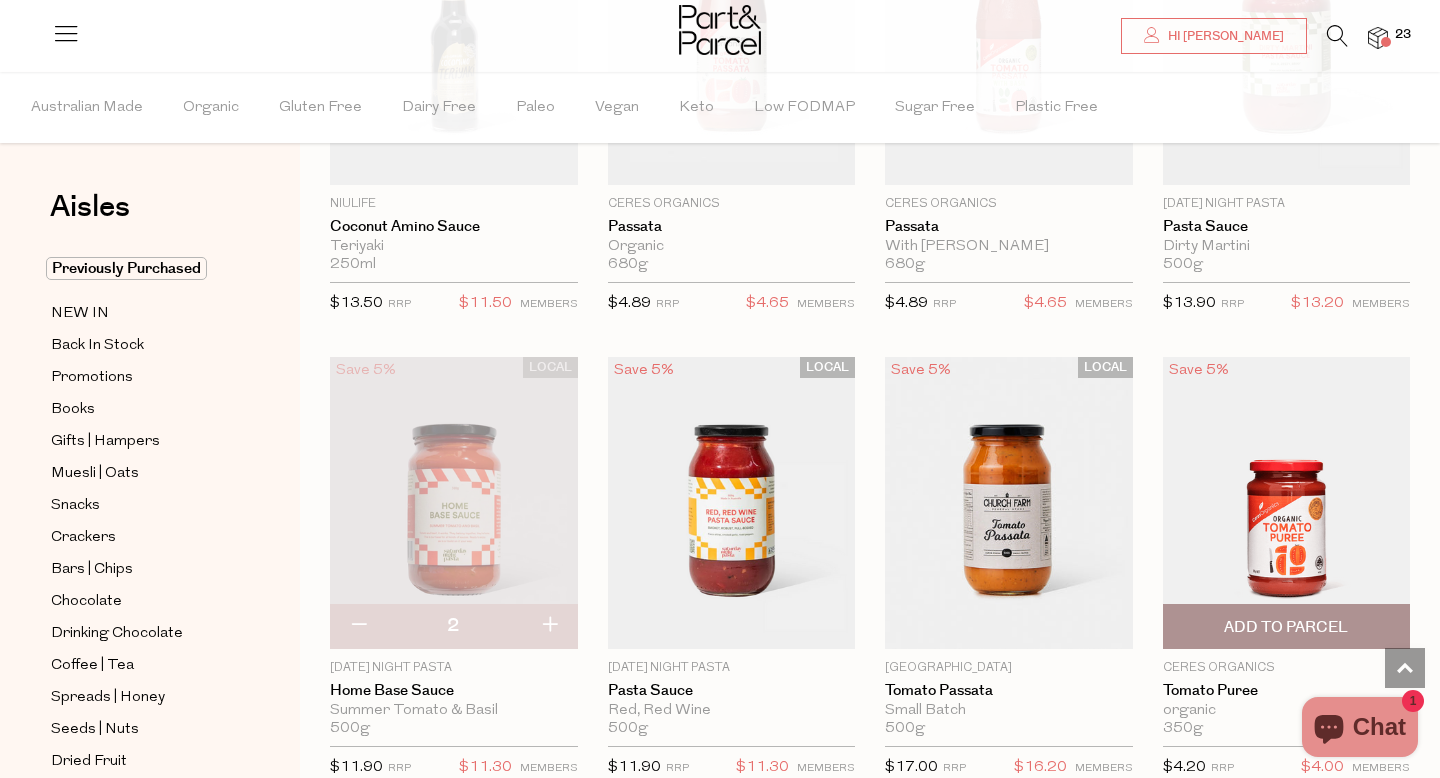 click on "Add To Parcel" at bounding box center (1286, 627) 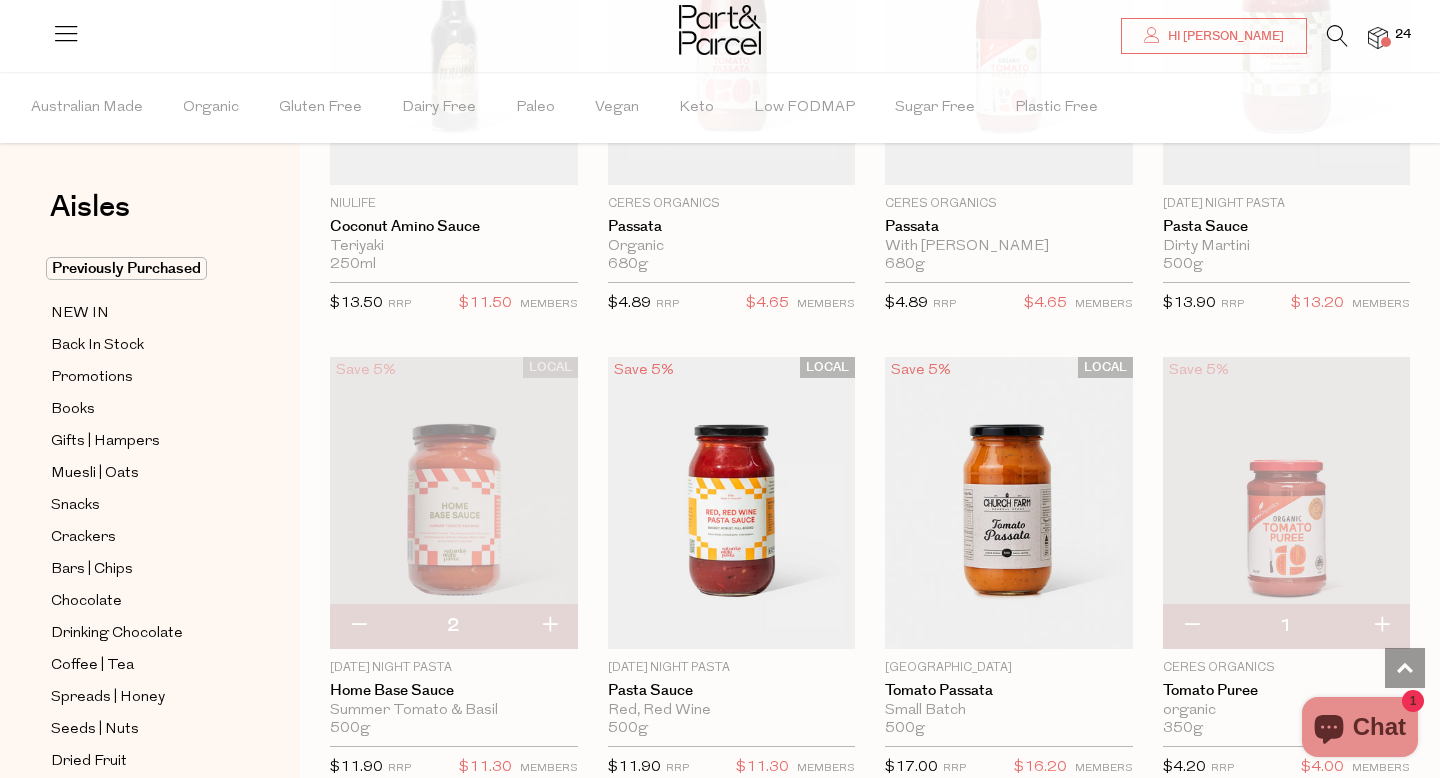 click at bounding box center (1381, 626) 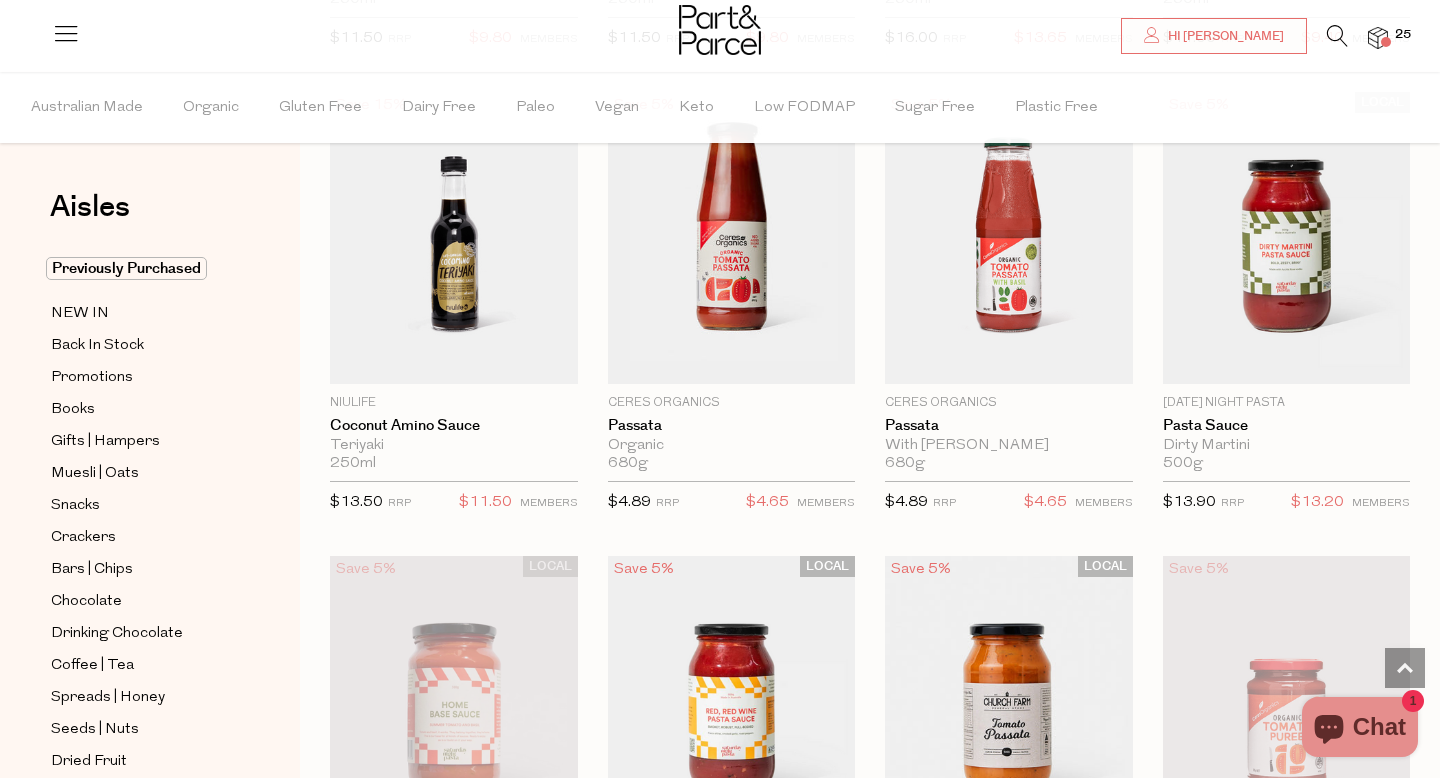 scroll, scrollTop: 6918, scrollLeft: 0, axis: vertical 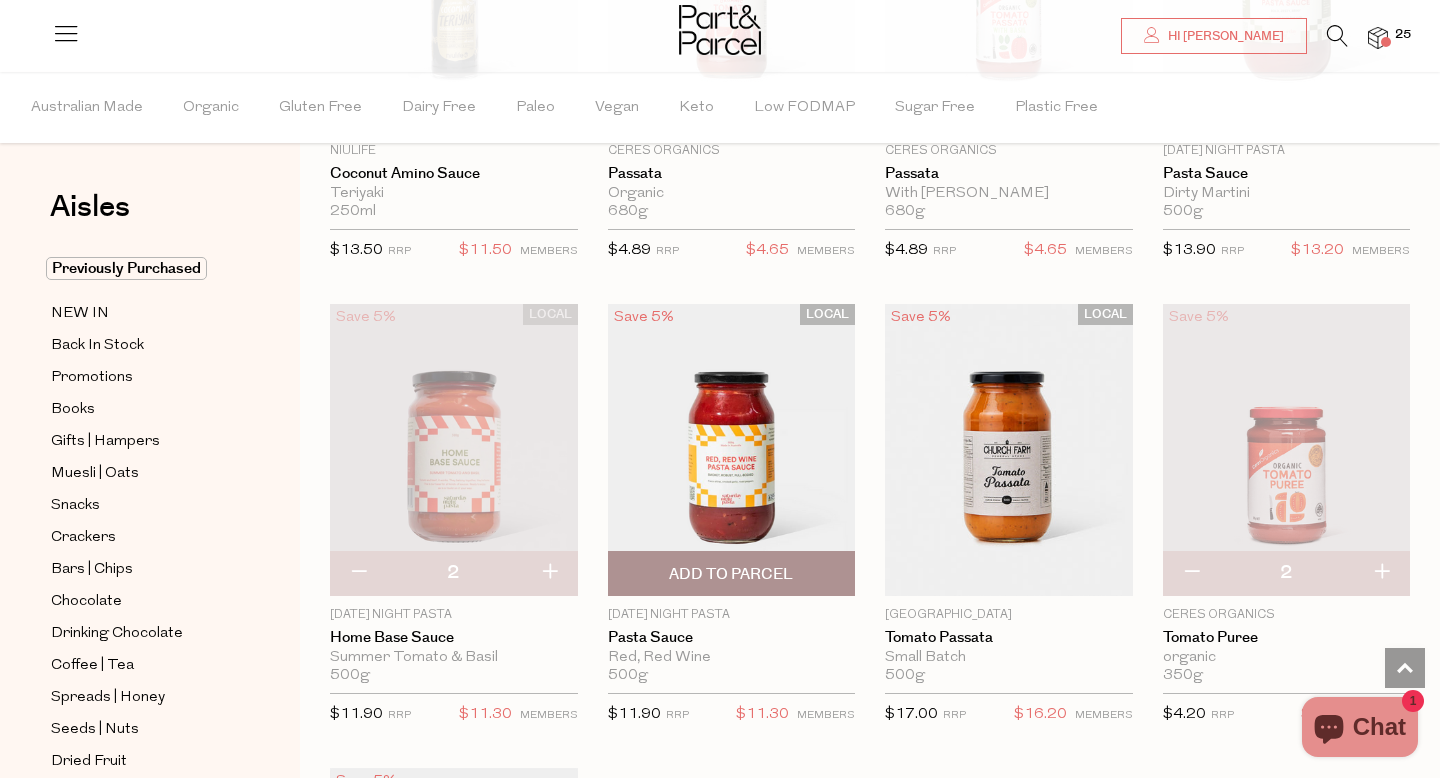 click on "Add To Parcel" at bounding box center [732, 573] 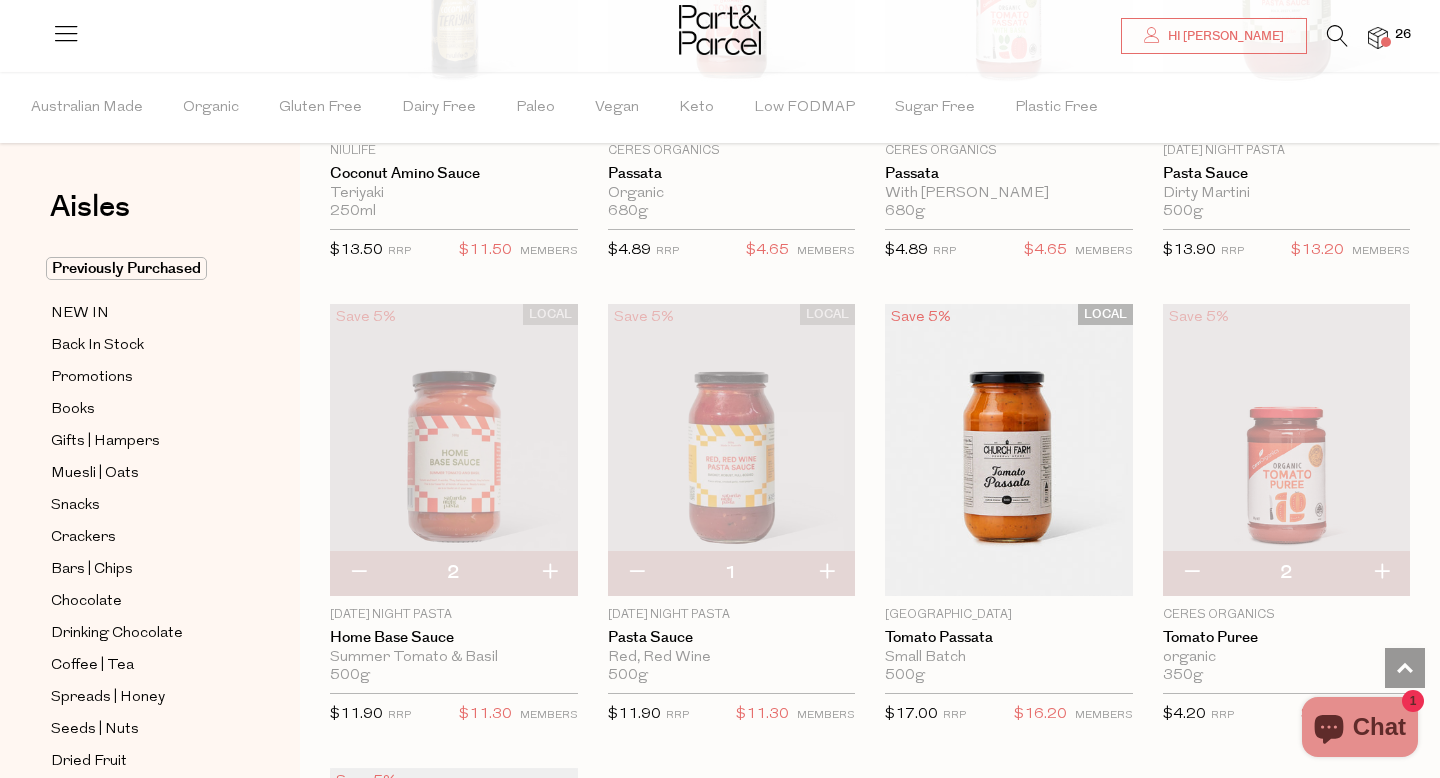 click at bounding box center (826, 573) 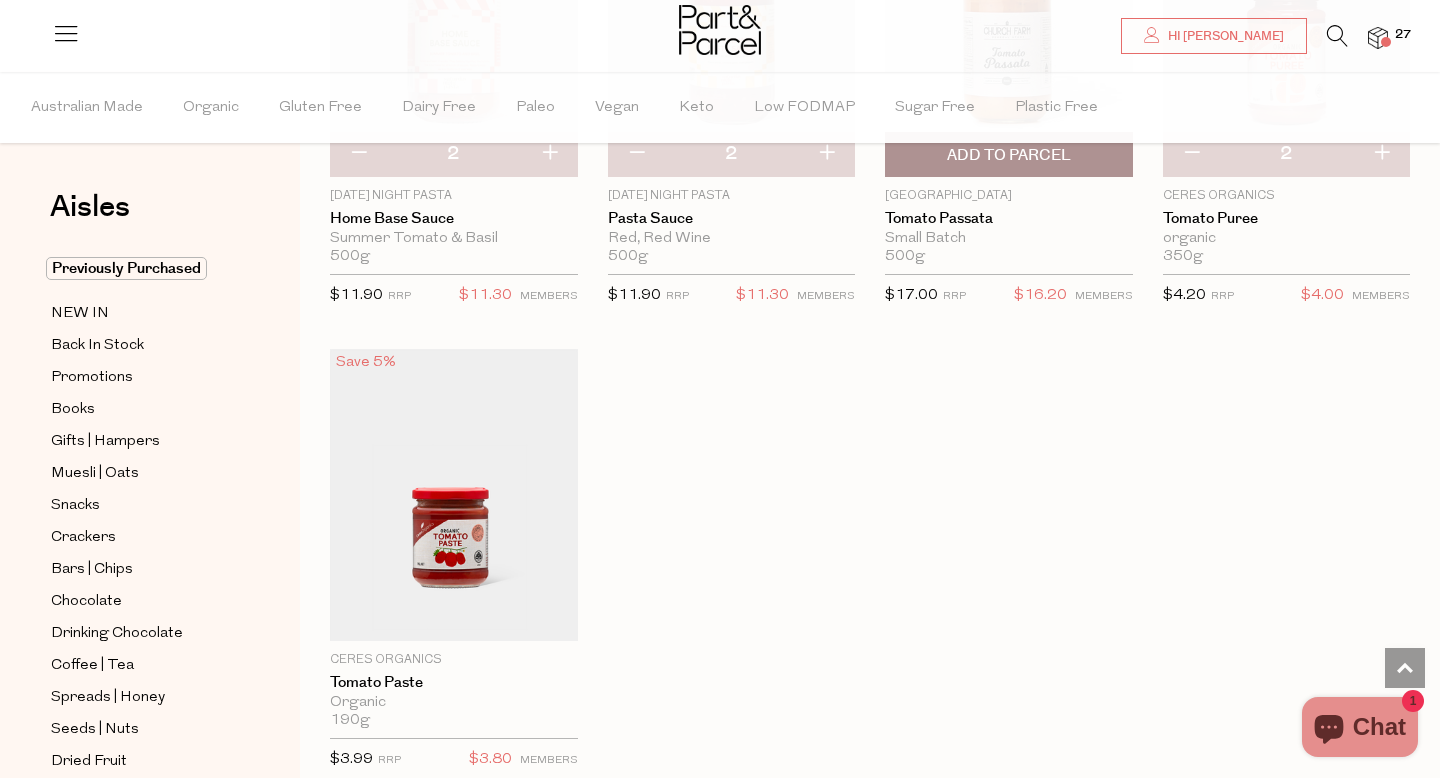 scroll, scrollTop: 7364, scrollLeft: 0, axis: vertical 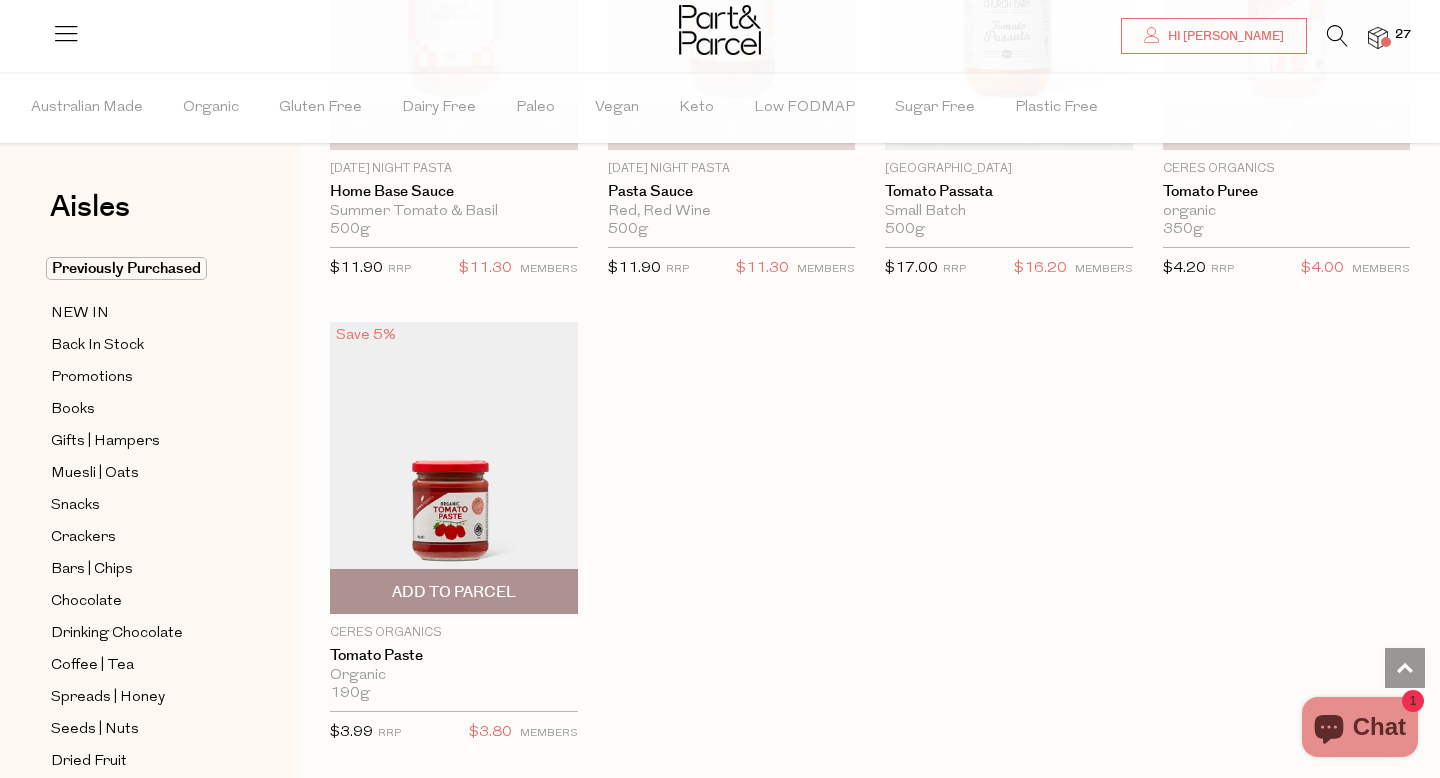 click on "Add To Parcel" at bounding box center [454, 592] 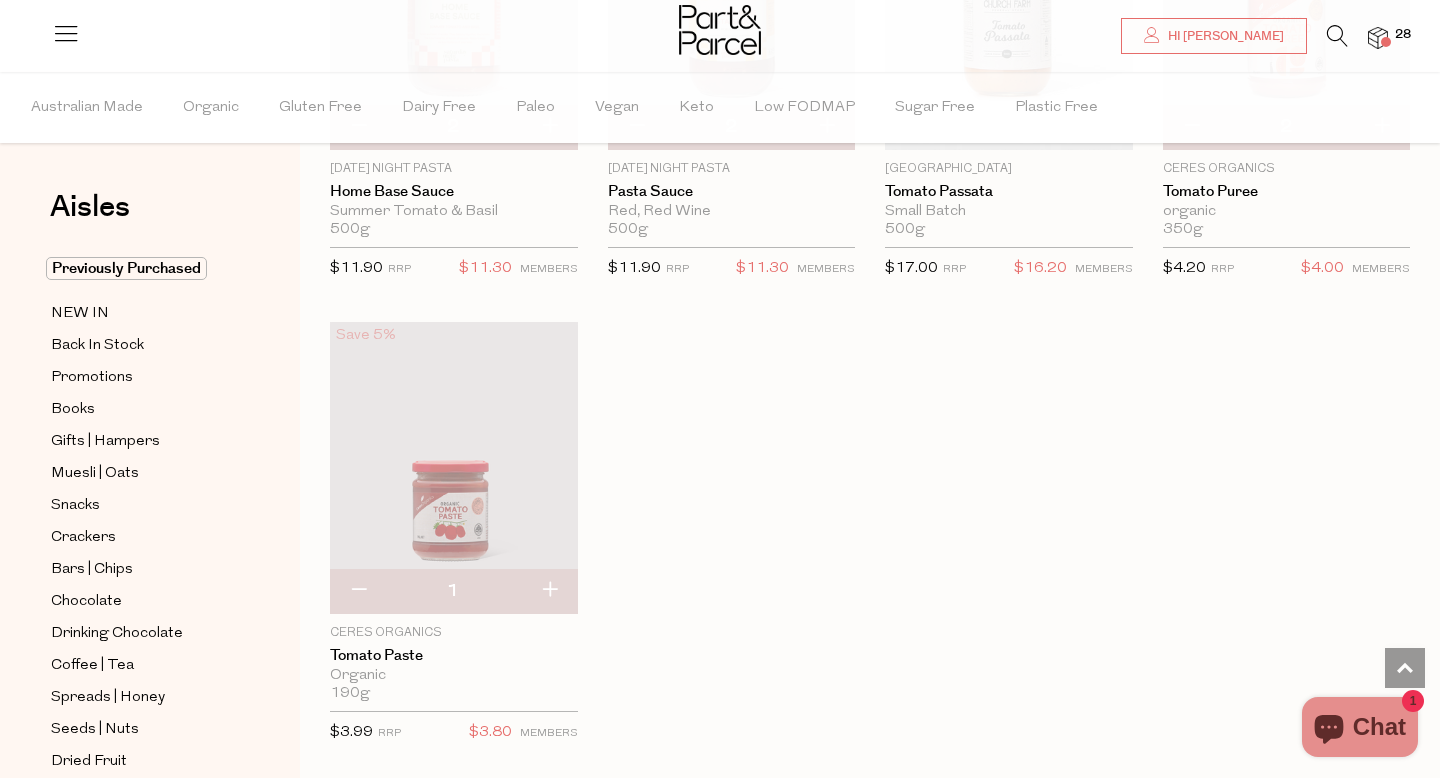 click at bounding box center (549, 591) 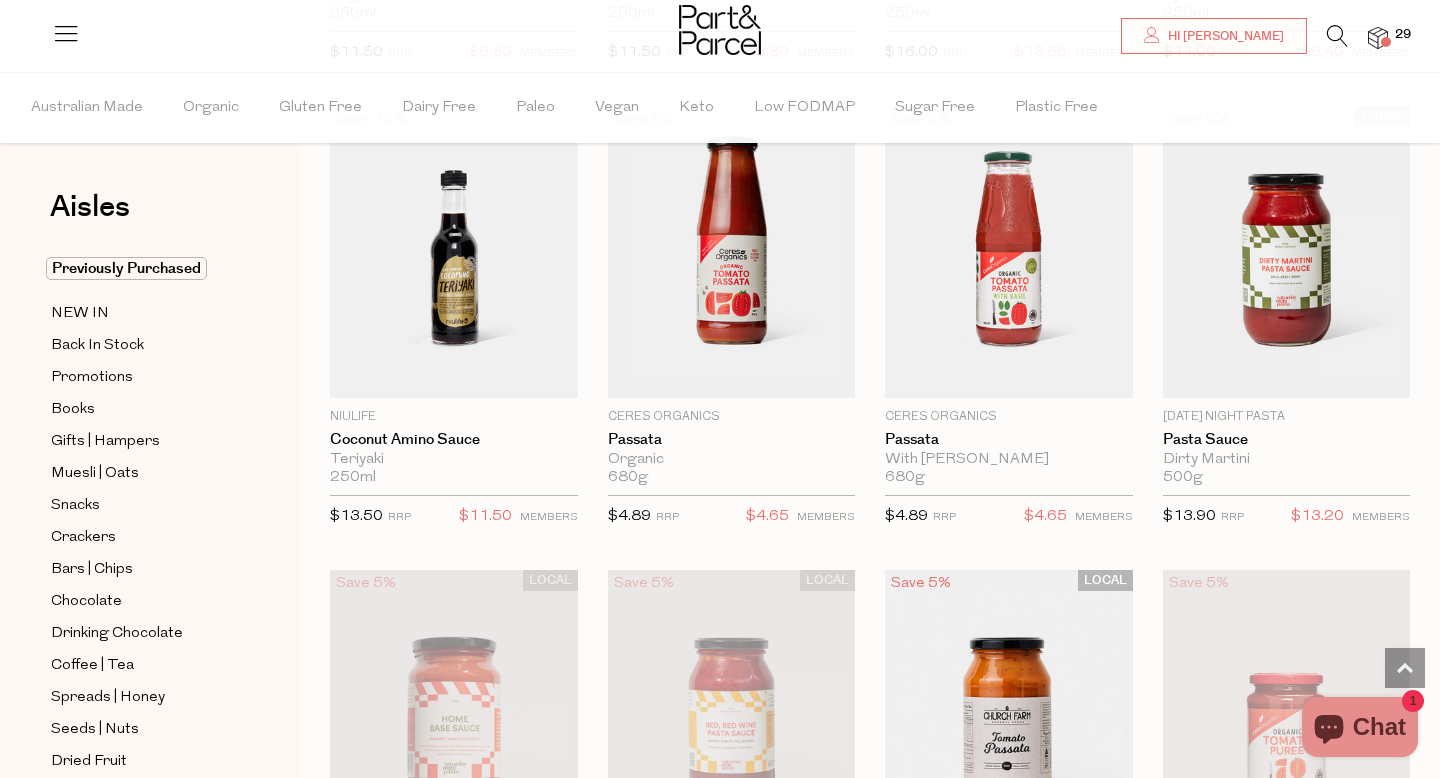 scroll, scrollTop: 6633, scrollLeft: 0, axis: vertical 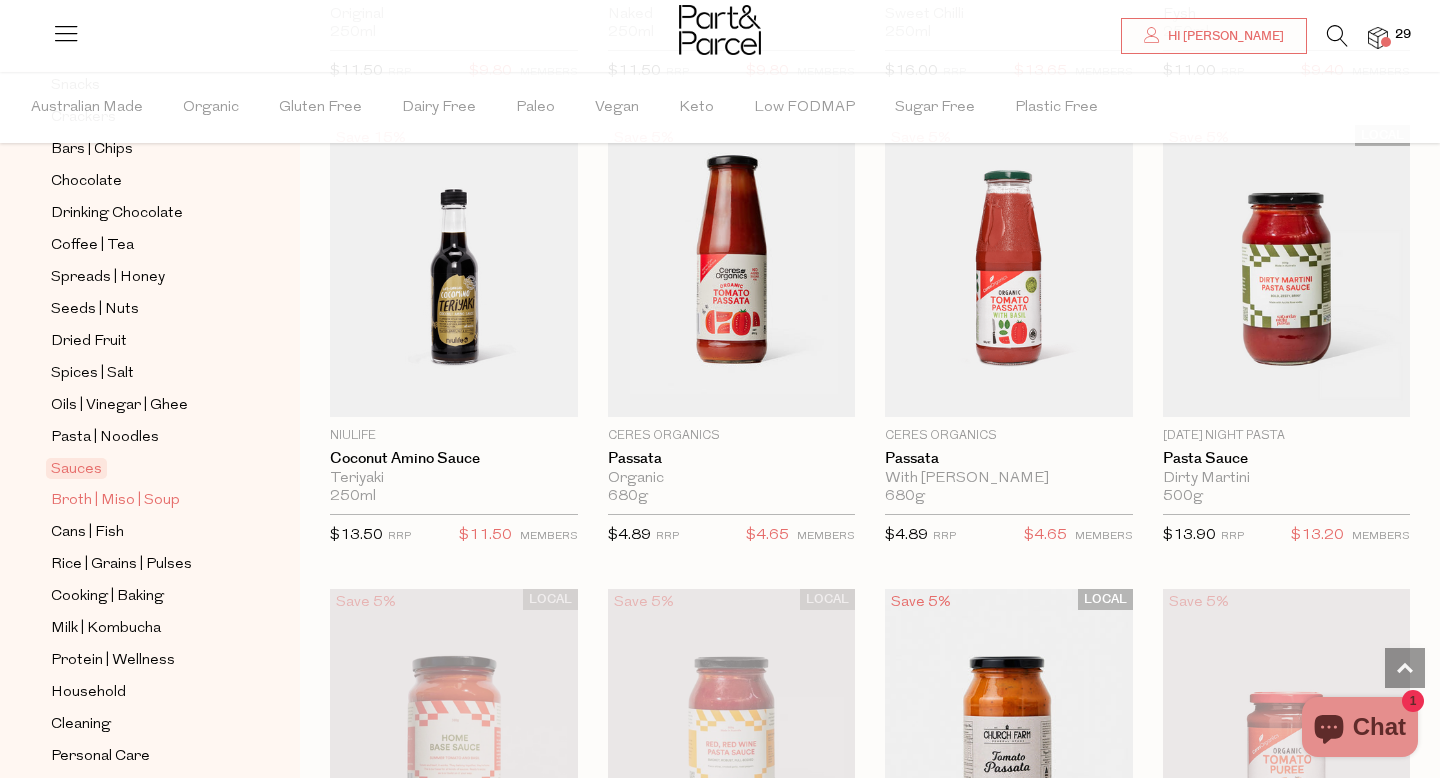 click on "Broth | Miso | Soup" at bounding box center (115, 501) 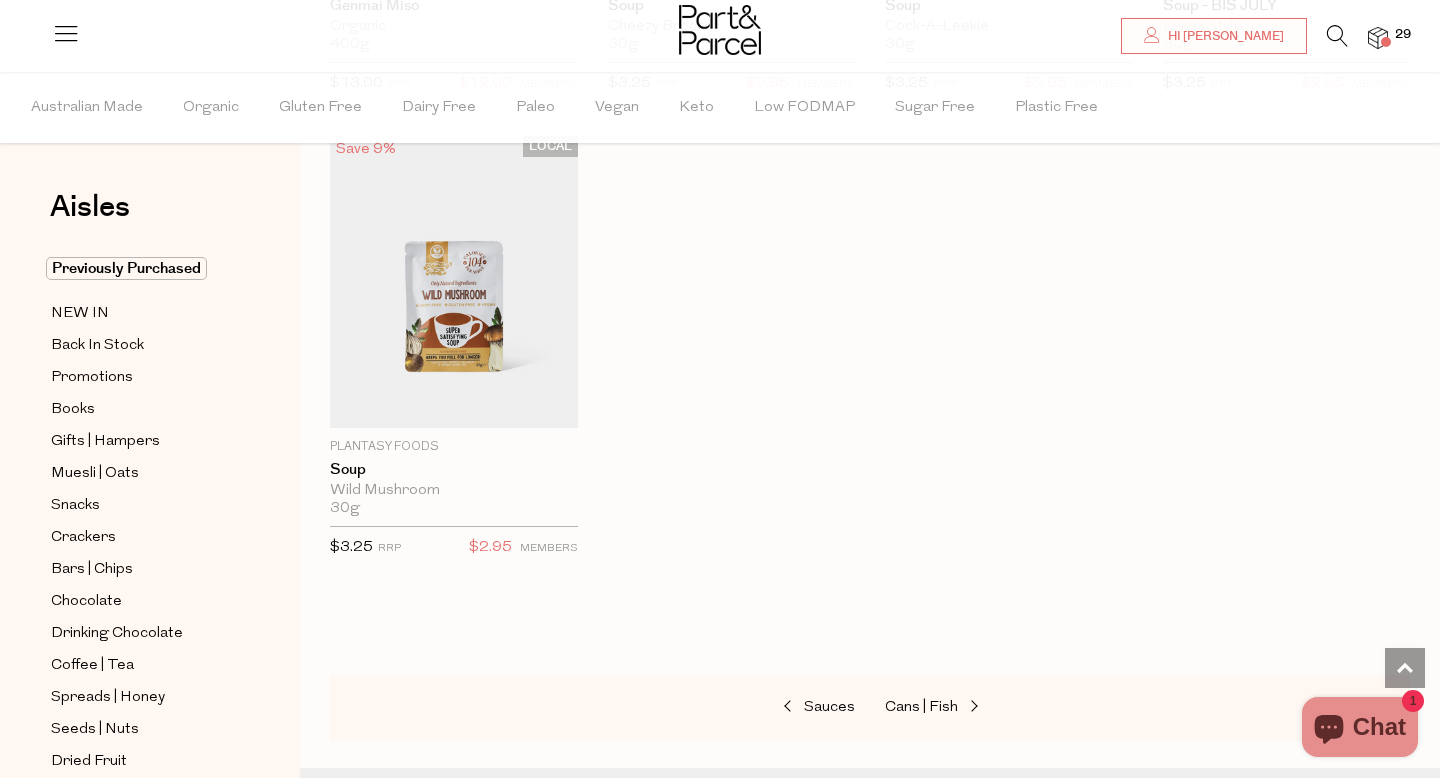 scroll, scrollTop: 3846, scrollLeft: 0, axis: vertical 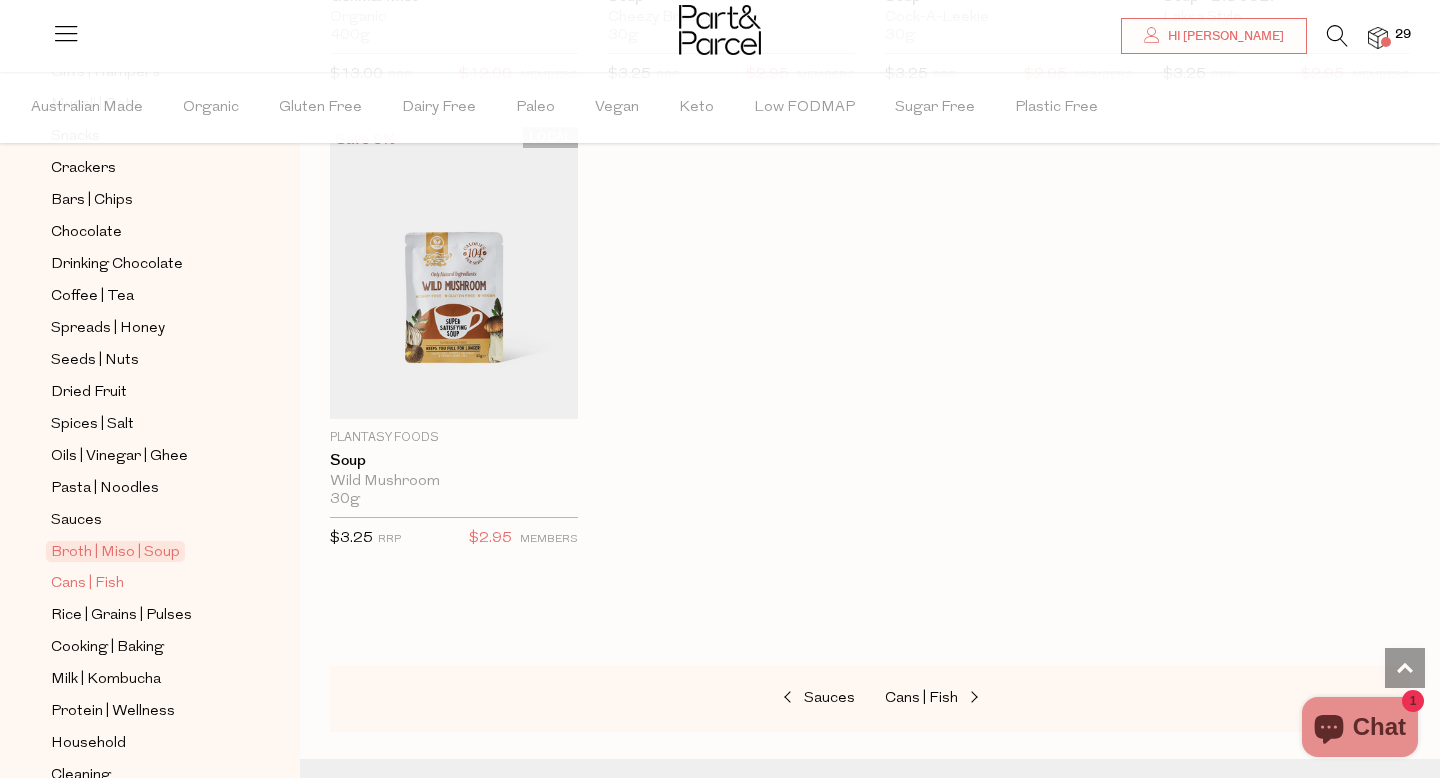 click on "Cans | Fish" at bounding box center (87, 584) 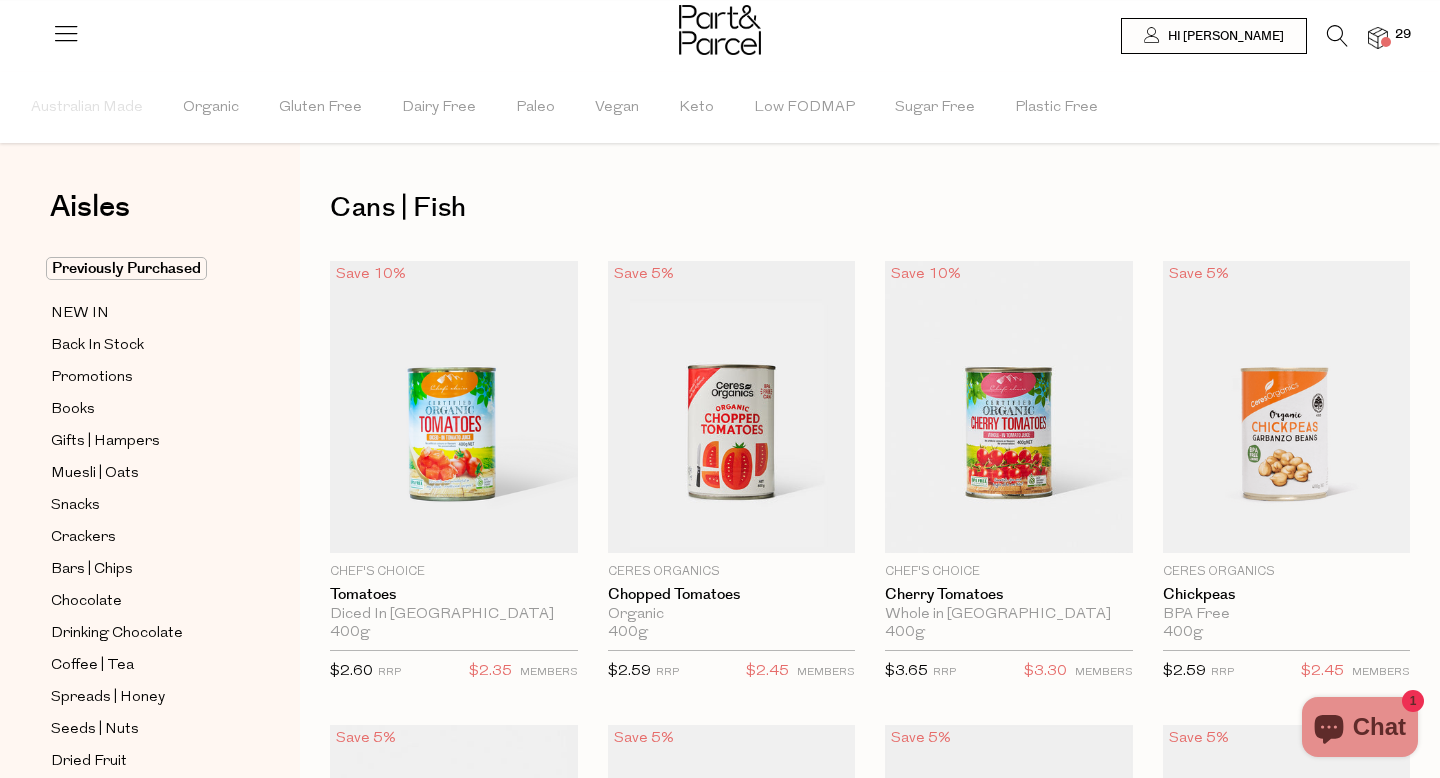 scroll, scrollTop: 22, scrollLeft: 0, axis: vertical 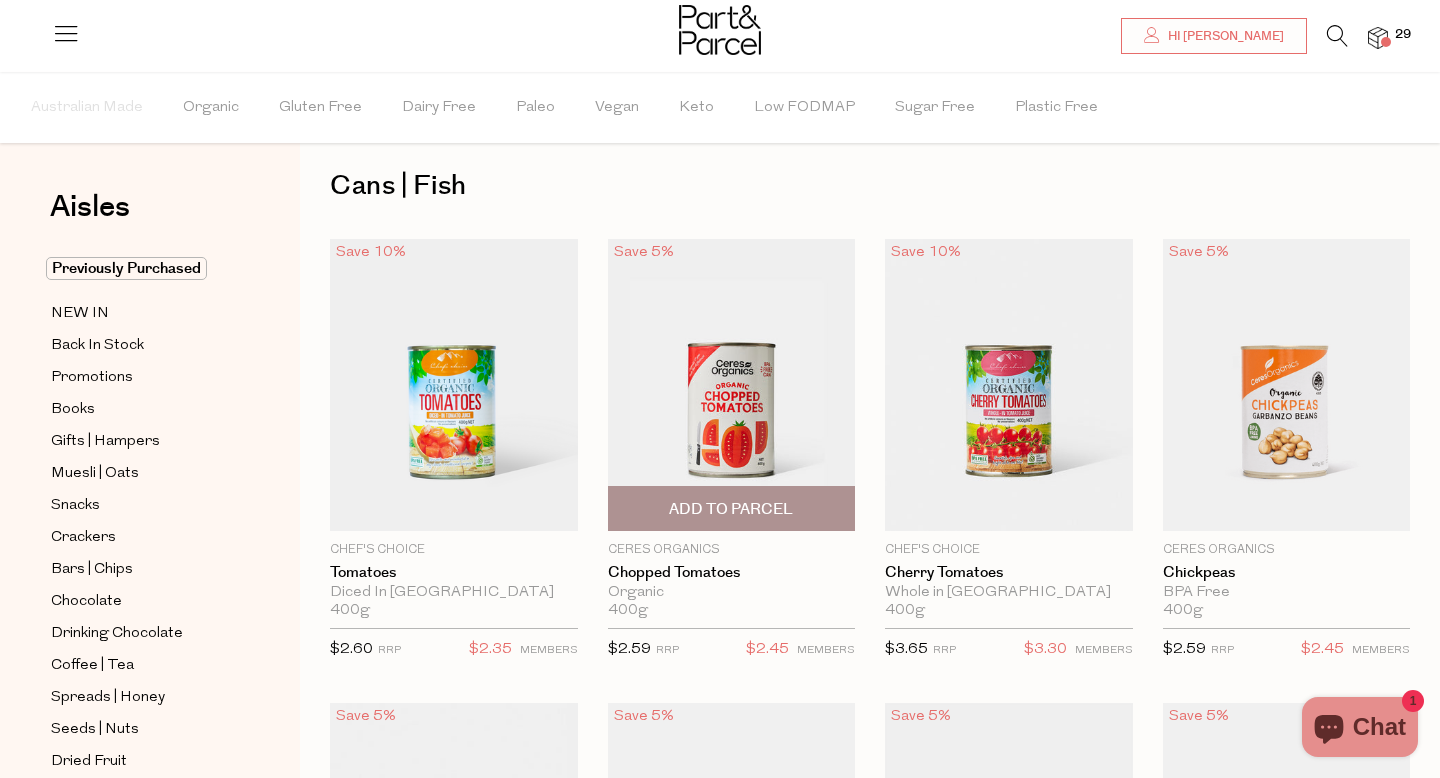 click on "Add To Parcel" at bounding box center (731, 509) 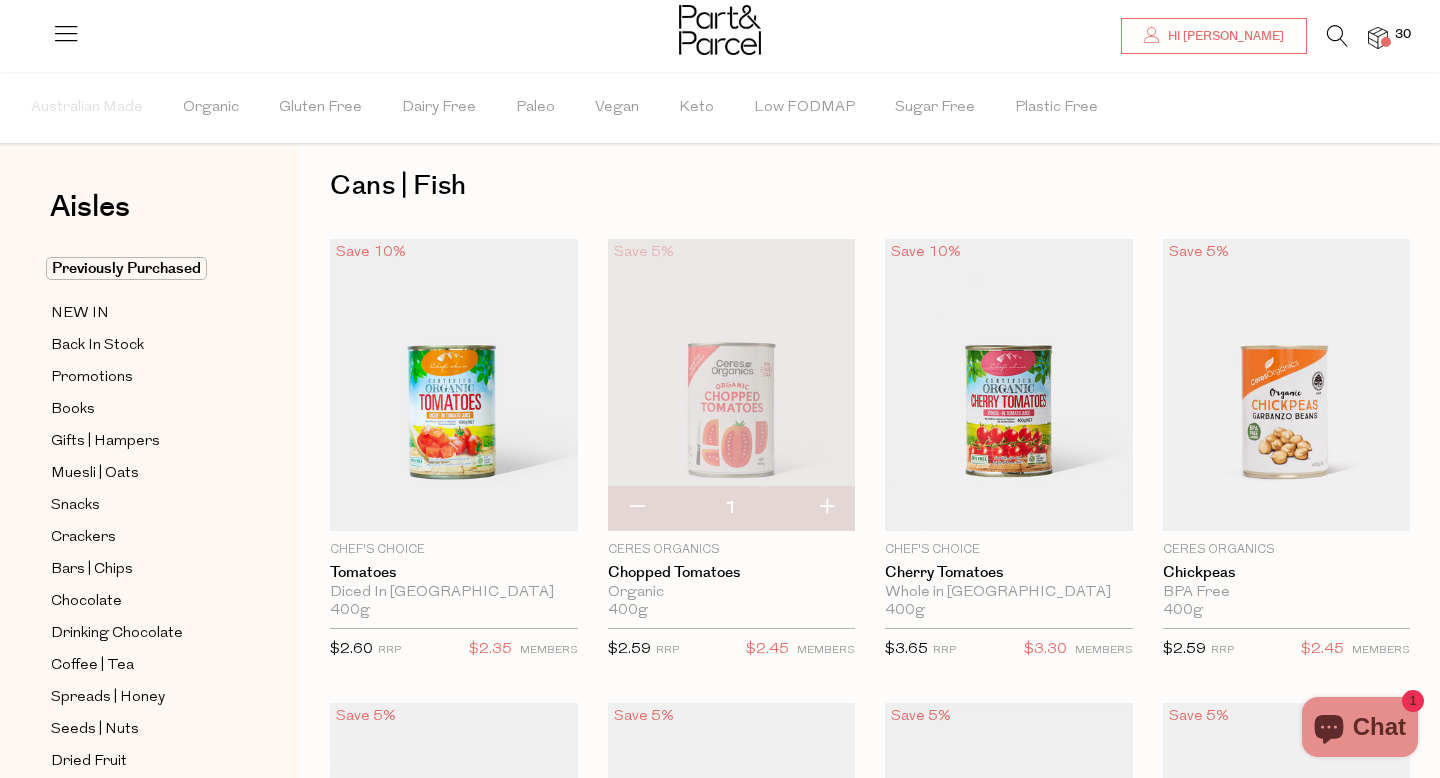 click at bounding box center (826, 508) 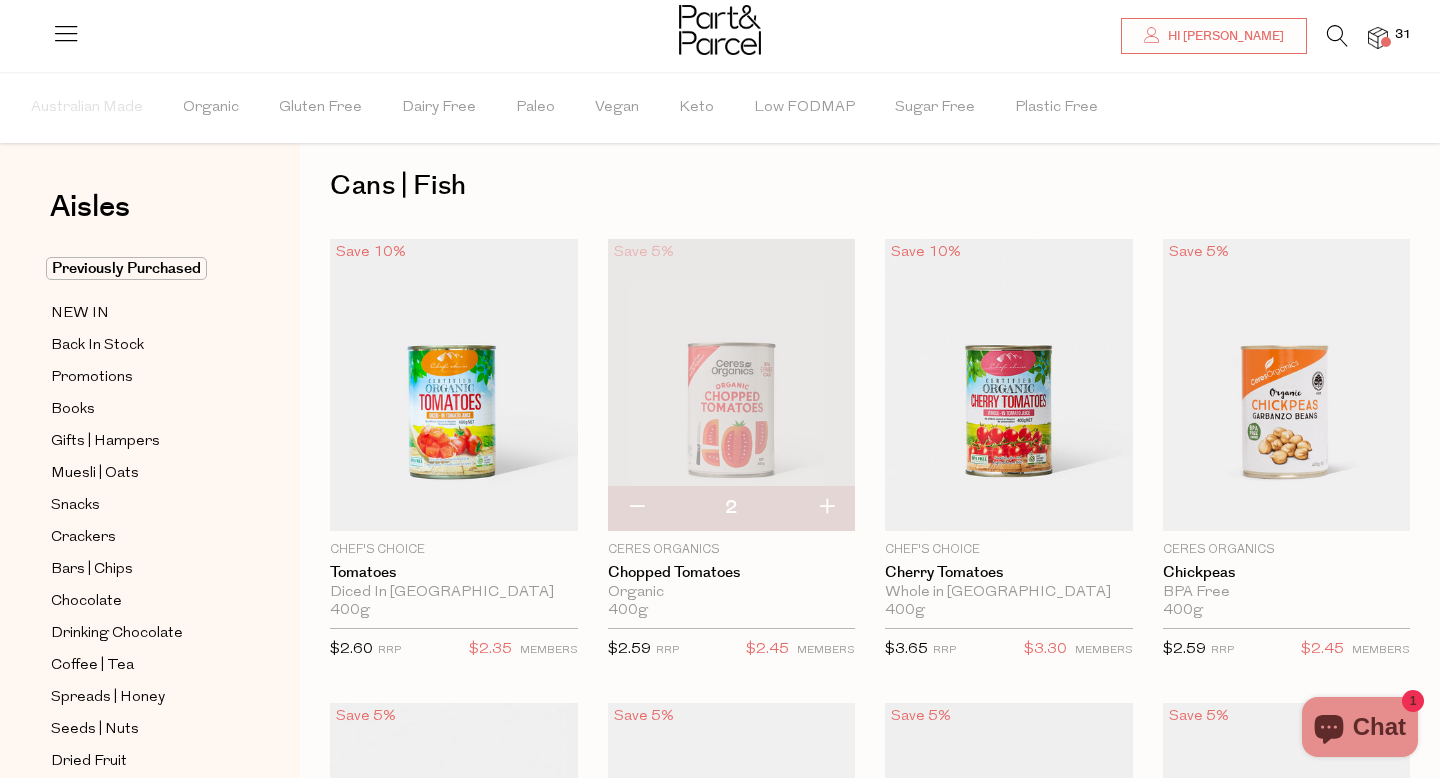 click at bounding box center [826, 508] 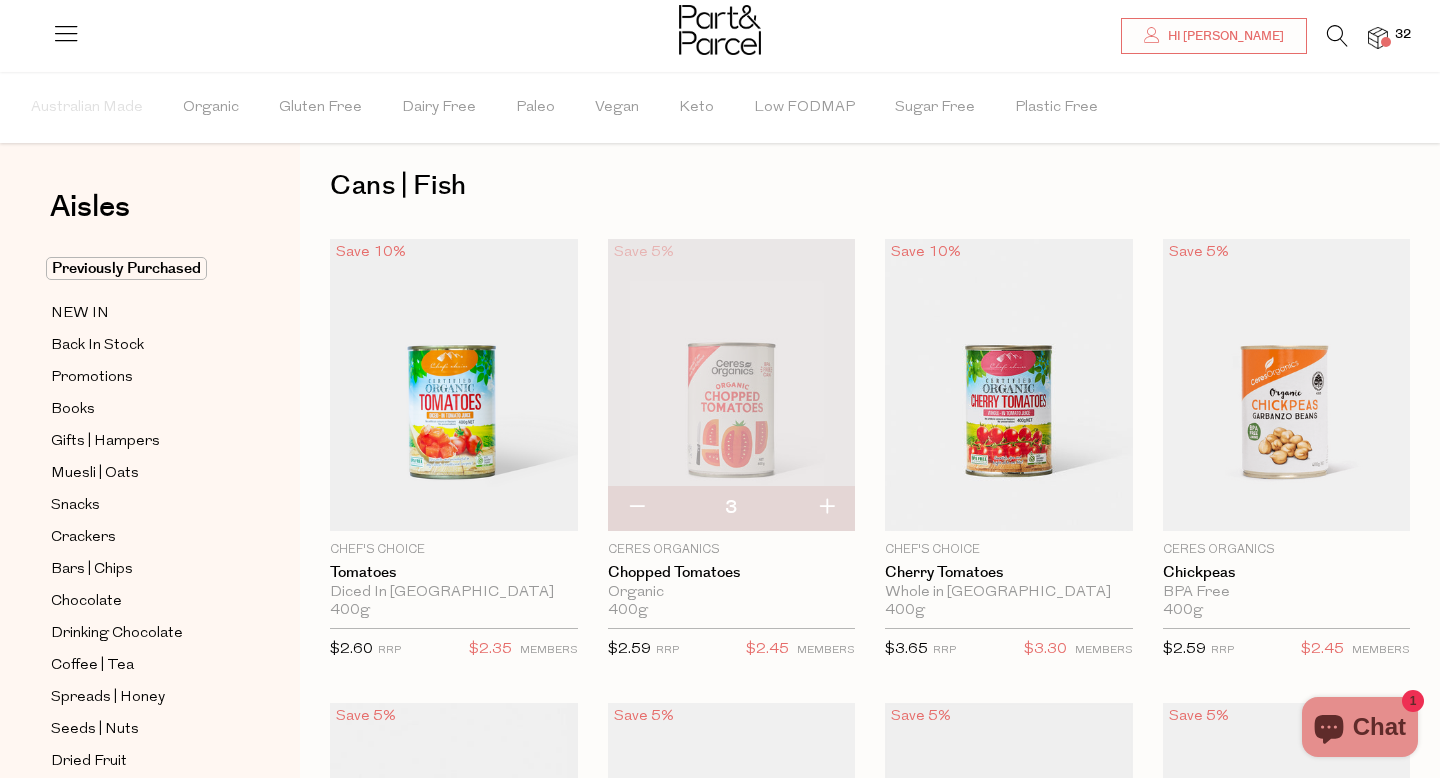 click at bounding box center (826, 508) 